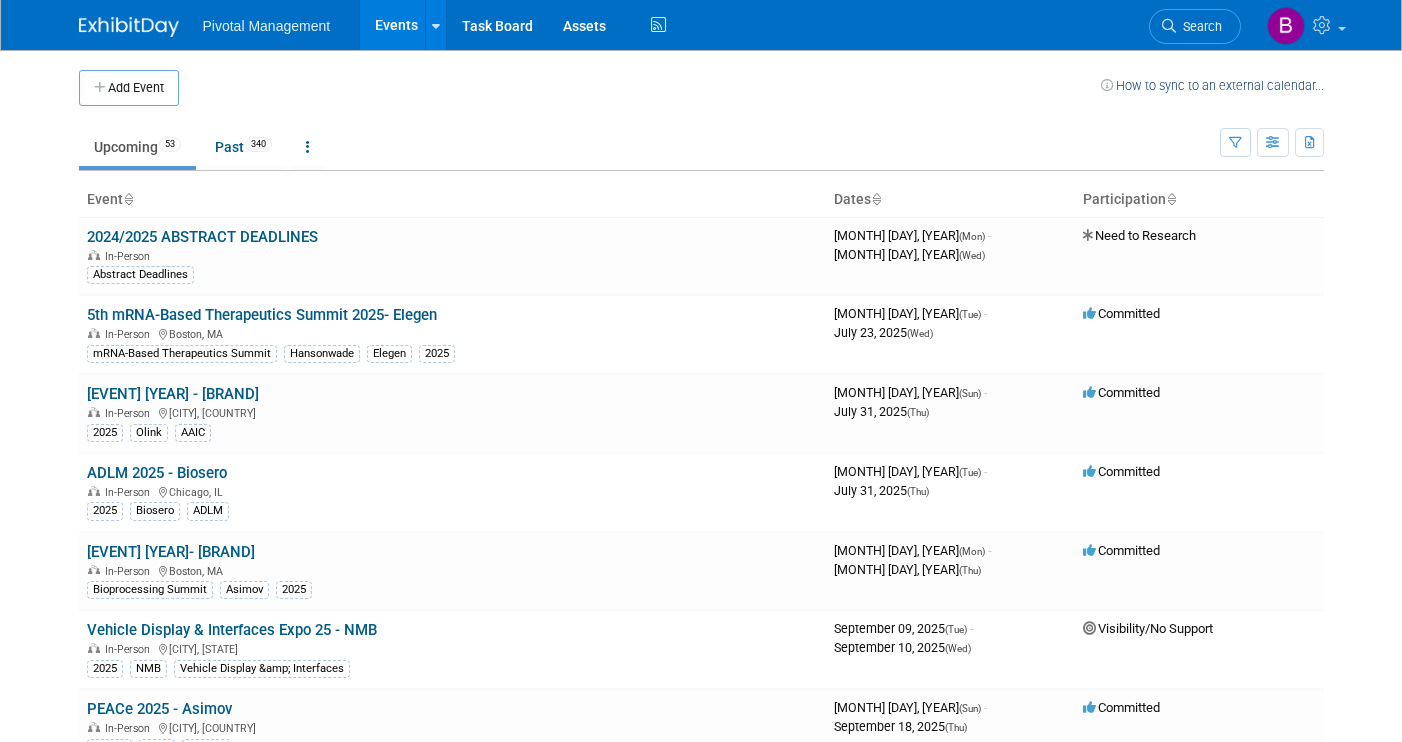scroll, scrollTop: 0, scrollLeft: 0, axis: both 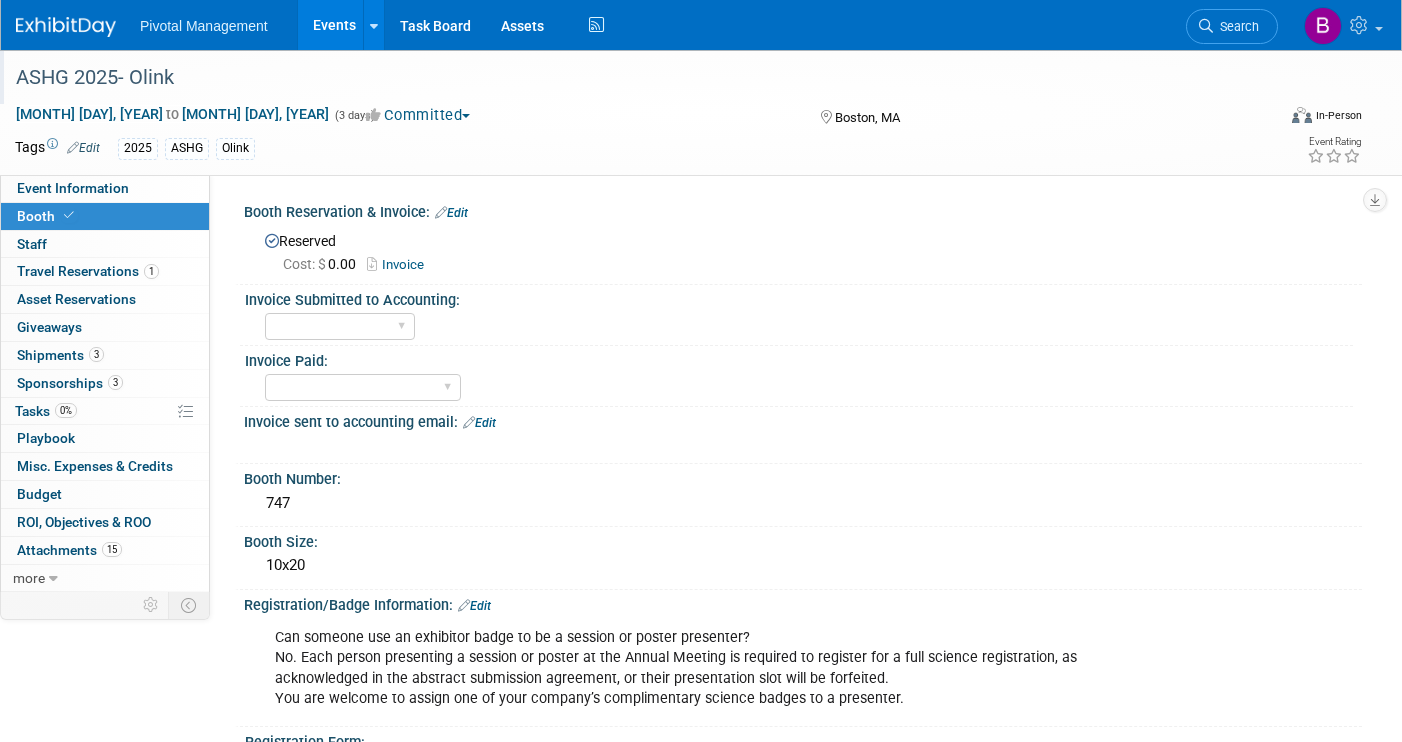 click at bounding box center (635, 58) 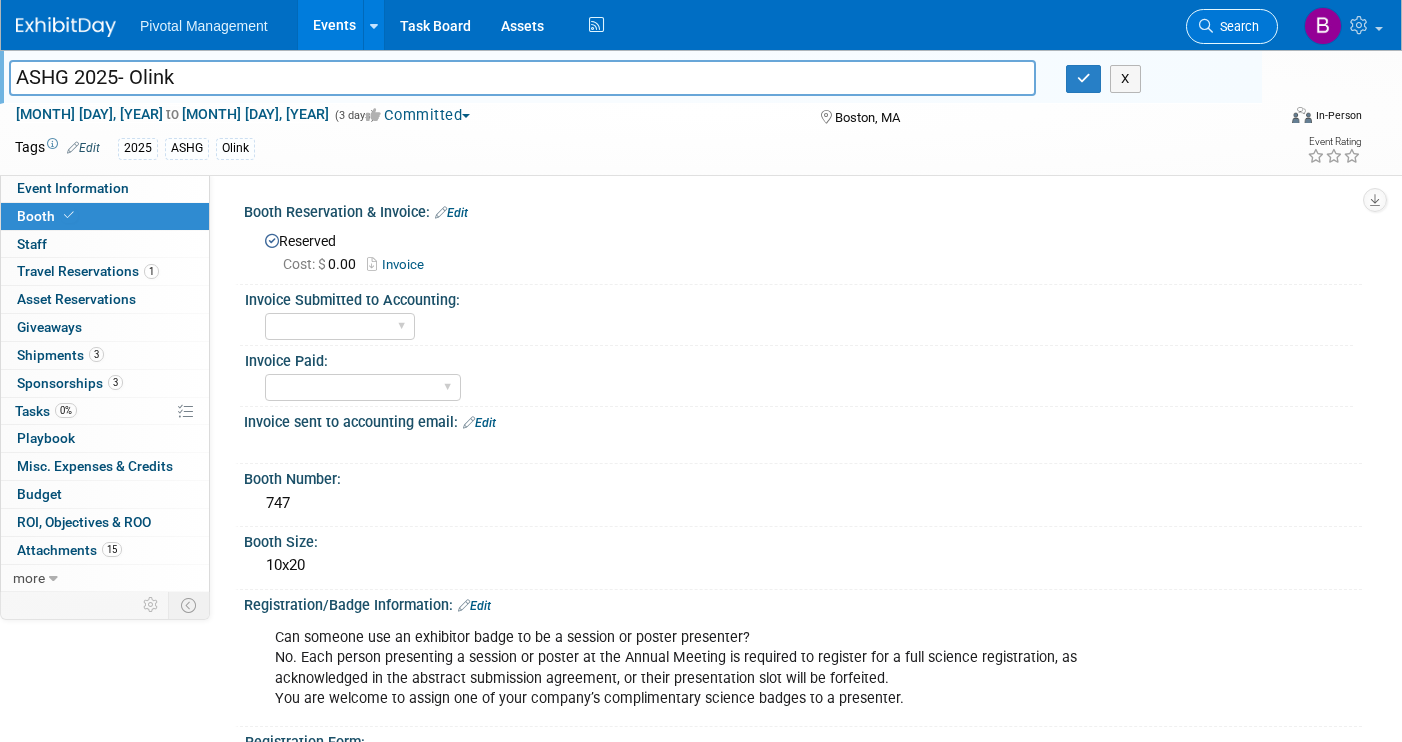 click on "Search" at bounding box center [1232, 26] 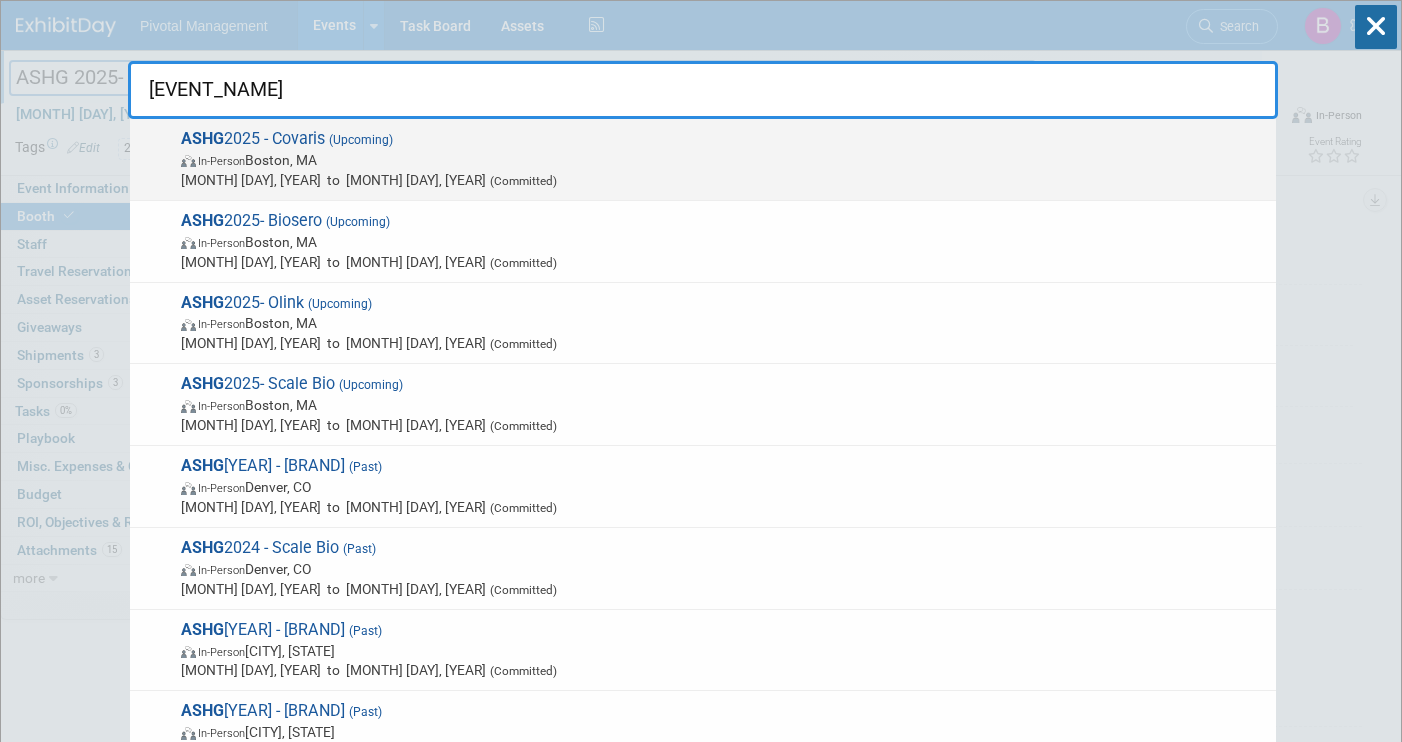 type on "ashg" 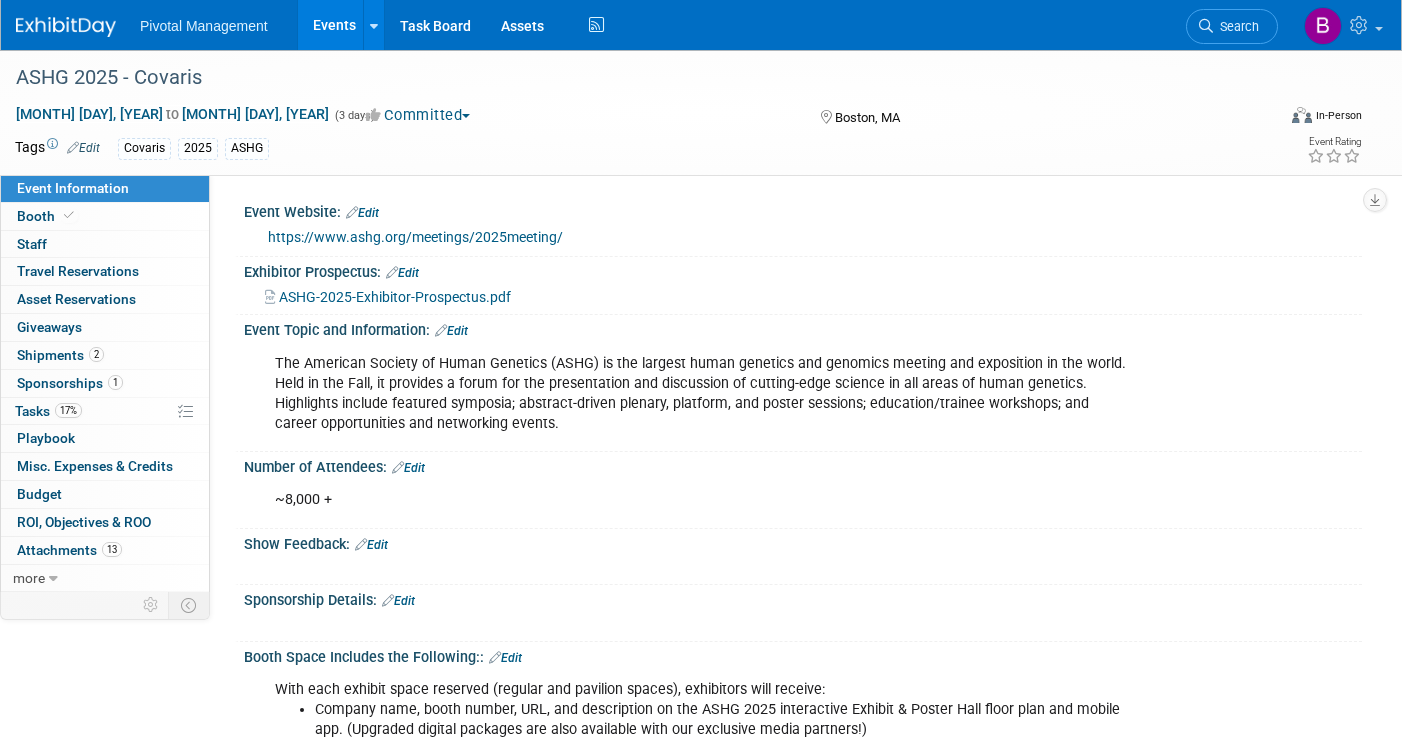 scroll, scrollTop: 0, scrollLeft: 0, axis: both 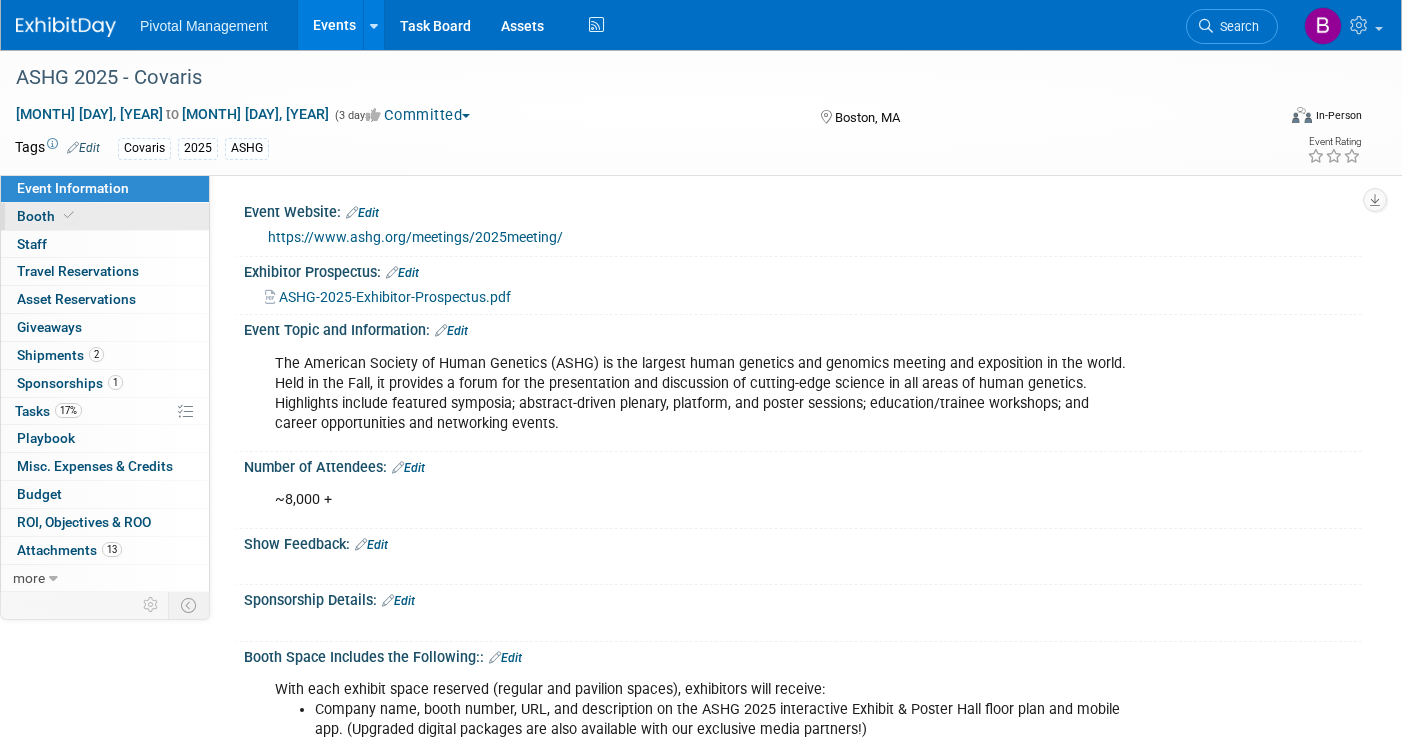 click on "Booth" at bounding box center [105, 216] 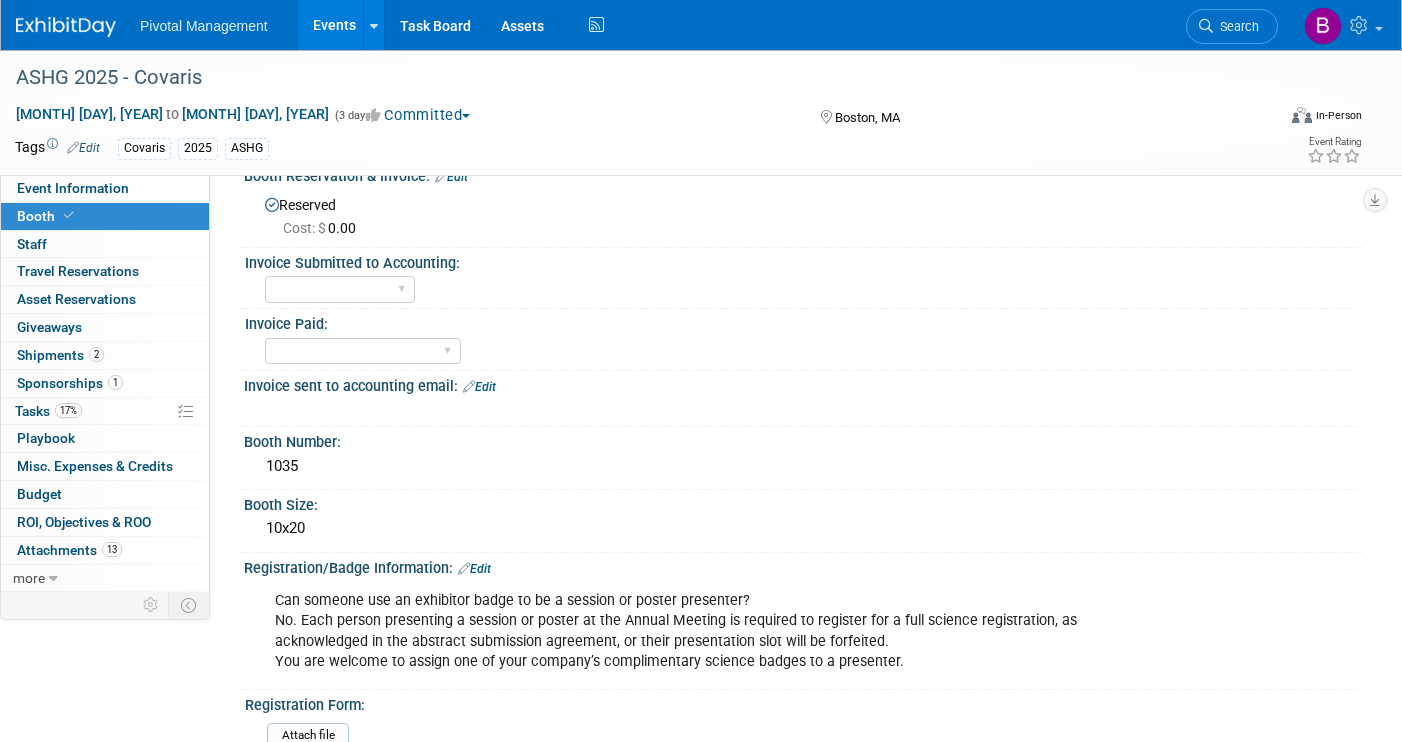 scroll, scrollTop: 0, scrollLeft: 0, axis: both 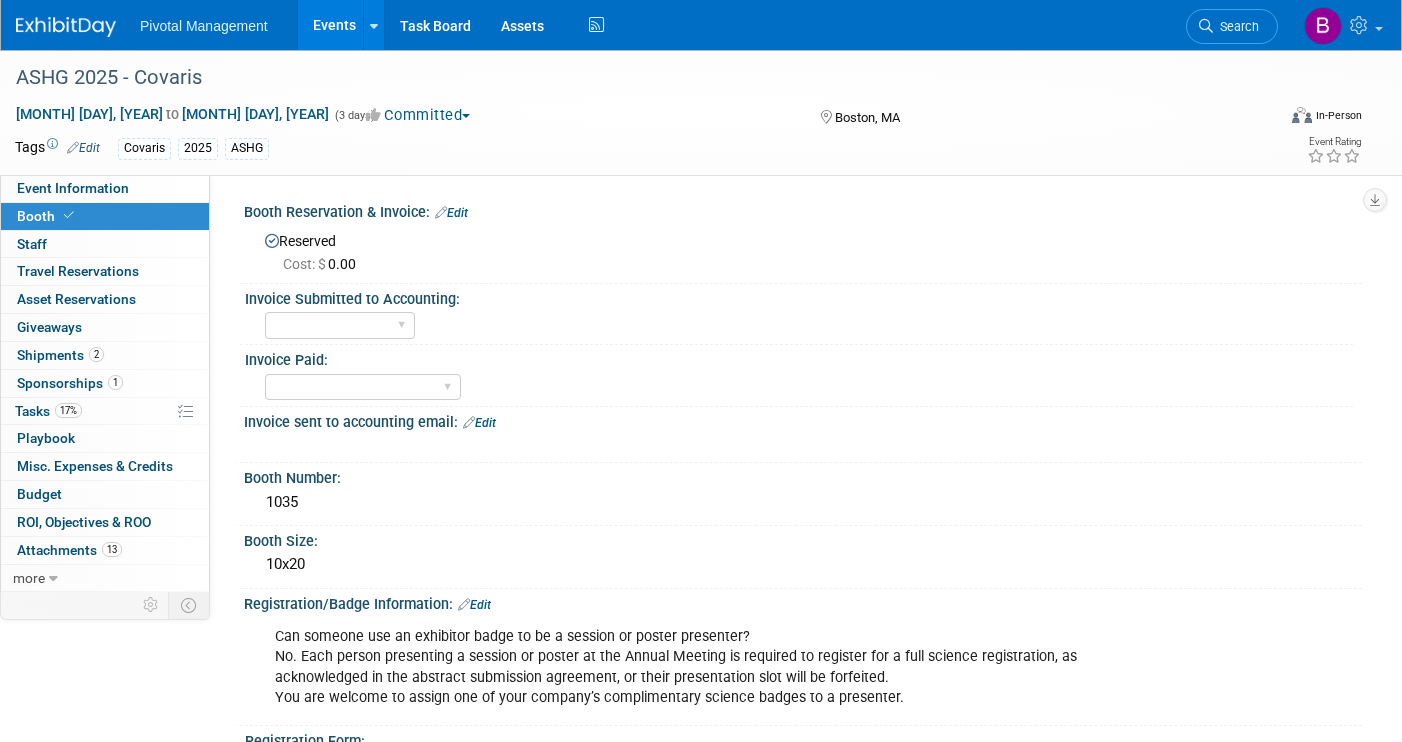 click on "Edit" at bounding box center (451, 213) 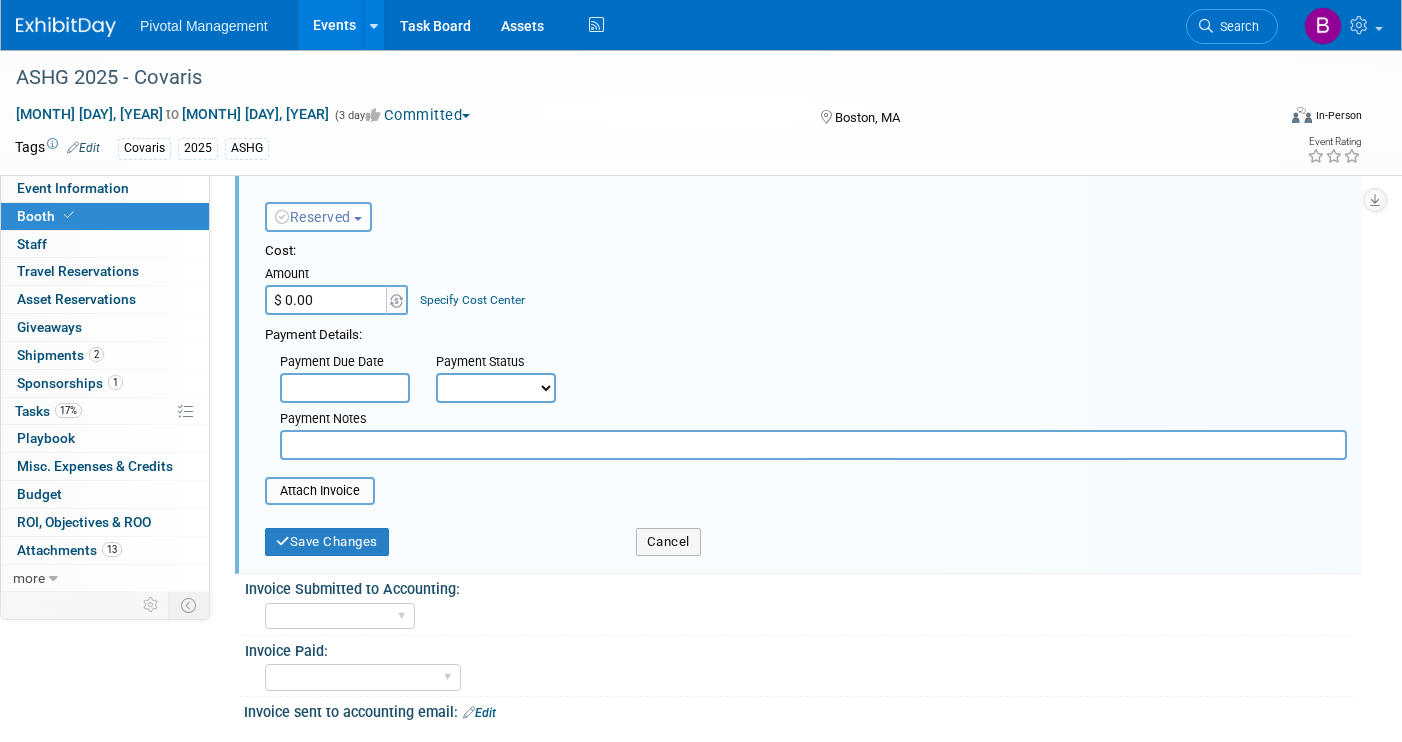 scroll, scrollTop: 42, scrollLeft: 0, axis: vertical 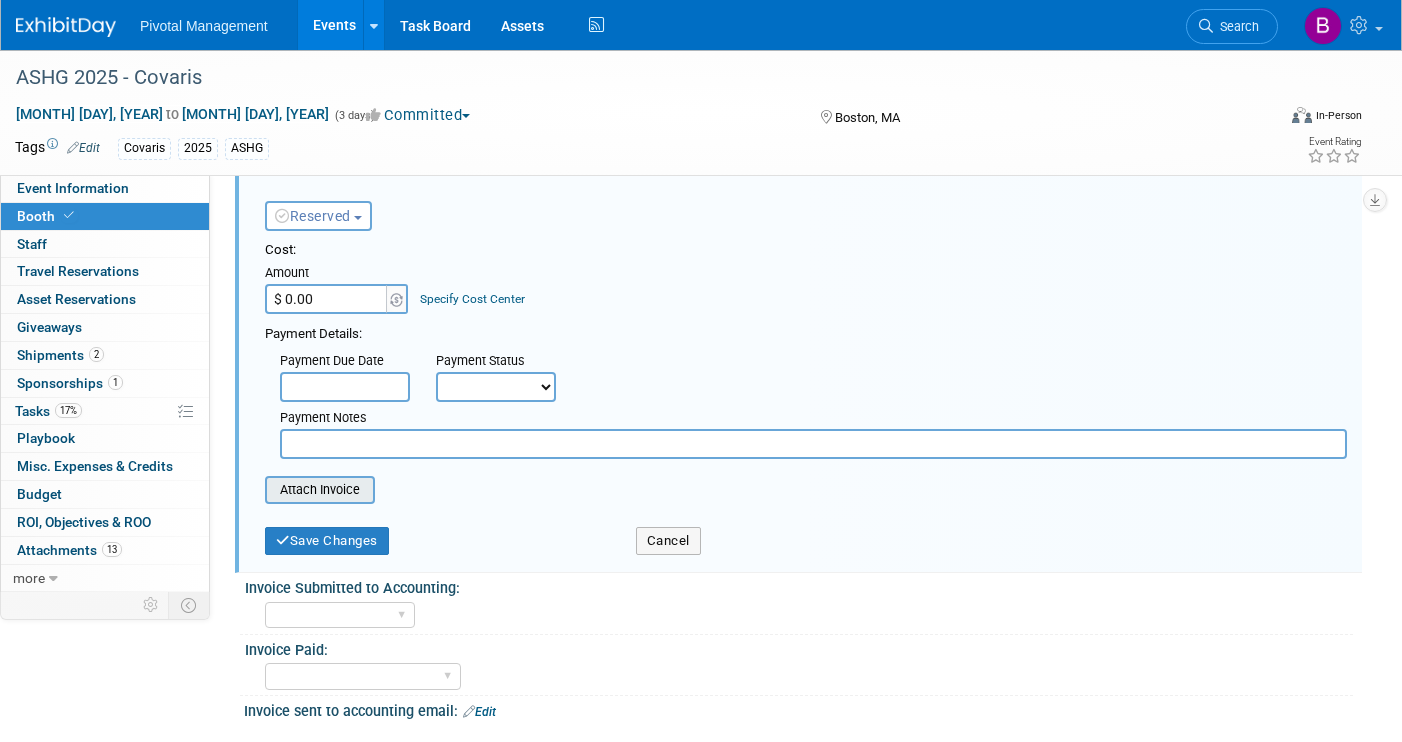 click at bounding box center [254, 490] 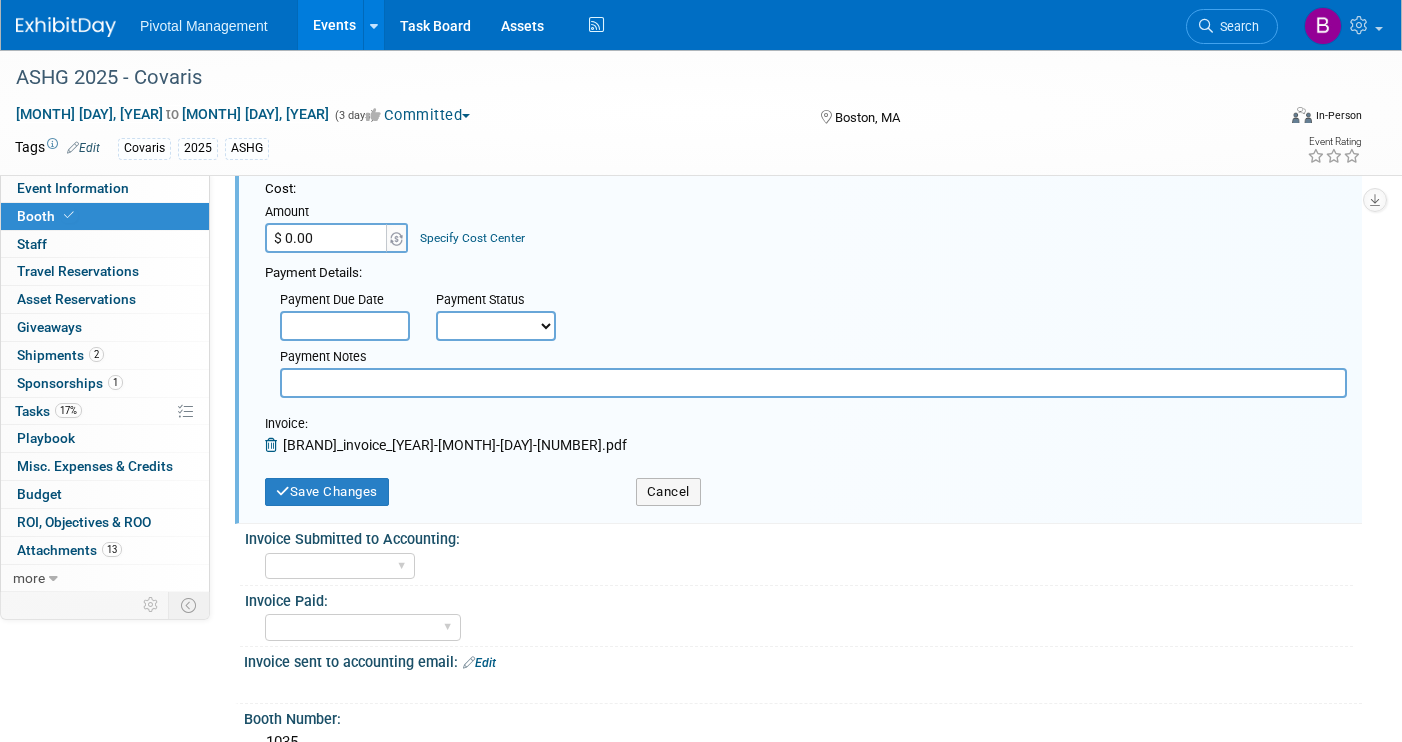 scroll, scrollTop: 111, scrollLeft: 0, axis: vertical 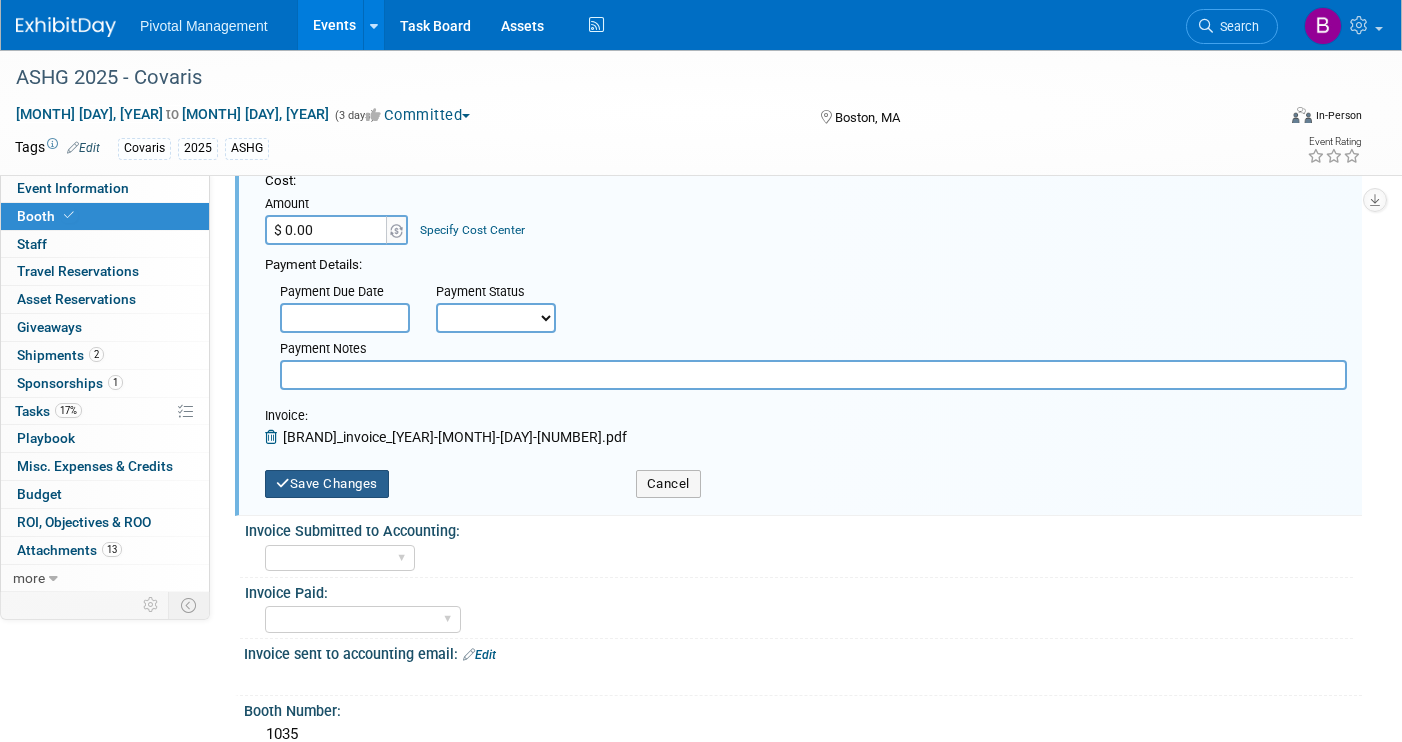 drag, startPoint x: 370, startPoint y: 489, endPoint x: 482, endPoint y: 482, distance: 112.21854 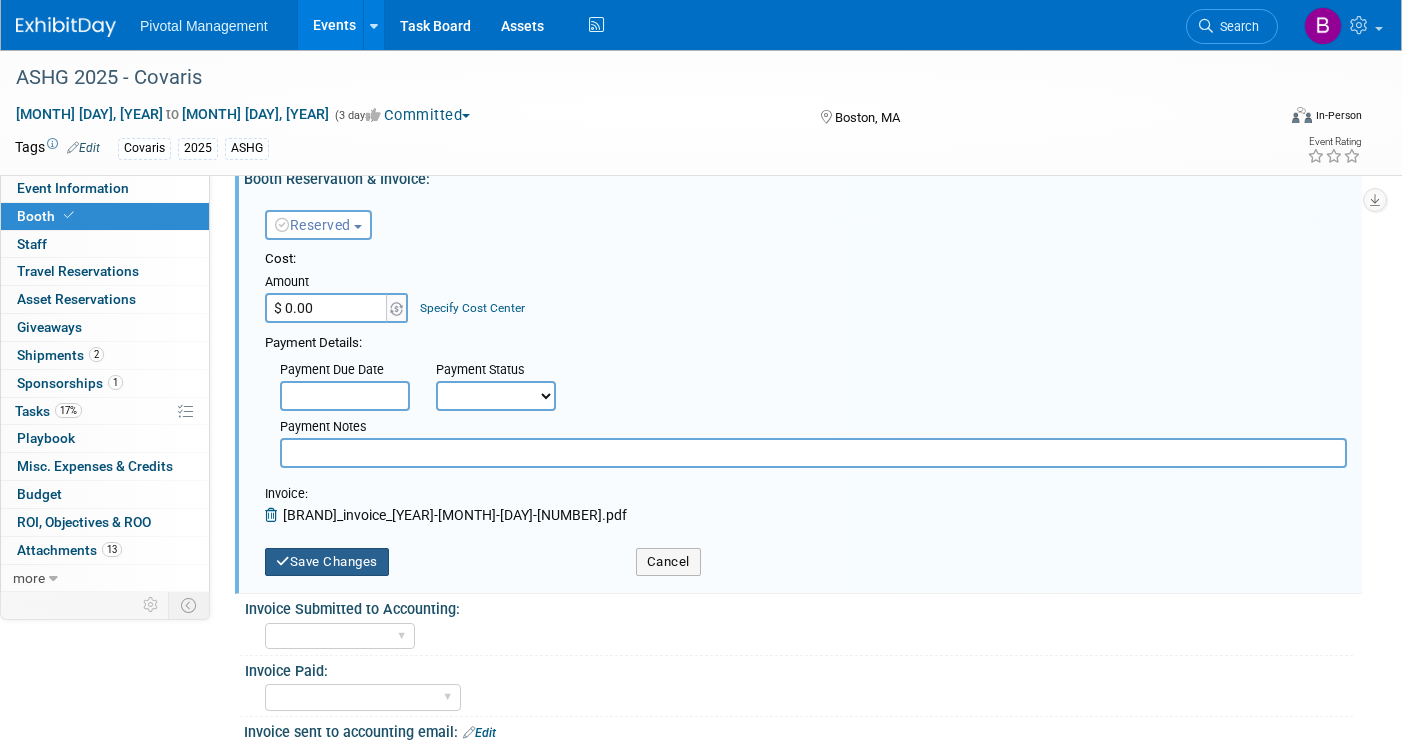 scroll, scrollTop: 0, scrollLeft: 0, axis: both 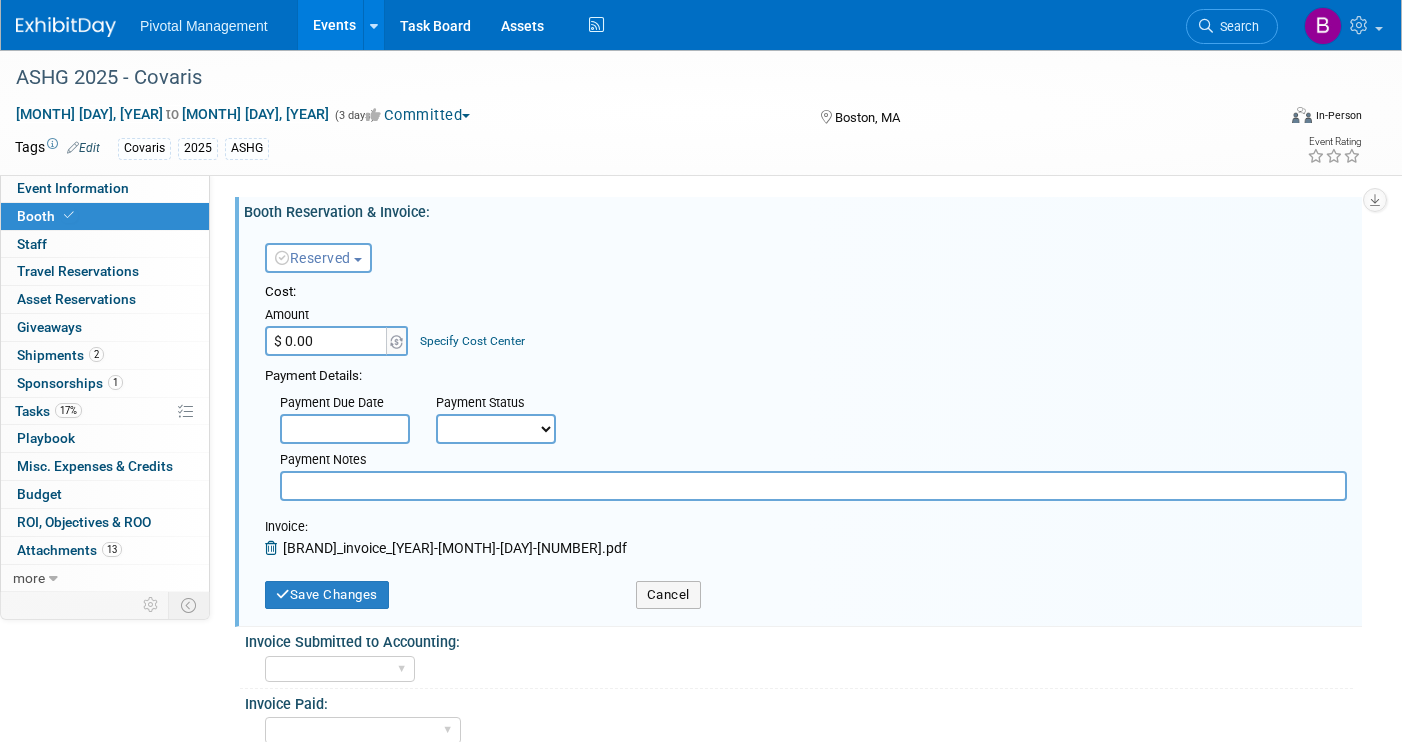 click at bounding box center [813, 486] 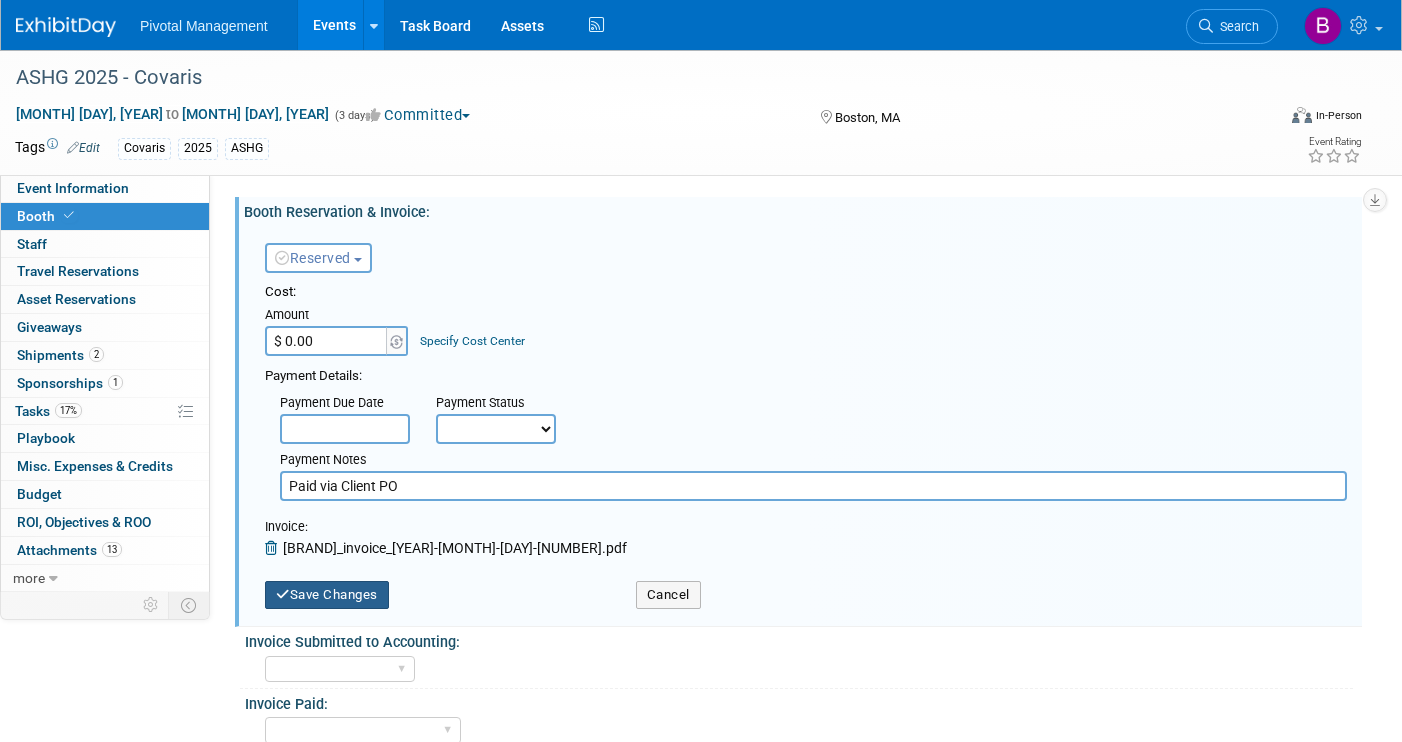 type on "Paid via Client PO" 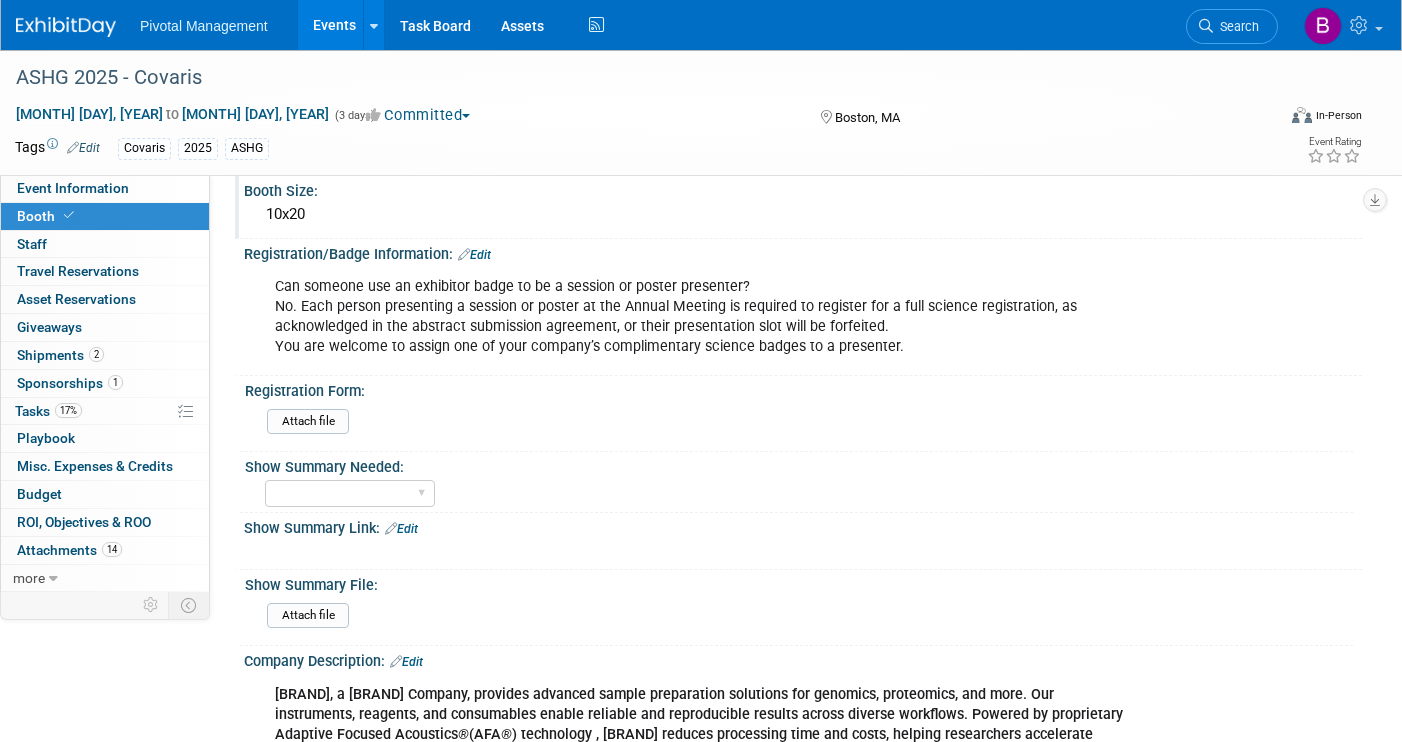 scroll, scrollTop: 0, scrollLeft: 0, axis: both 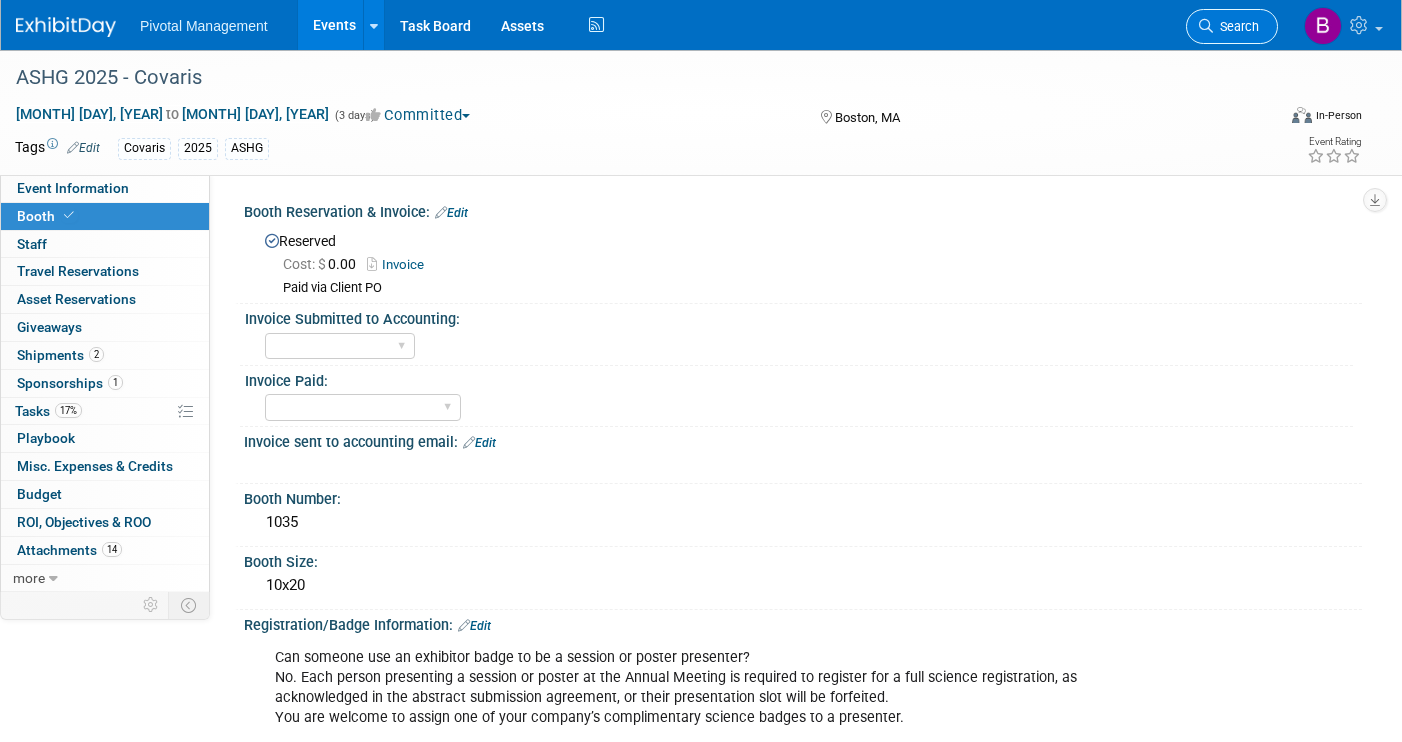 click on "Search" at bounding box center (1236, 26) 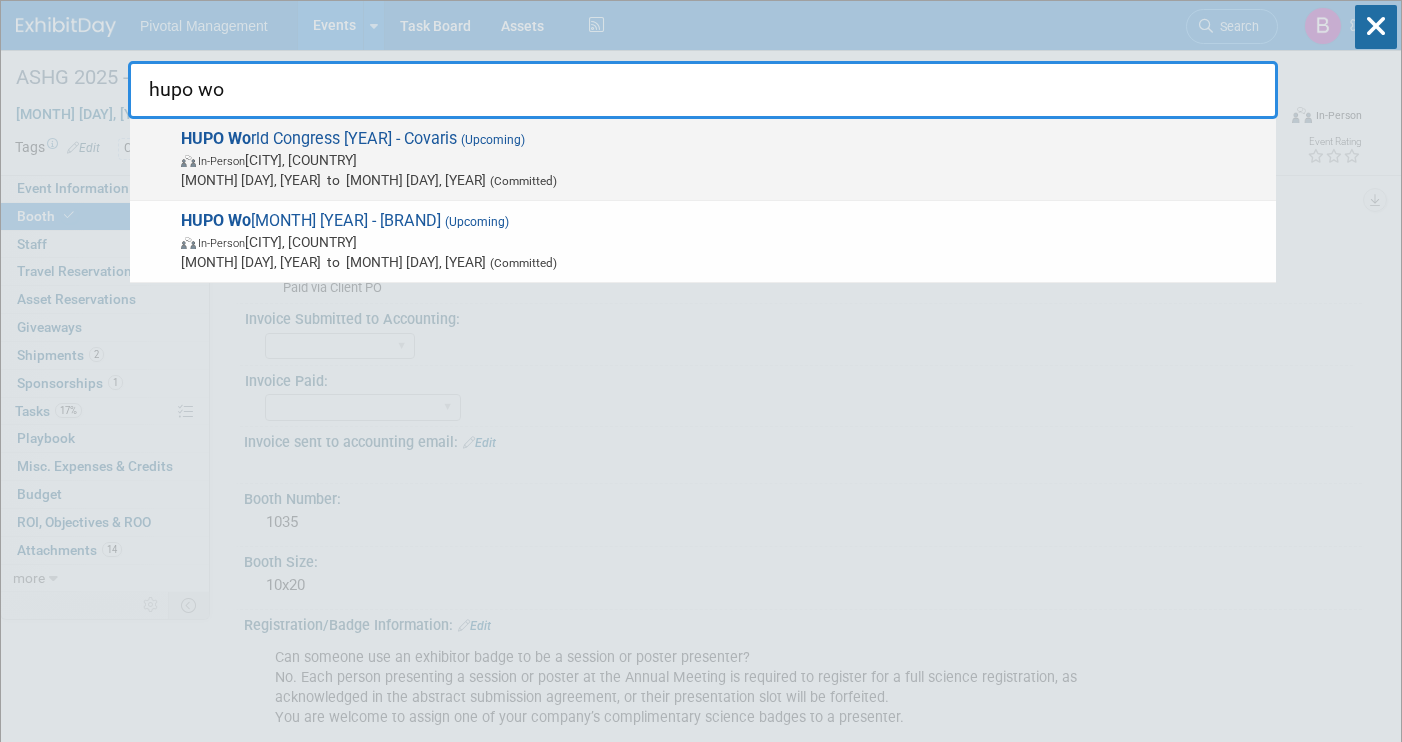 type on "hupo wo" 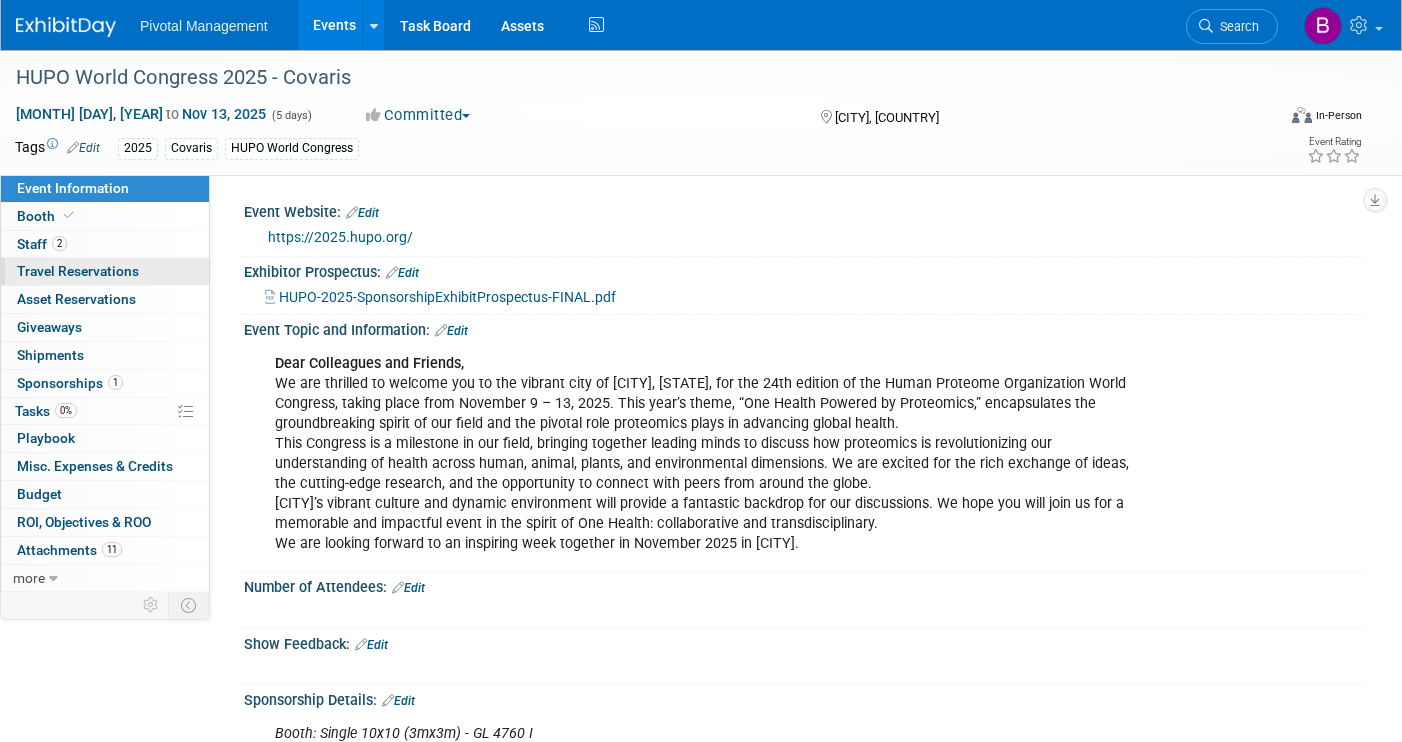 scroll, scrollTop: 0, scrollLeft: 0, axis: both 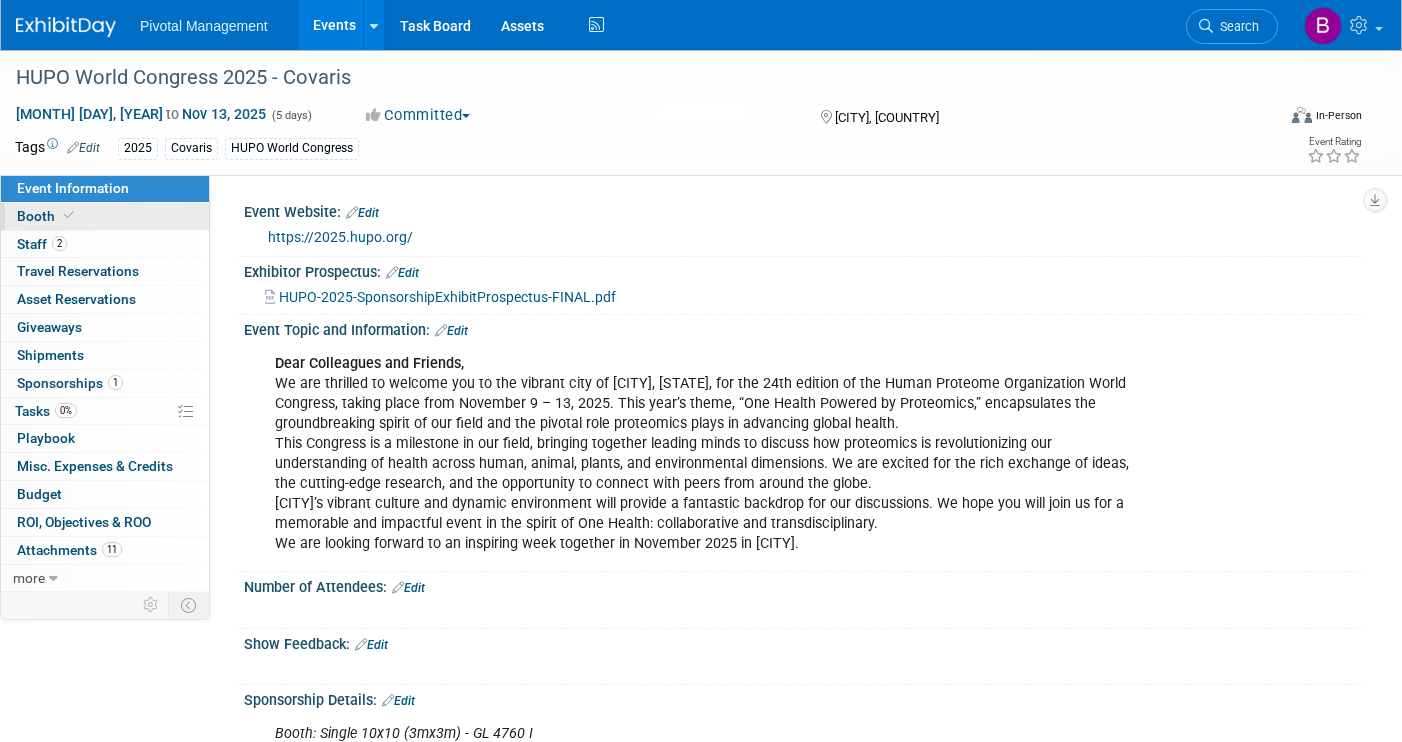 click on "Booth" at bounding box center (105, 216) 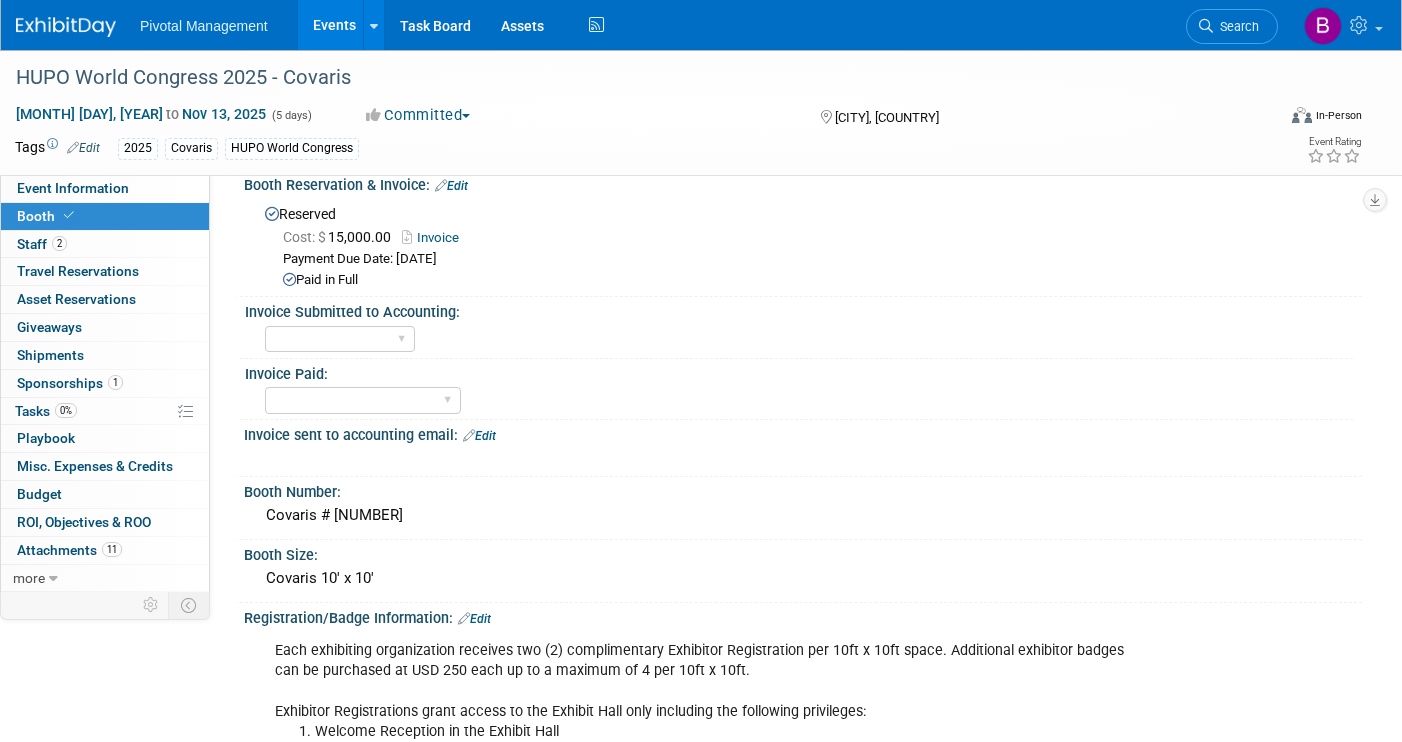 scroll, scrollTop: 0, scrollLeft: 0, axis: both 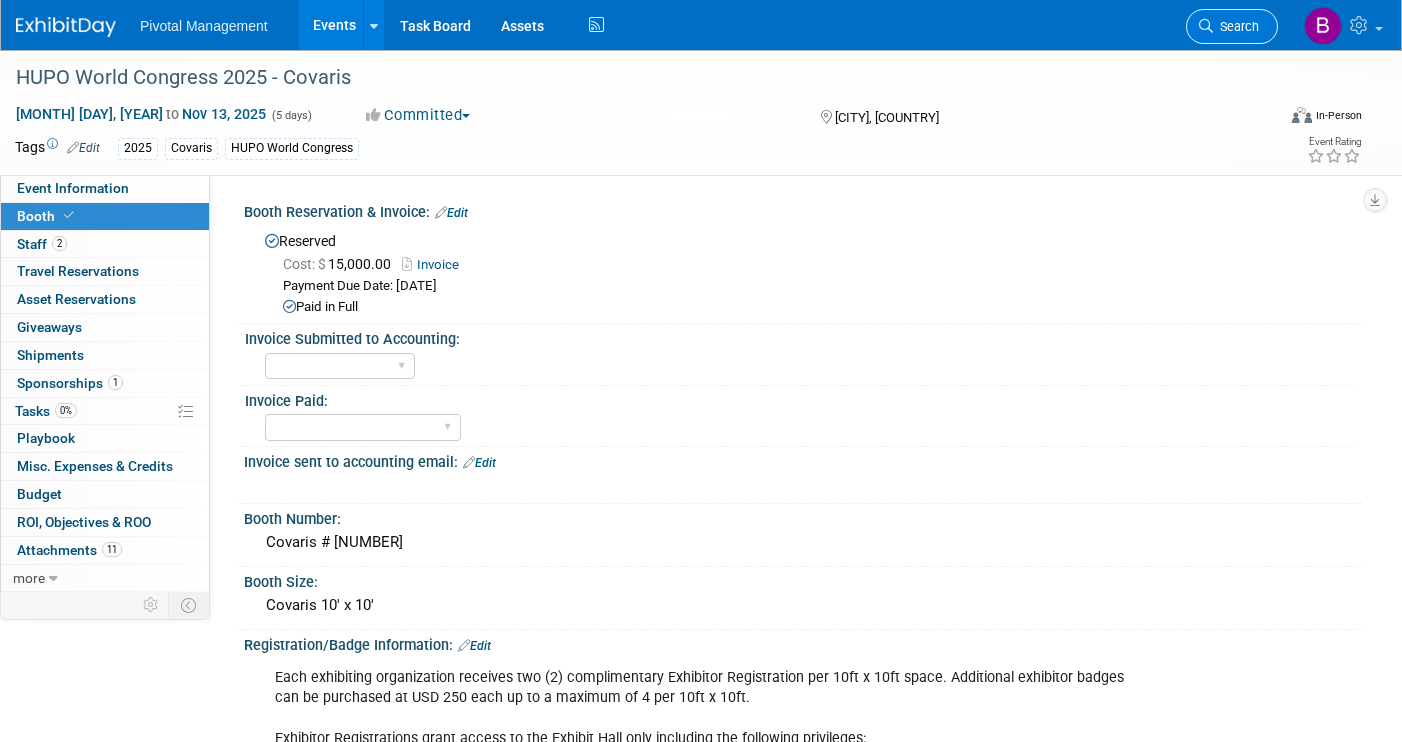 click on "Search" at bounding box center [1236, 26] 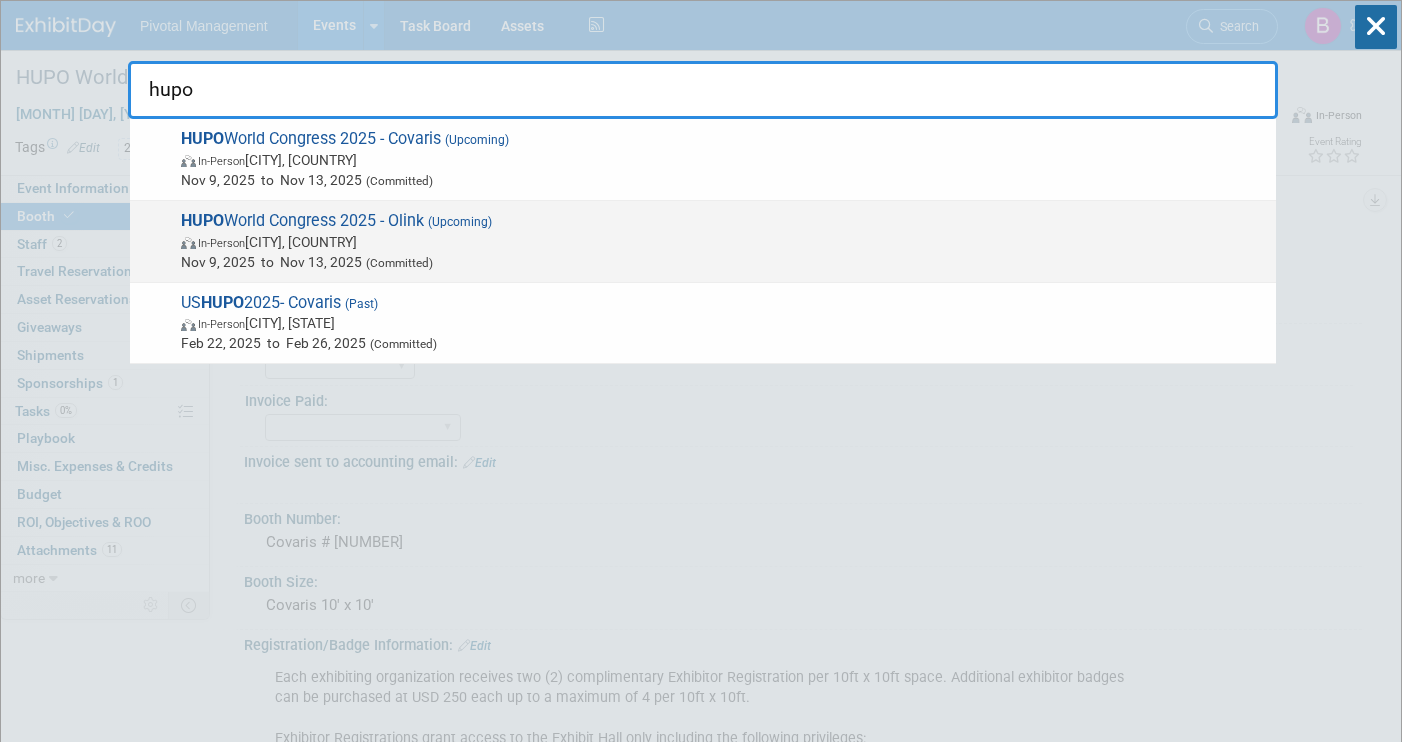 type on "hupo" 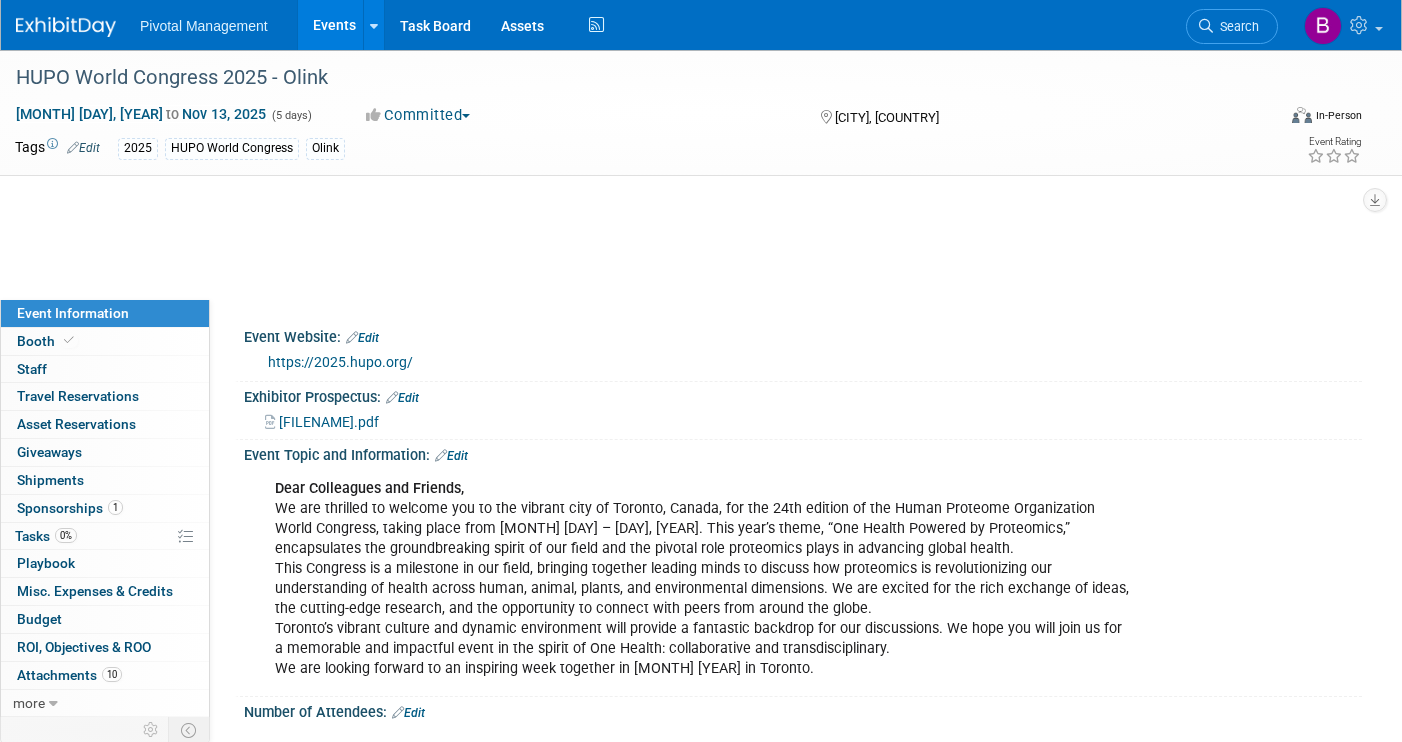 scroll, scrollTop: 0, scrollLeft: 0, axis: both 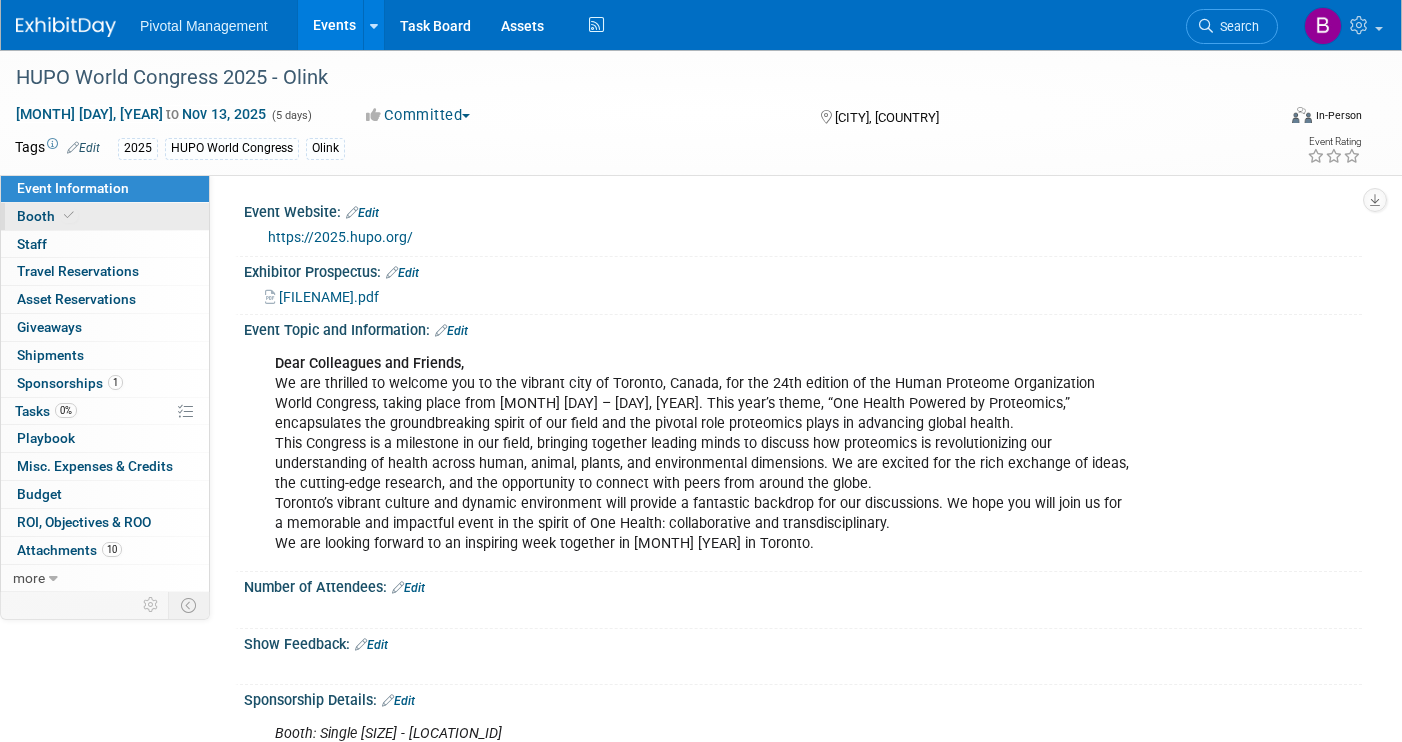 click on "Booth" at bounding box center [105, 216] 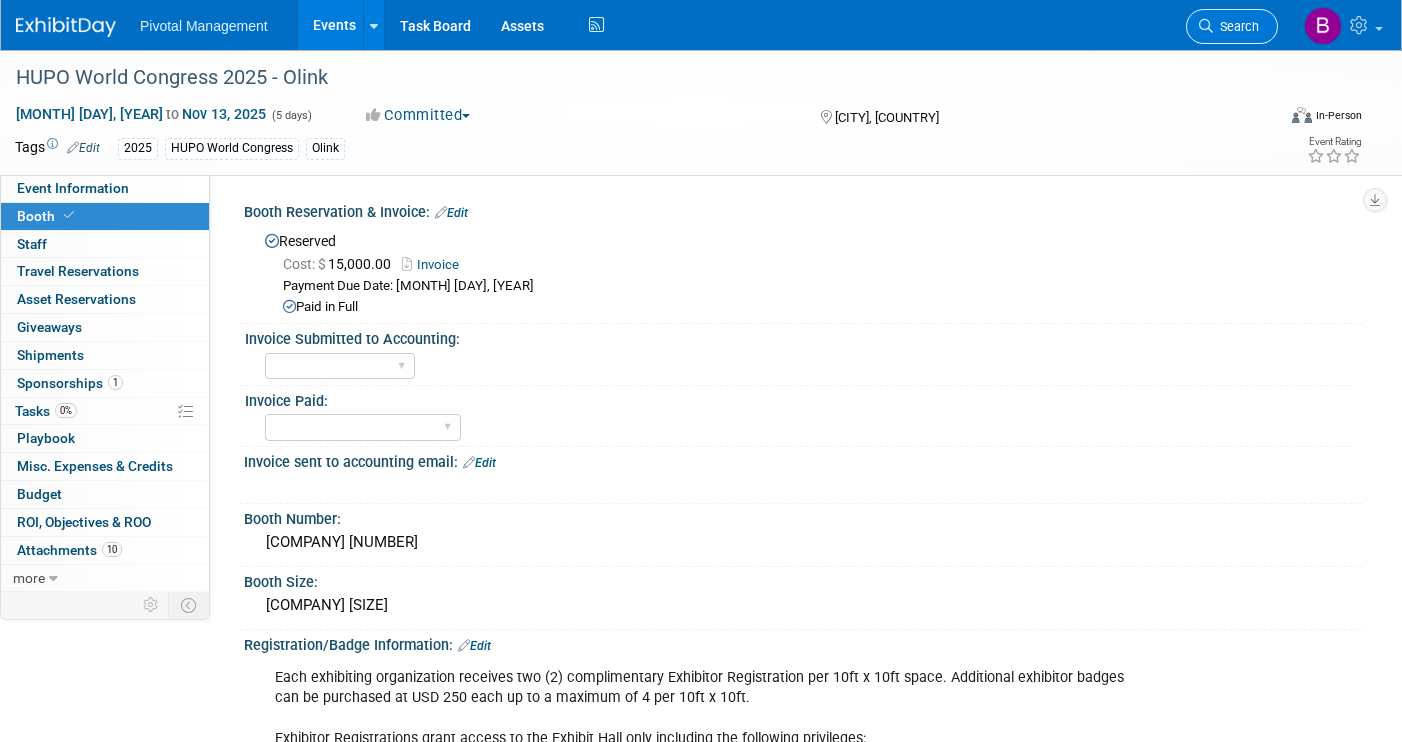 click on "Search" at bounding box center (1236, 26) 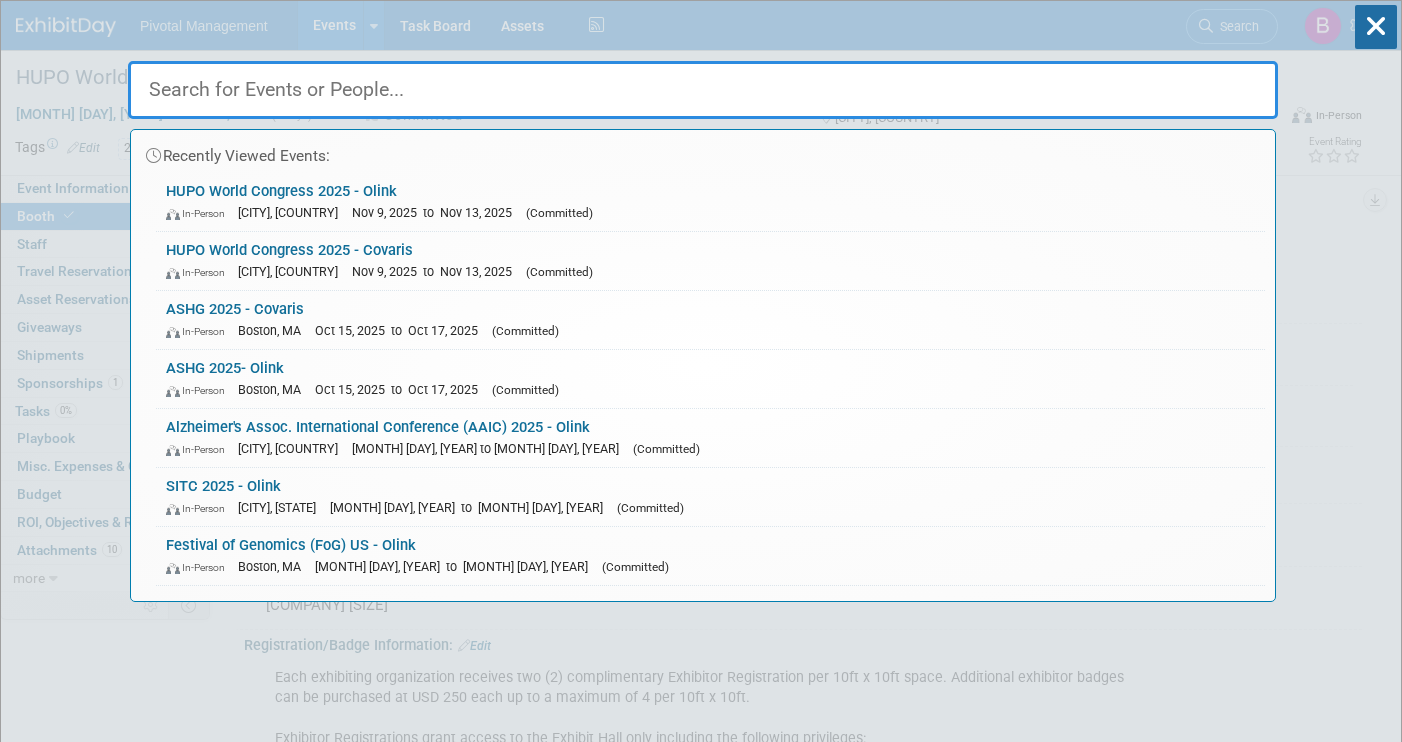 click at bounding box center (703, 90) 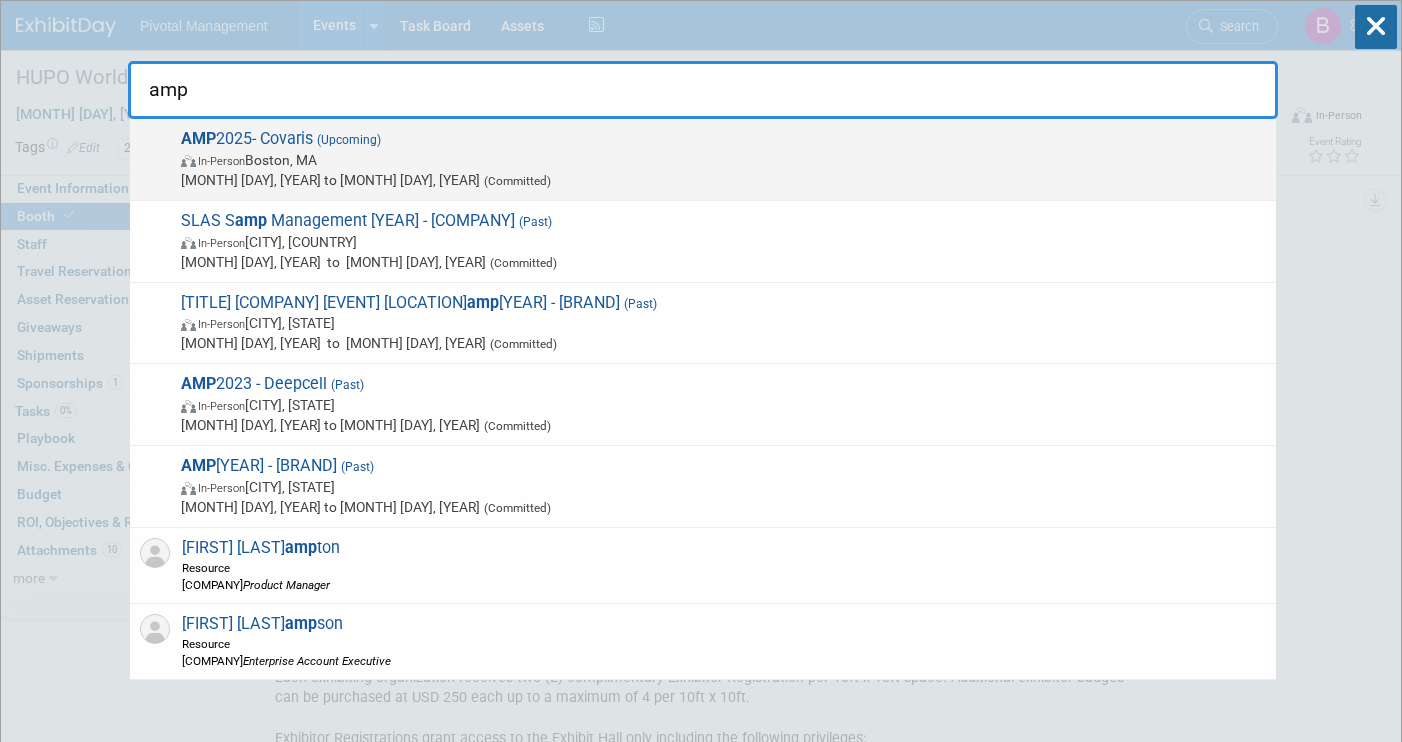 type on "amp" 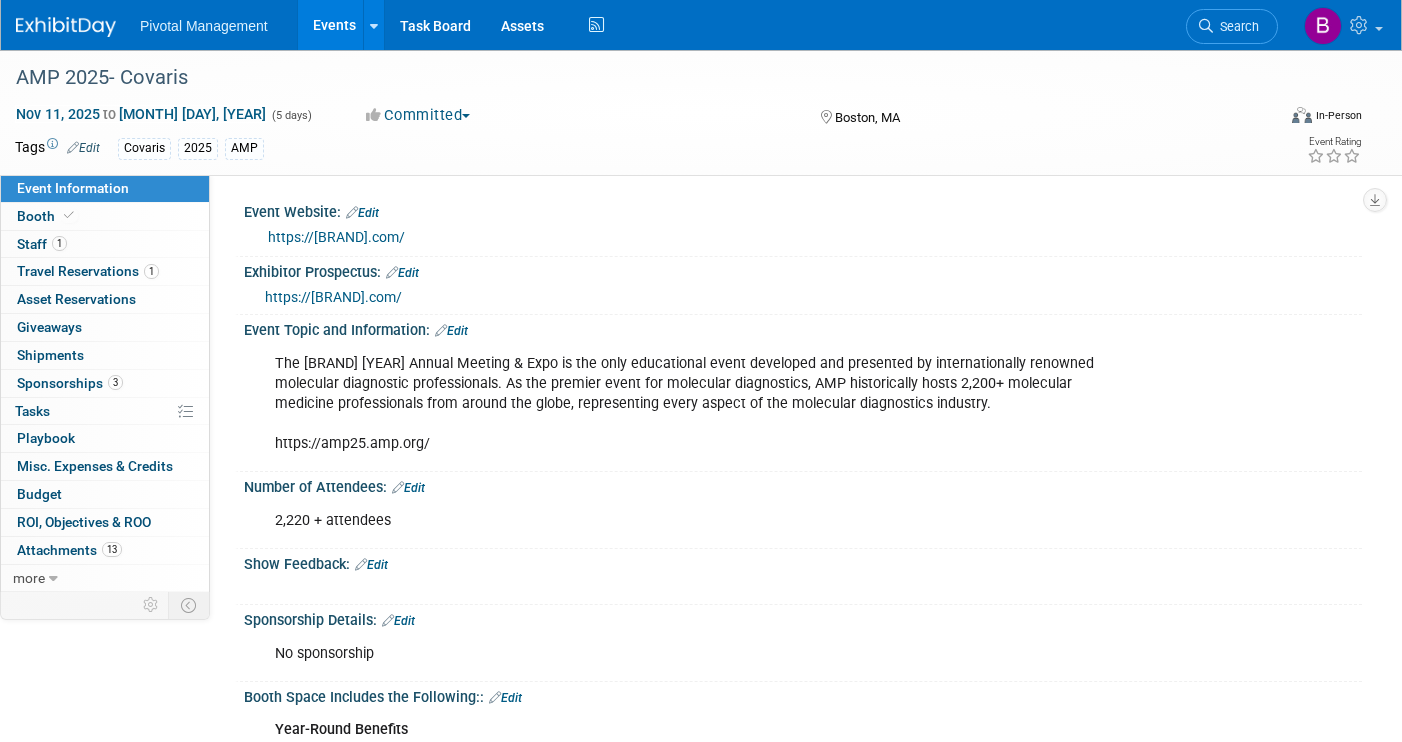 scroll, scrollTop: 0, scrollLeft: 0, axis: both 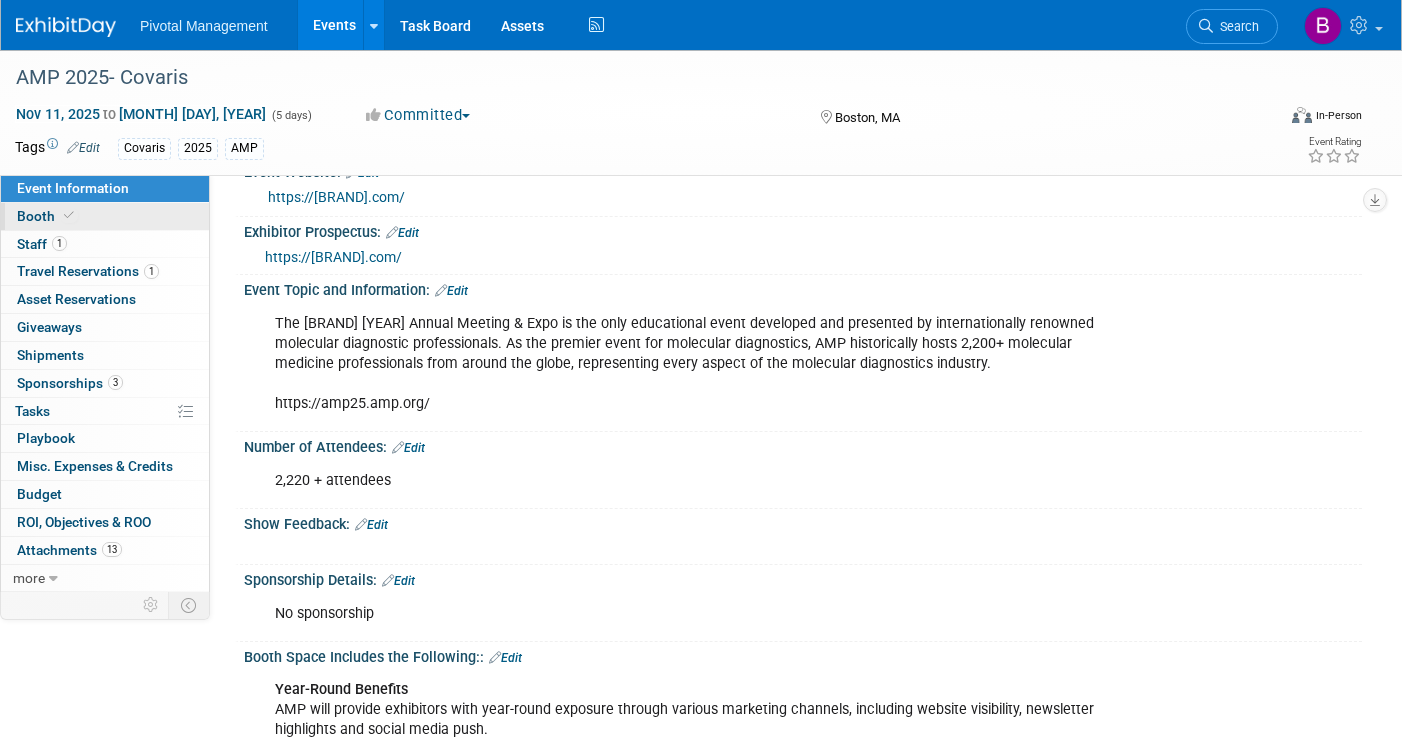 click on "Booth" at bounding box center [105, 216] 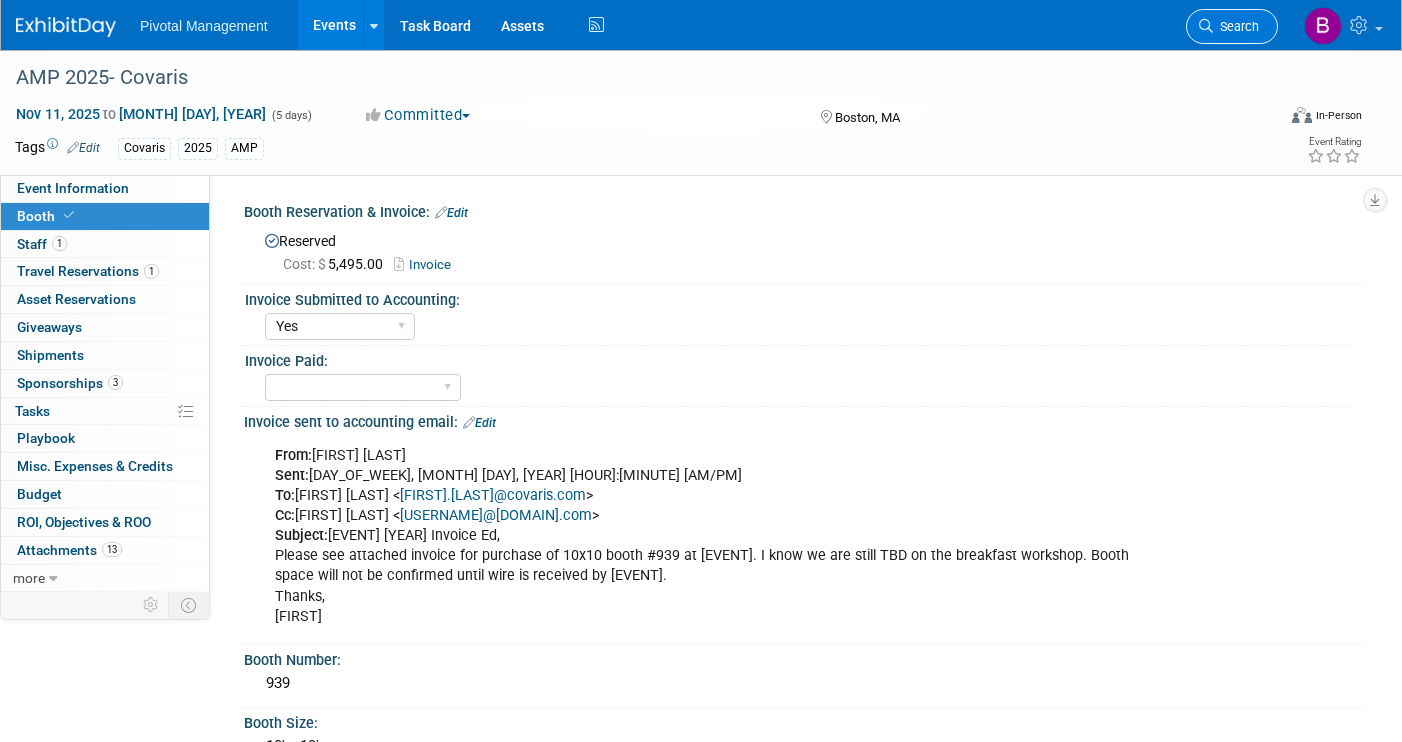 click on "Search" at bounding box center (1232, 26) 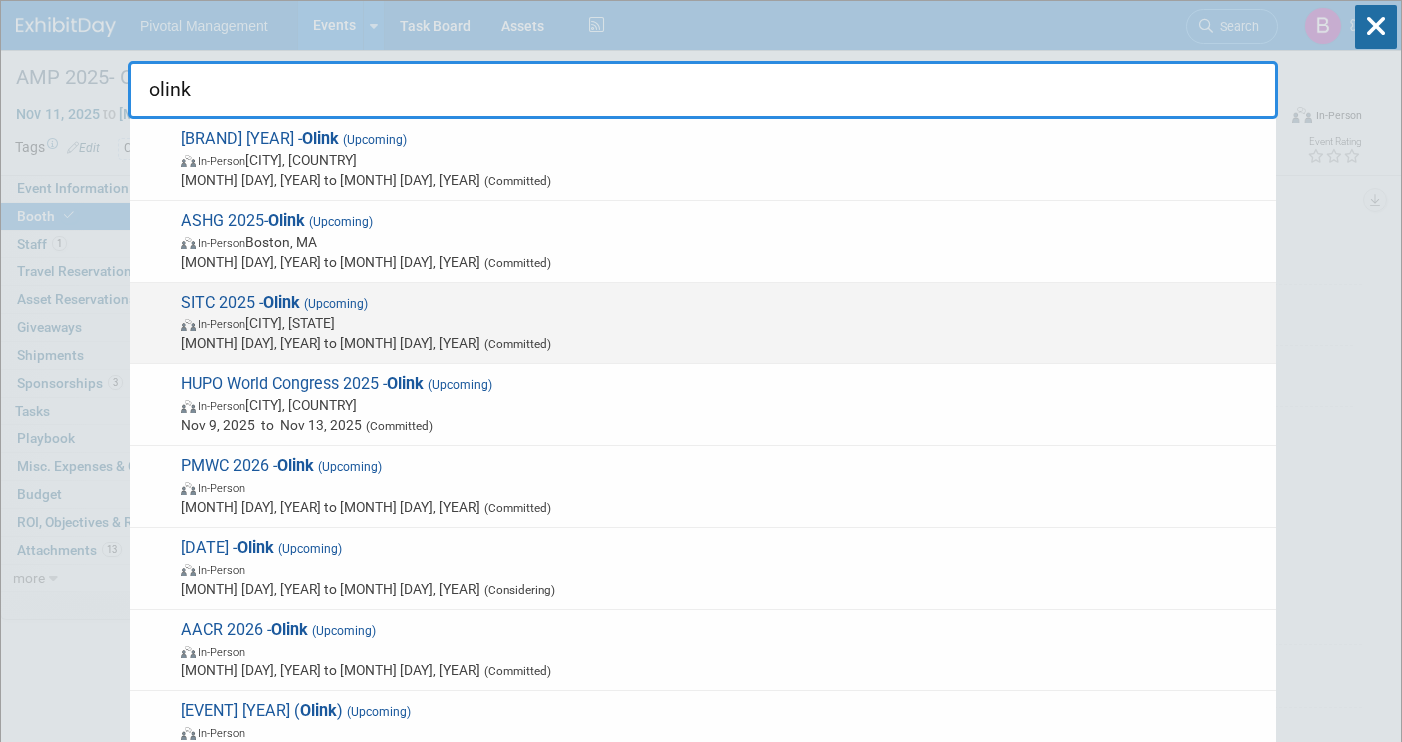 type on "olink" 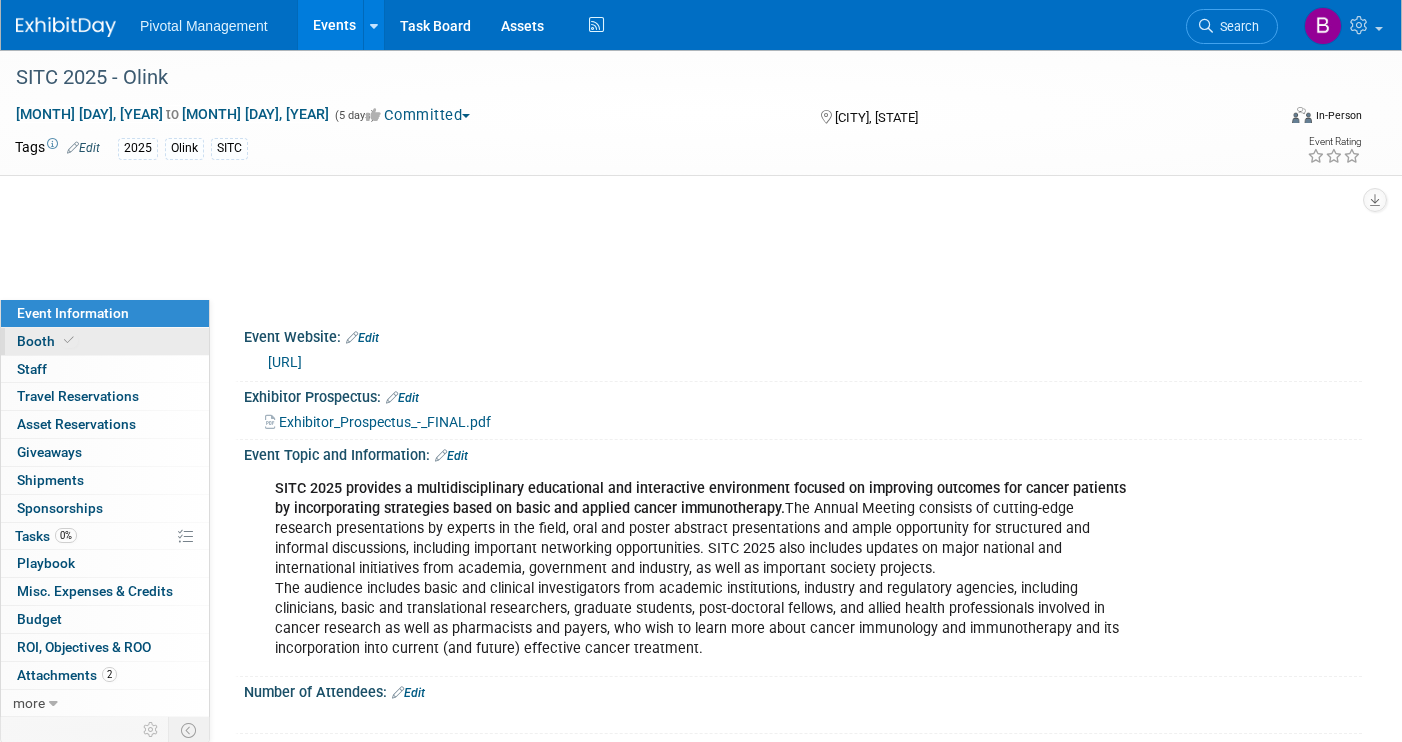 scroll, scrollTop: 0, scrollLeft: 0, axis: both 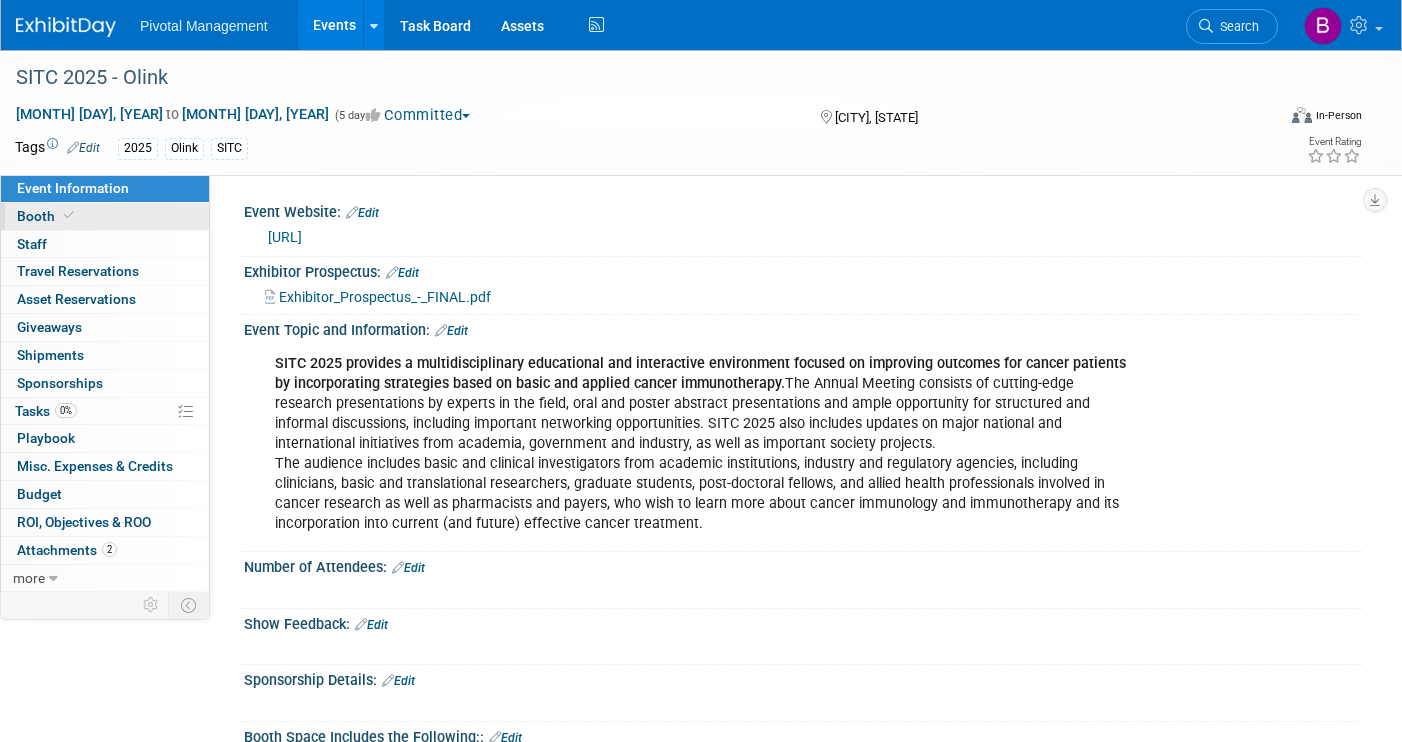 click on "Booth" at bounding box center [105, 216] 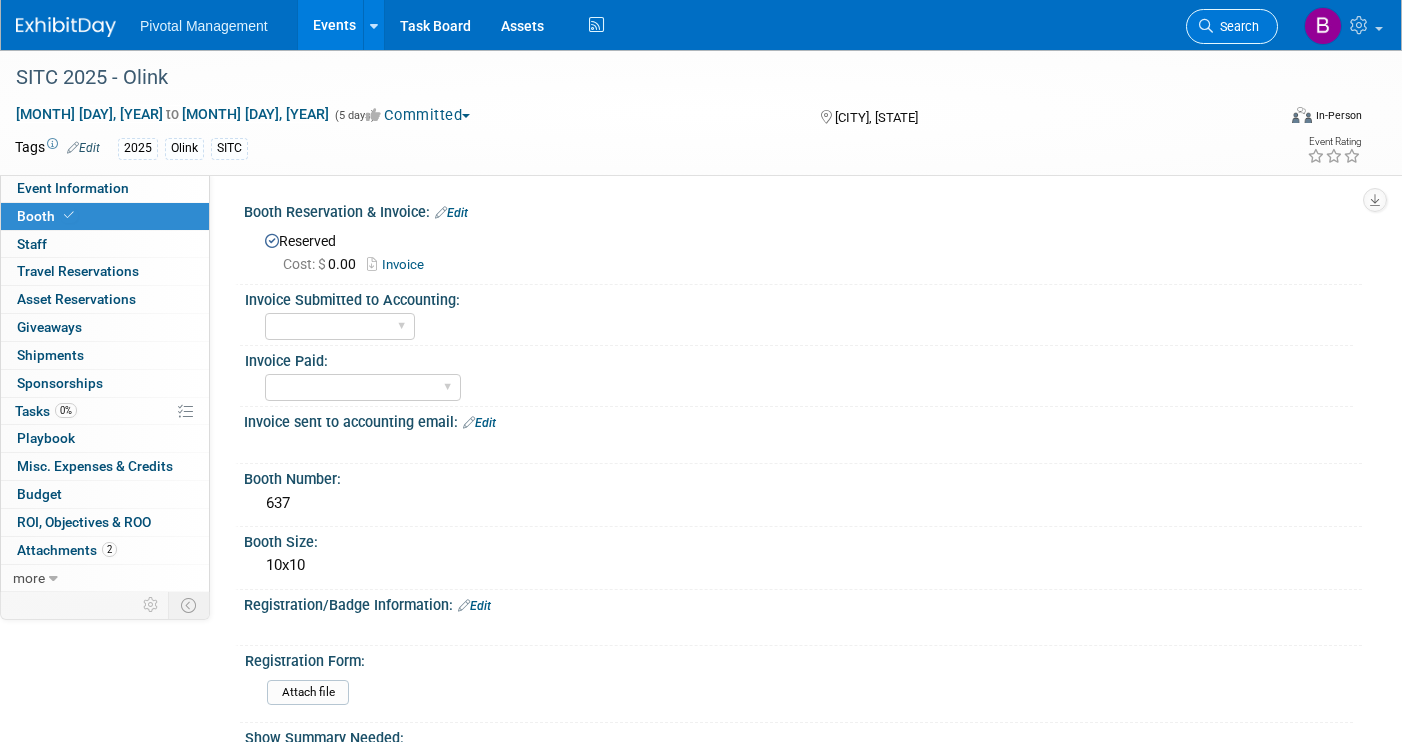 click on "Search" at bounding box center (1232, 26) 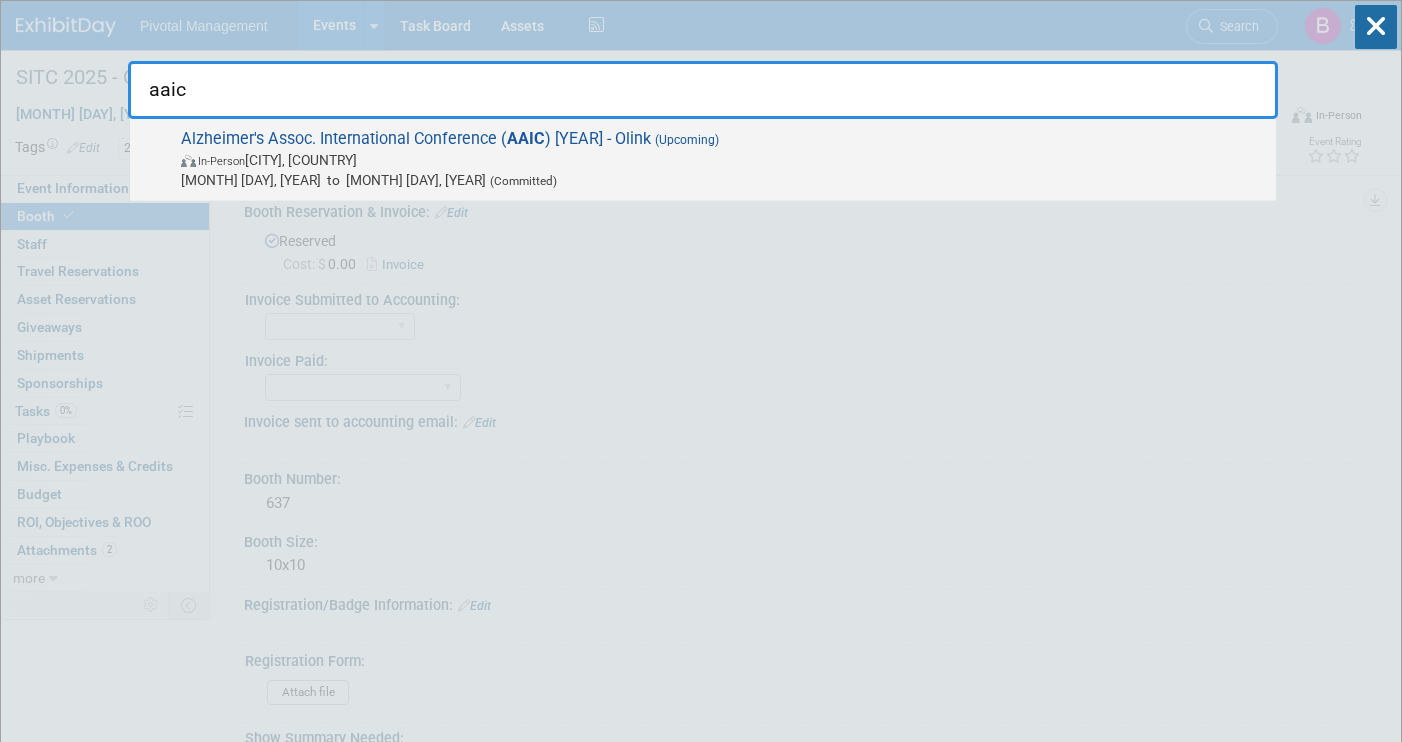type on "aaic" 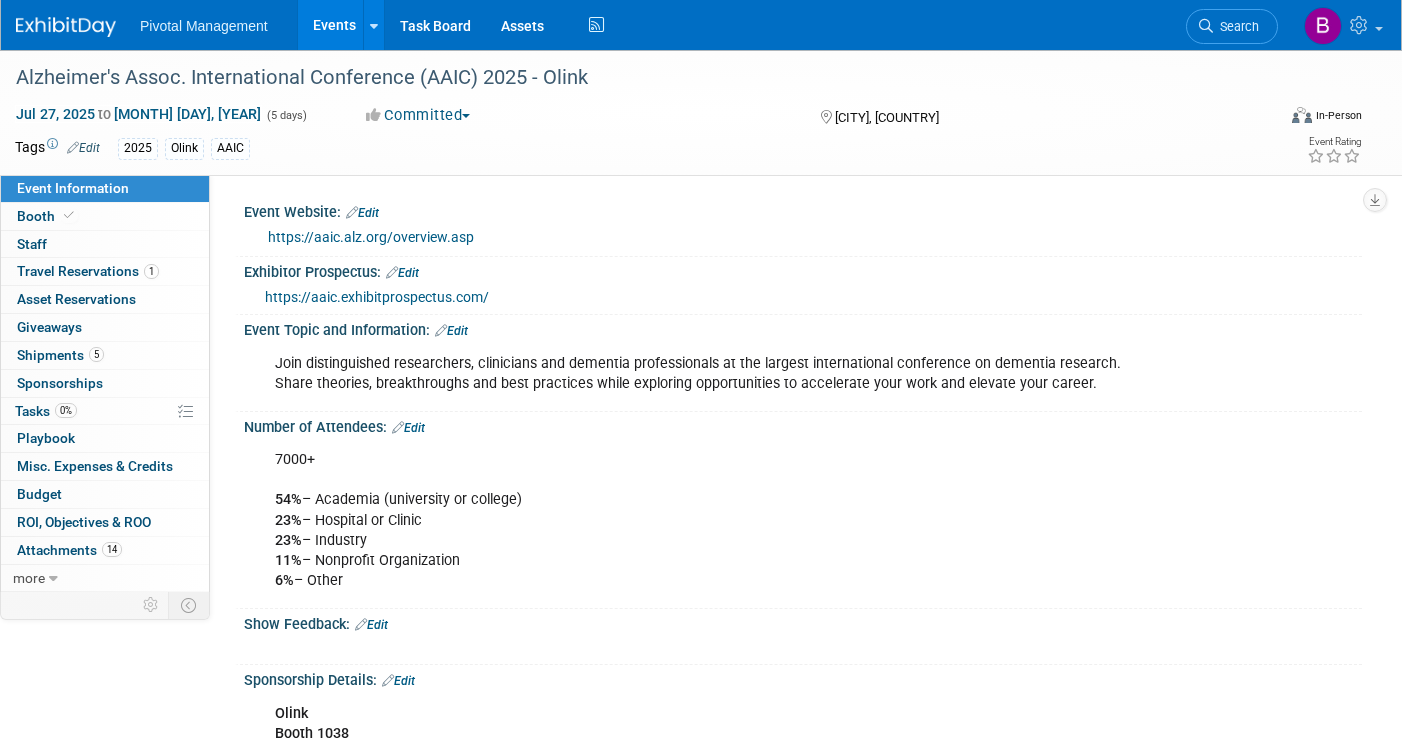 scroll, scrollTop: 0, scrollLeft: 0, axis: both 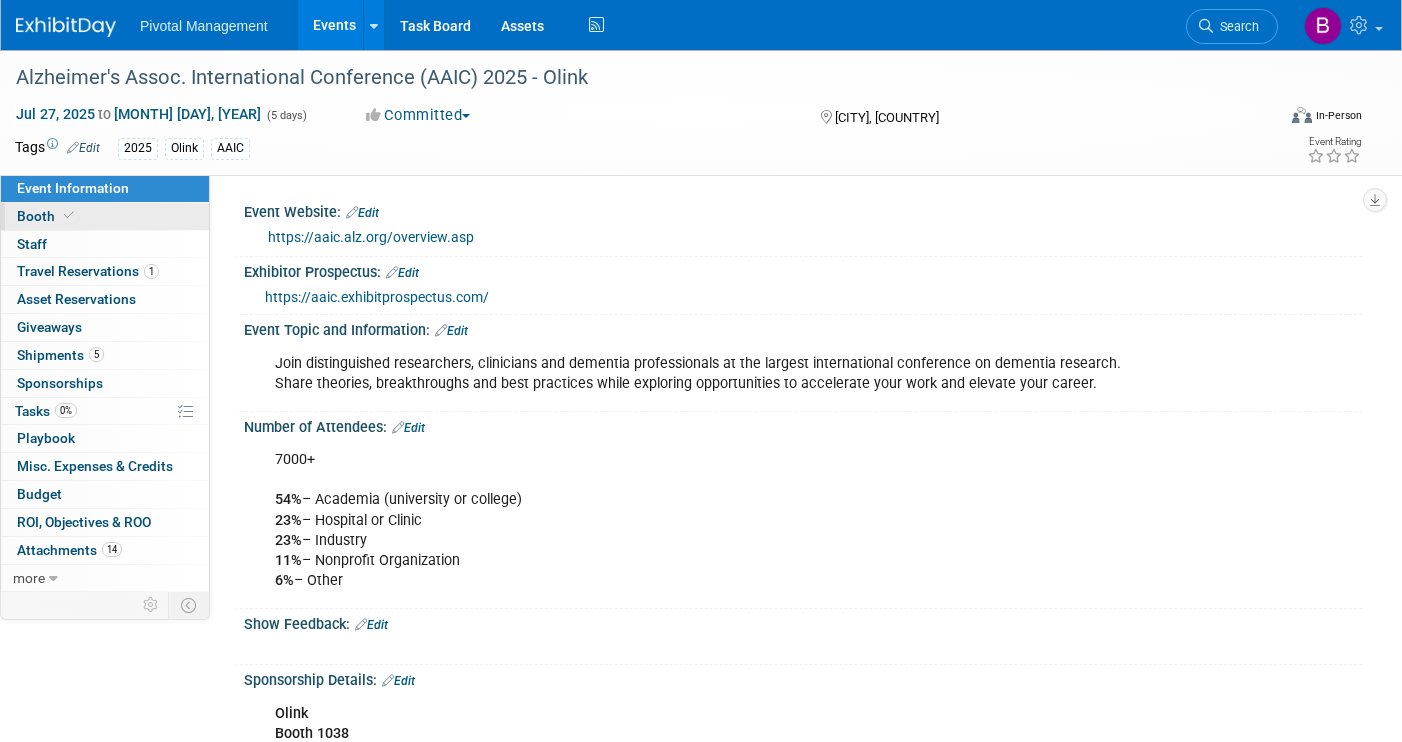 click on "Booth" at bounding box center (105, 216) 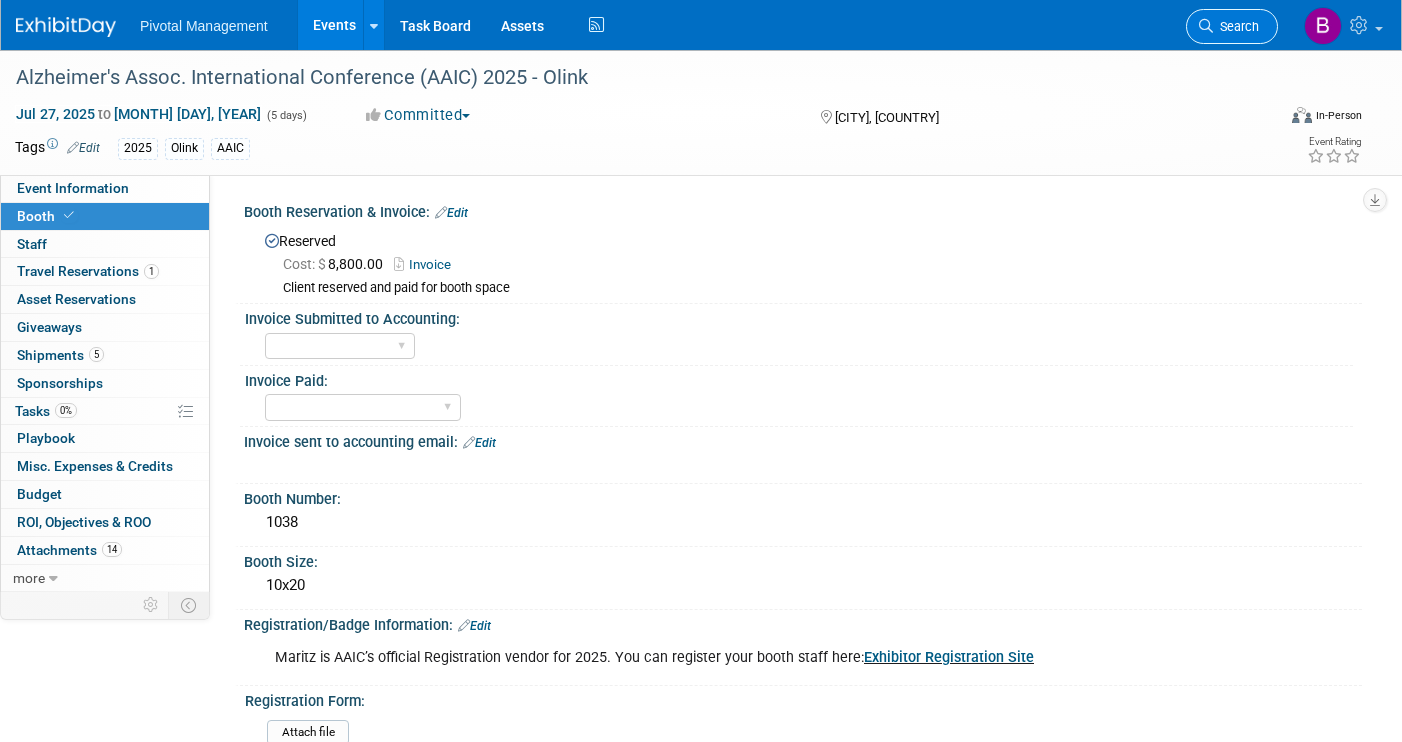 click on "Search" at bounding box center (1236, 26) 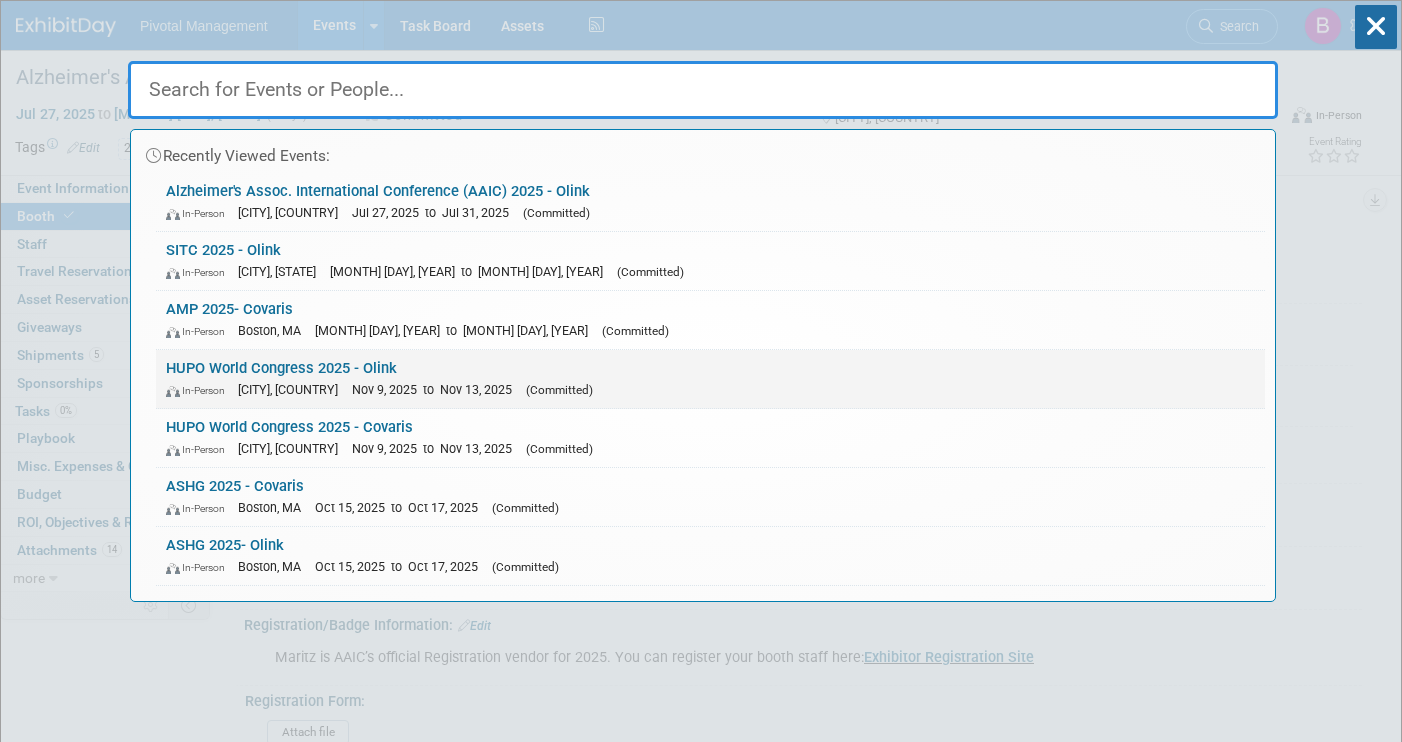 click on "In-Person
Toronto, Canada
Nov 9, 2025  to  Nov 13, 2025
(Committed)" at bounding box center [710, 389] 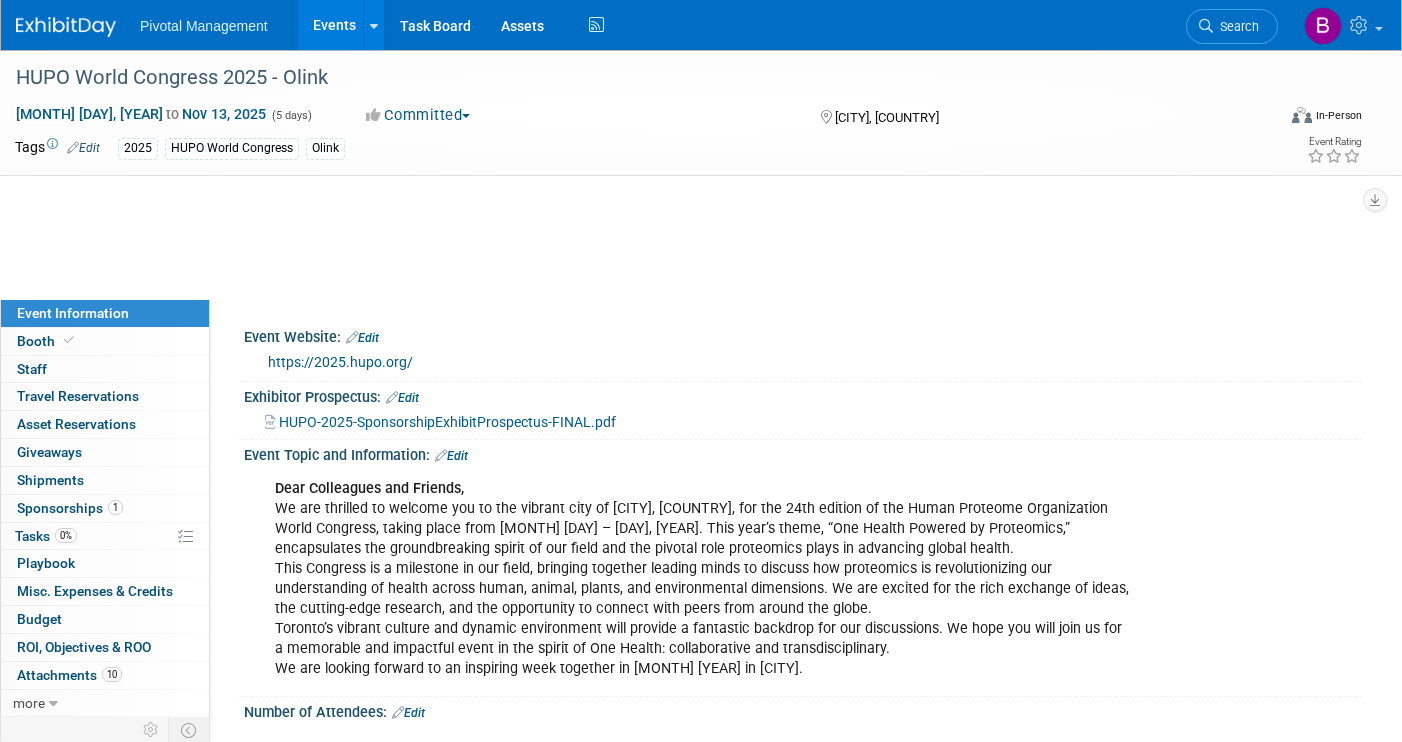 scroll, scrollTop: 0, scrollLeft: 0, axis: both 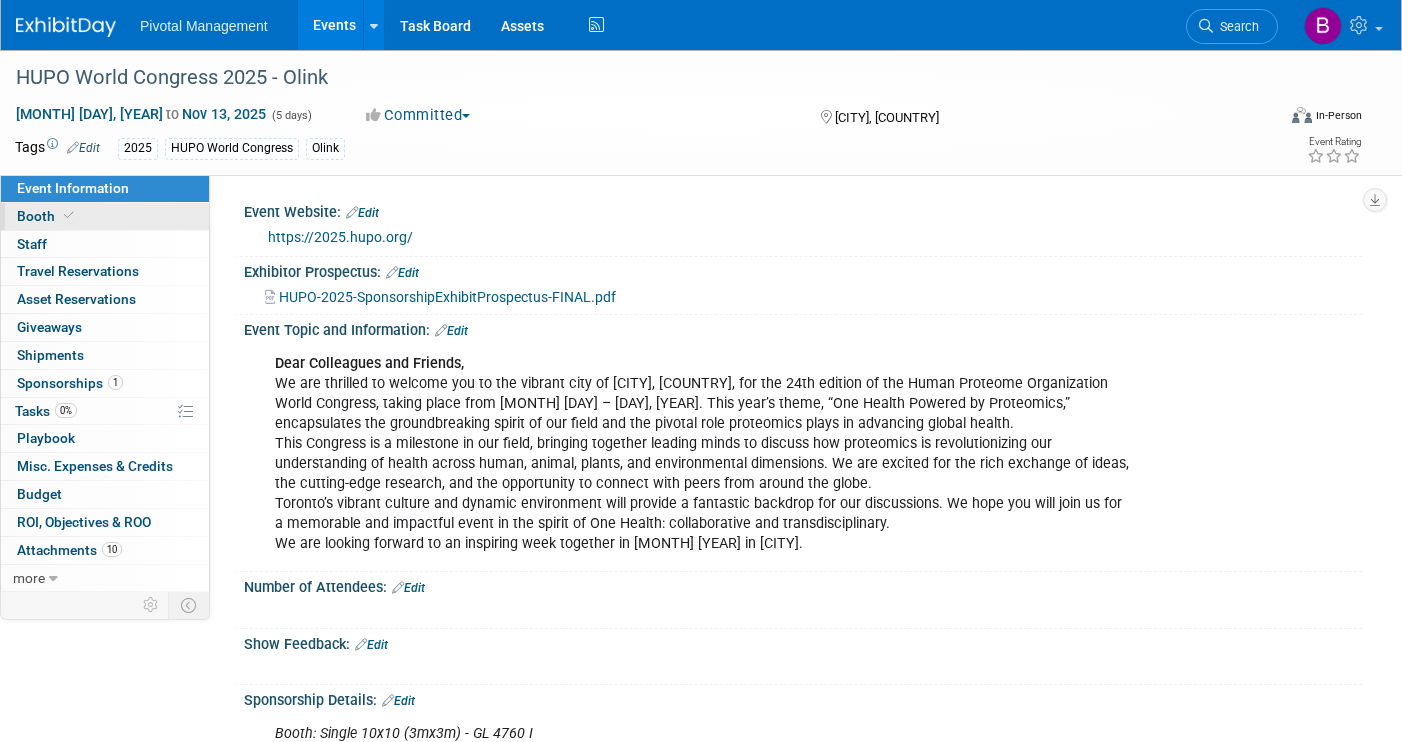 click on "Booth" at bounding box center (105, 216) 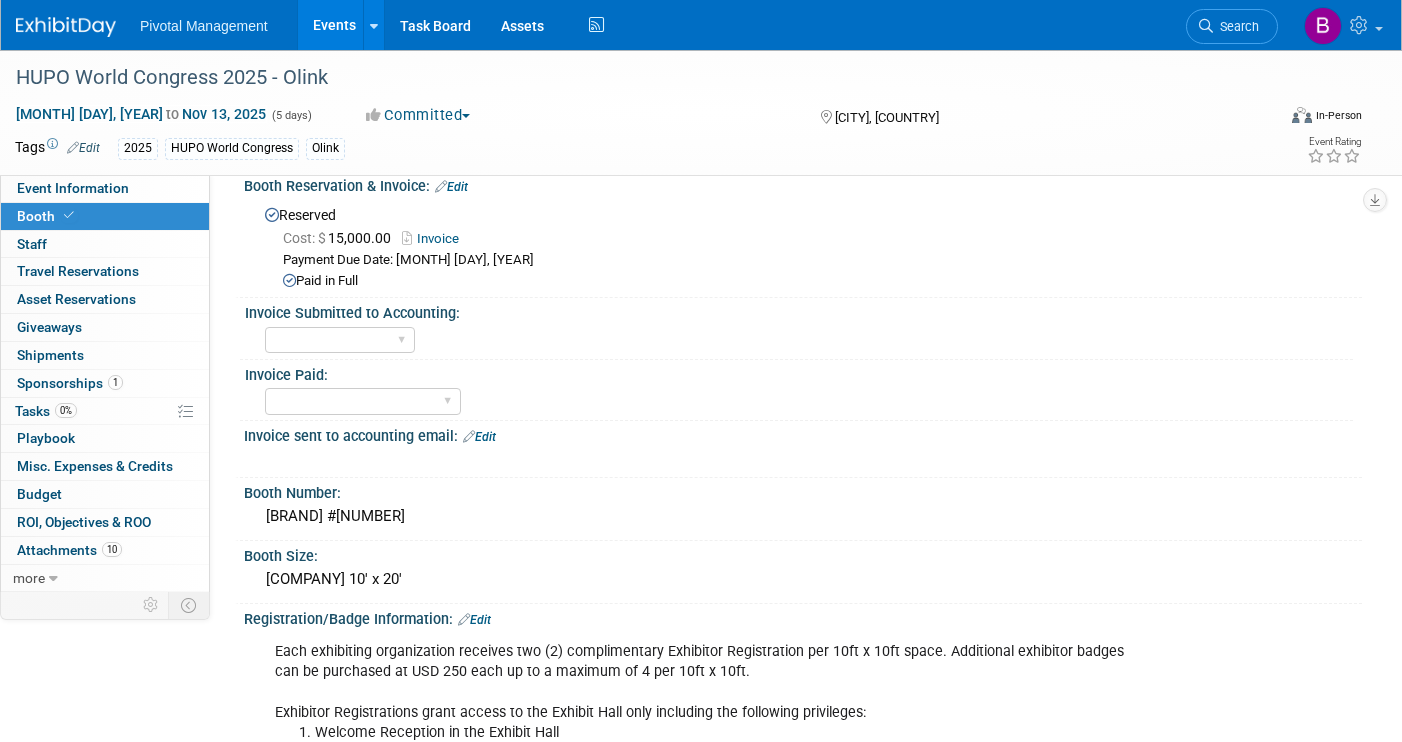scroll, scrollTop: 28, scrollLeft: 0, axis: vertical 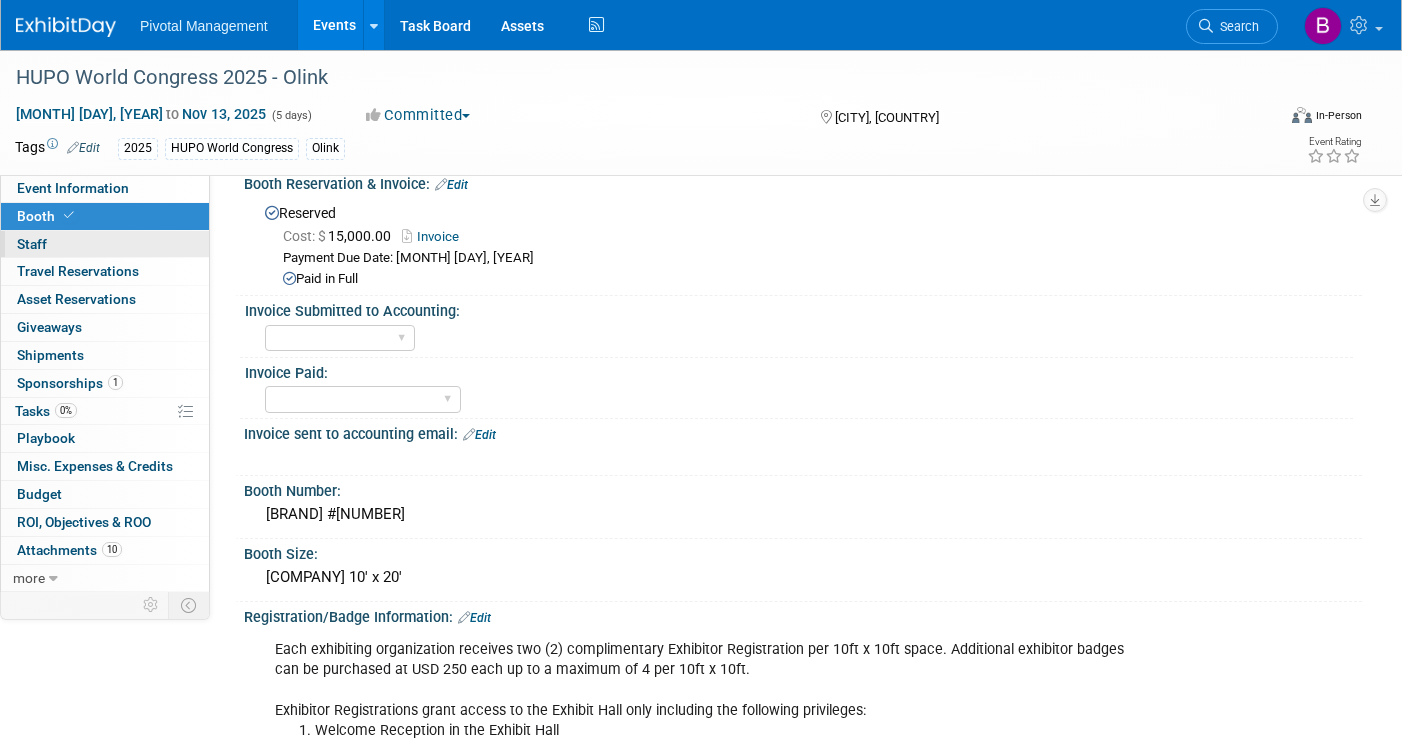 click on "0
Staff 0" at bounding box center [105, 244] 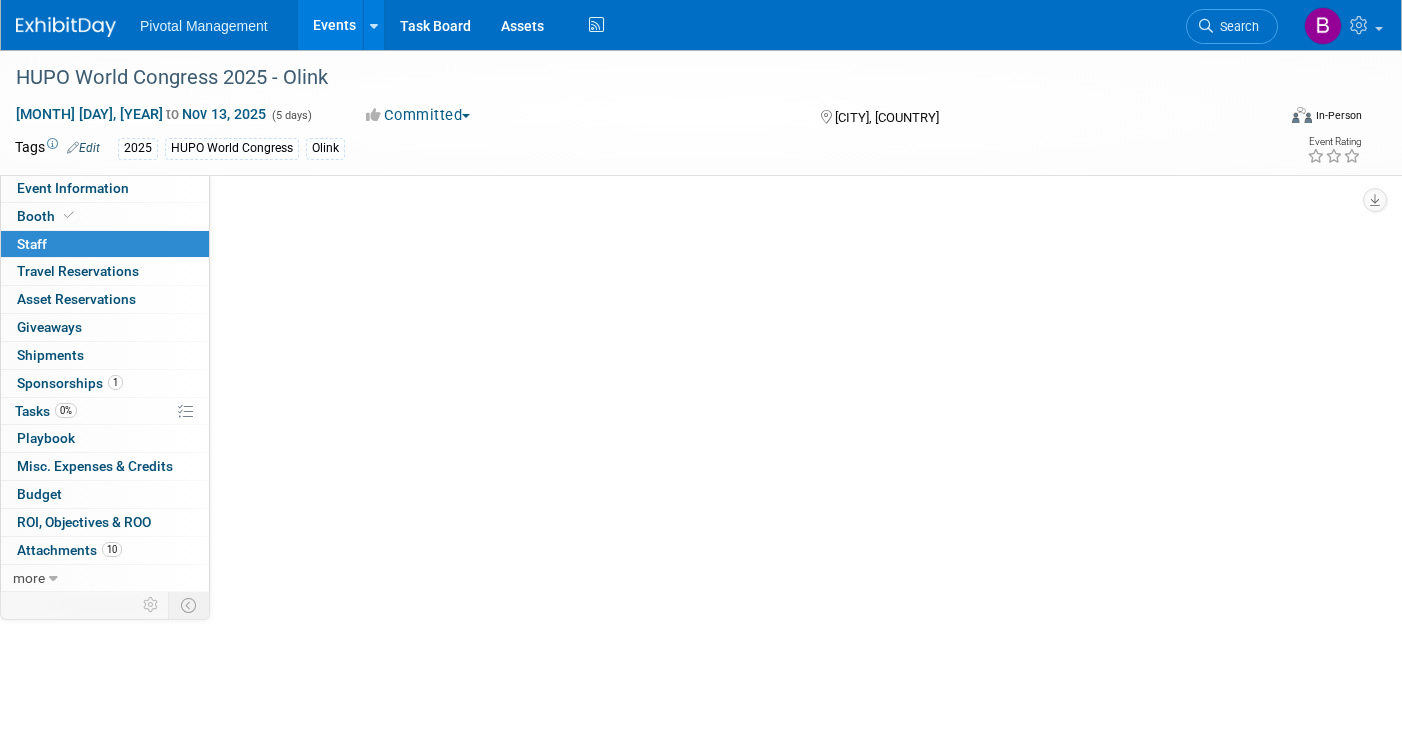 scroll, scrollTop: 0, scrollLeft: 0, axis: both 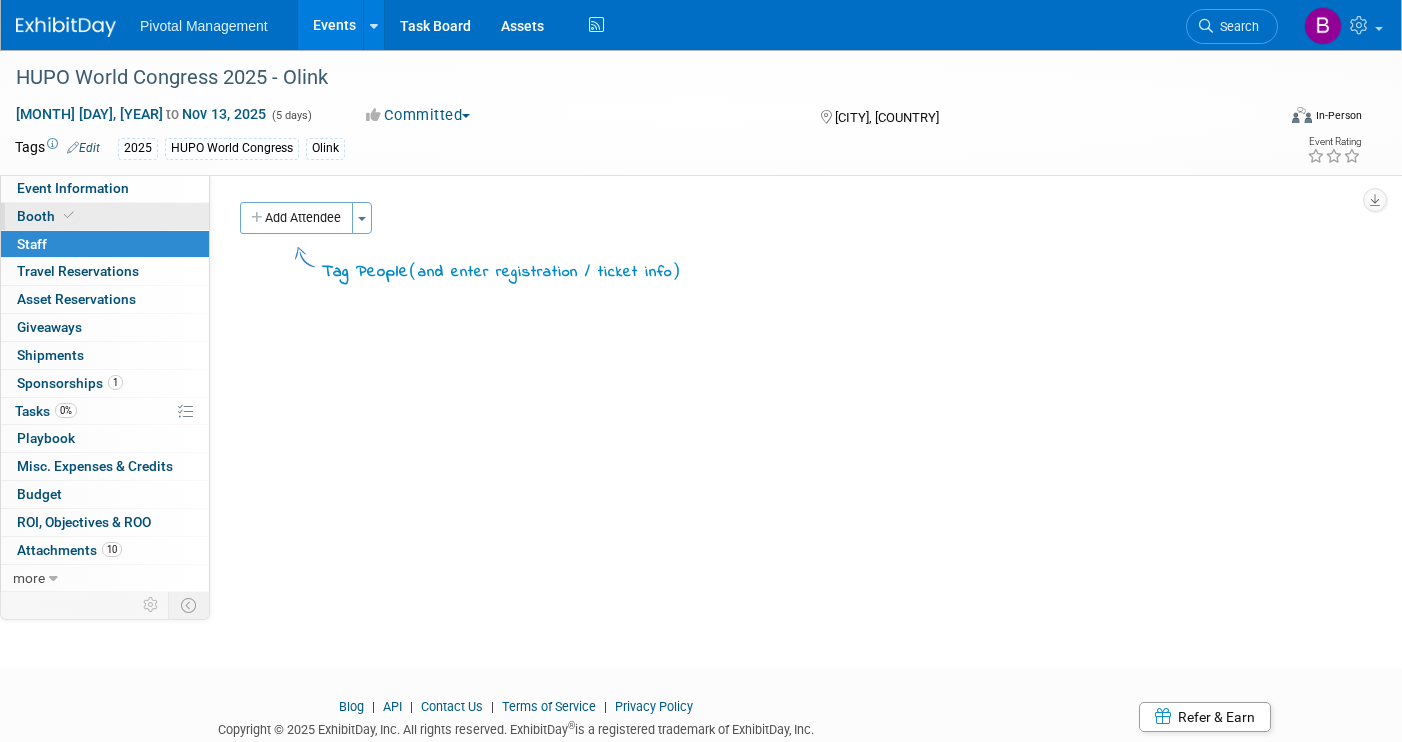 click on "Booth" at bounding box center [105, 216] 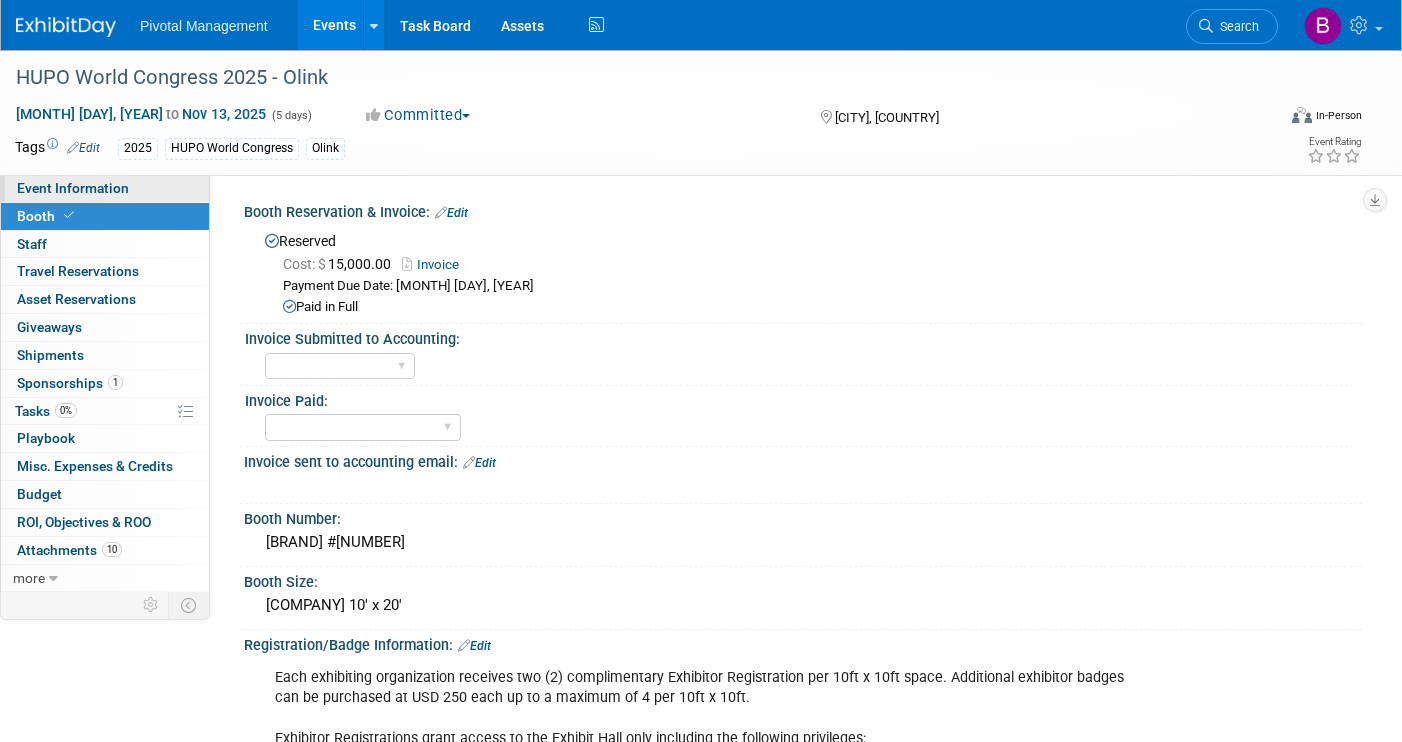 click on "Event Information" at bounding box center [73, 188] 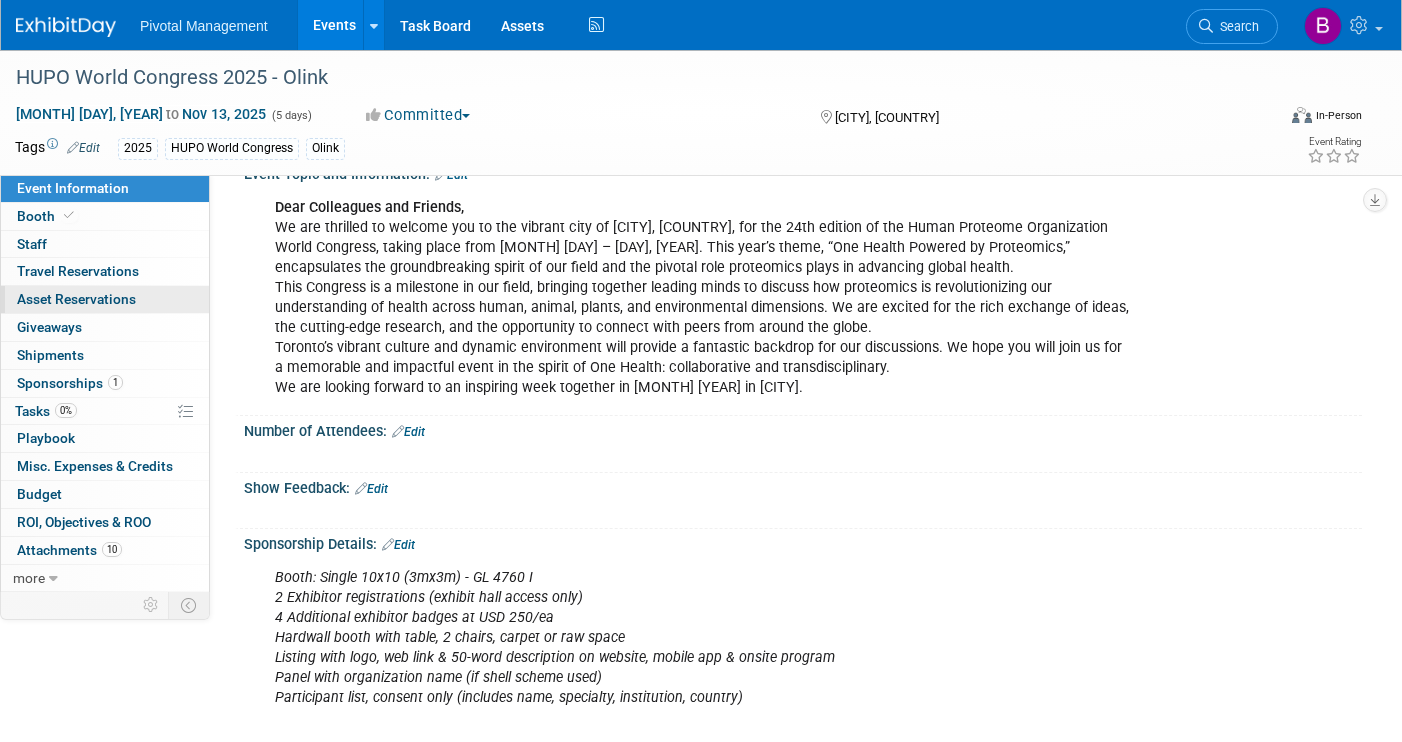 scroll, scrollTop: 0, scrollLeft: 0, axis: both 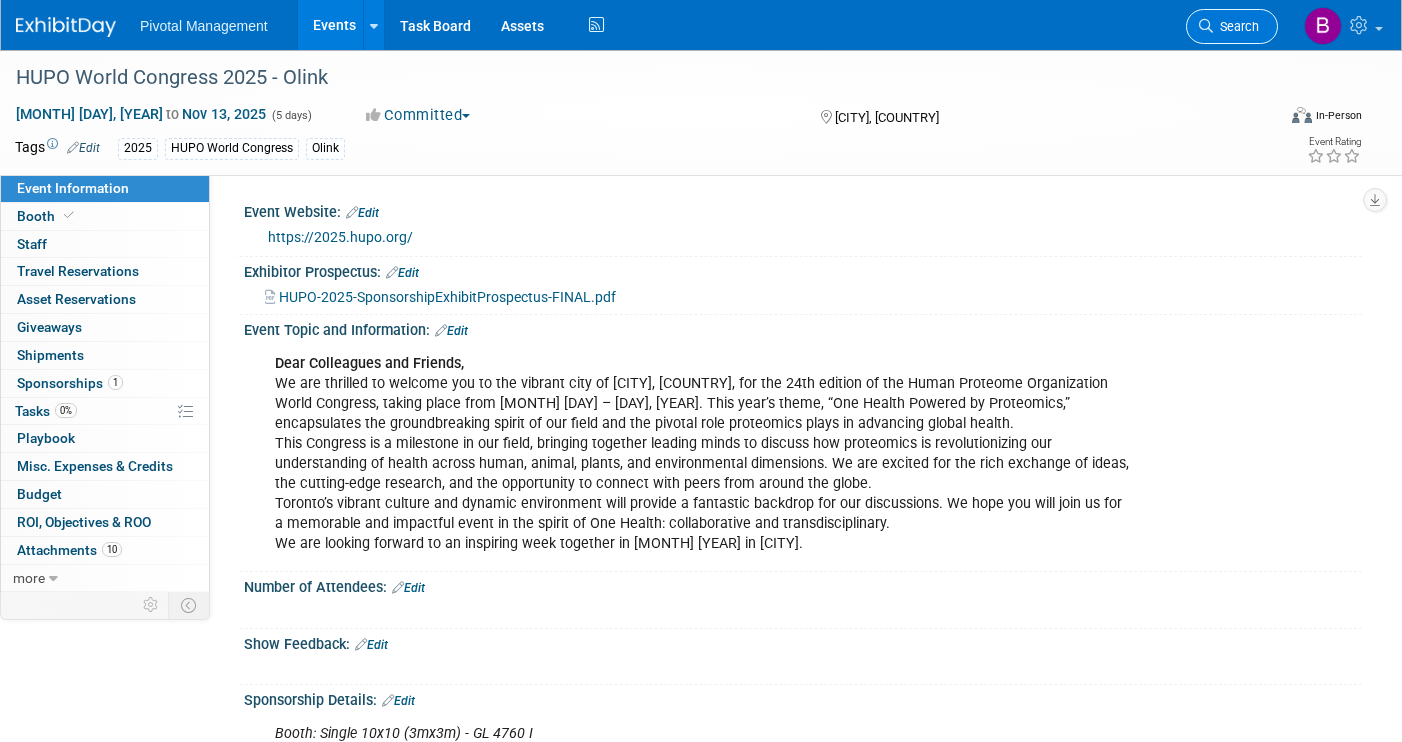 click on "Search" at bounding box center [1236, 26] 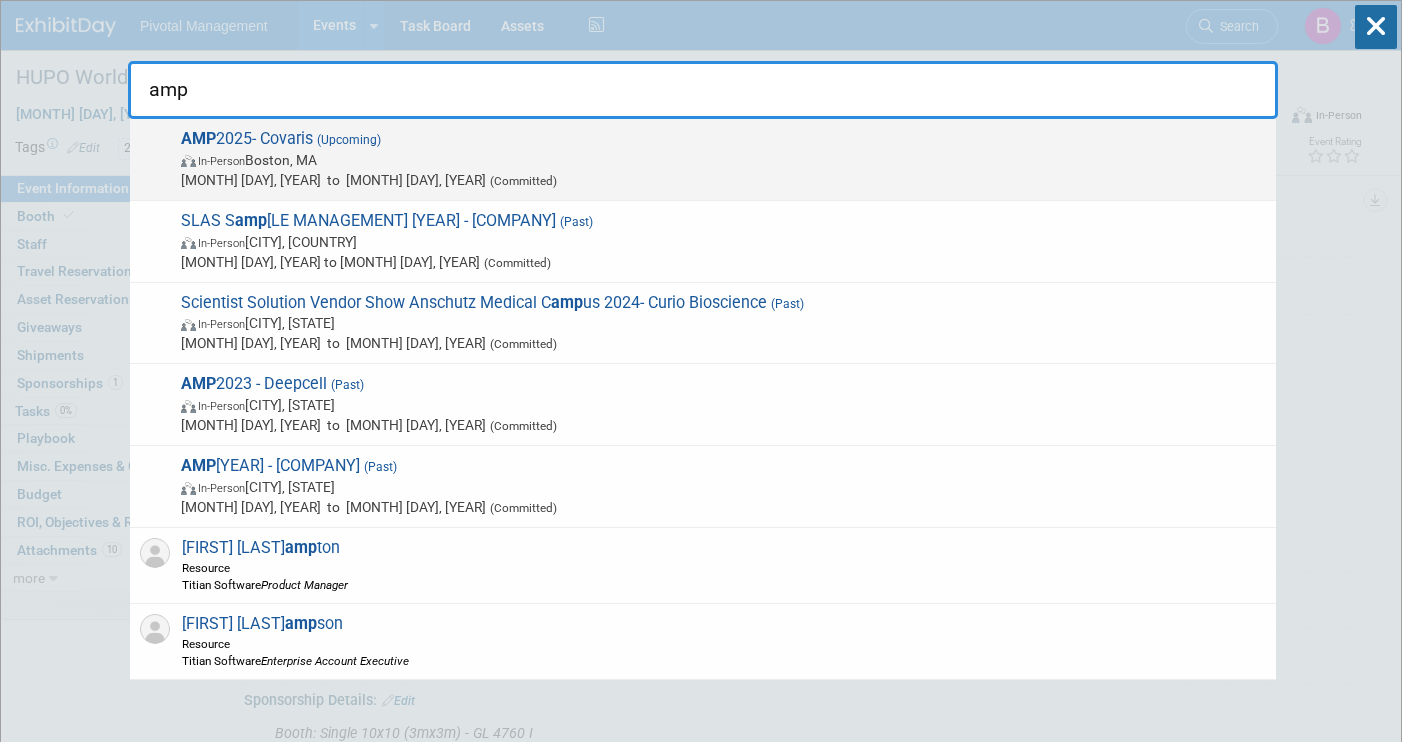 type on "amp" 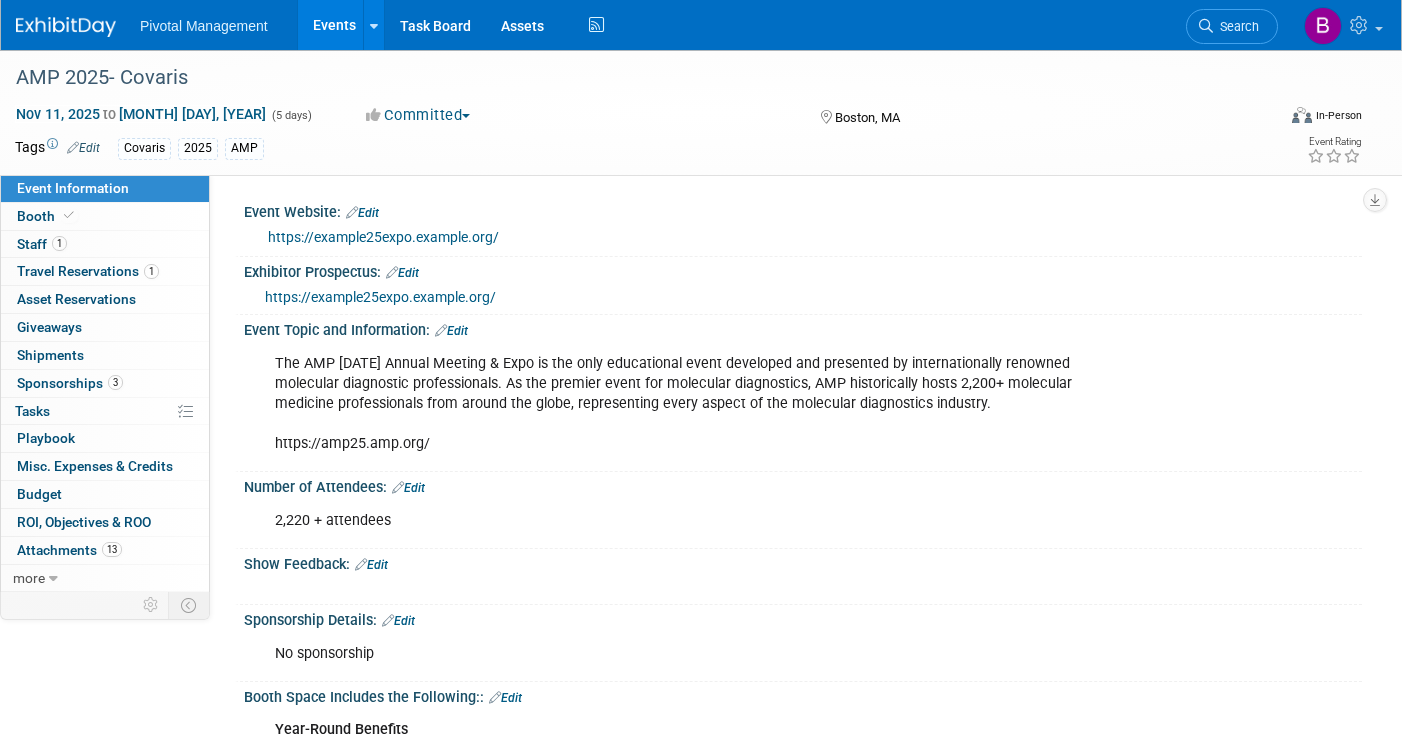 scroll, scrollTop: 0, scrollLeft: 0, axis: both 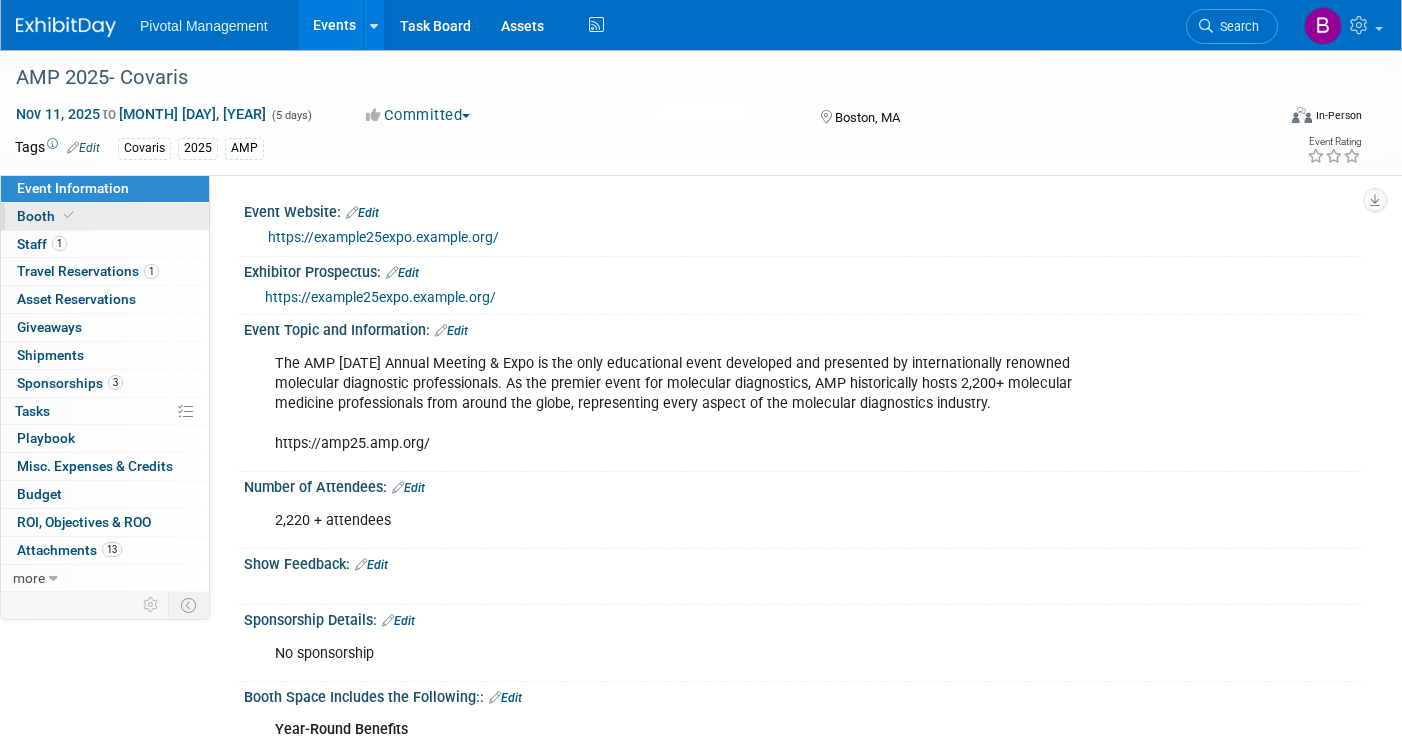 click on "Booth" at bounding box center [105, 216] 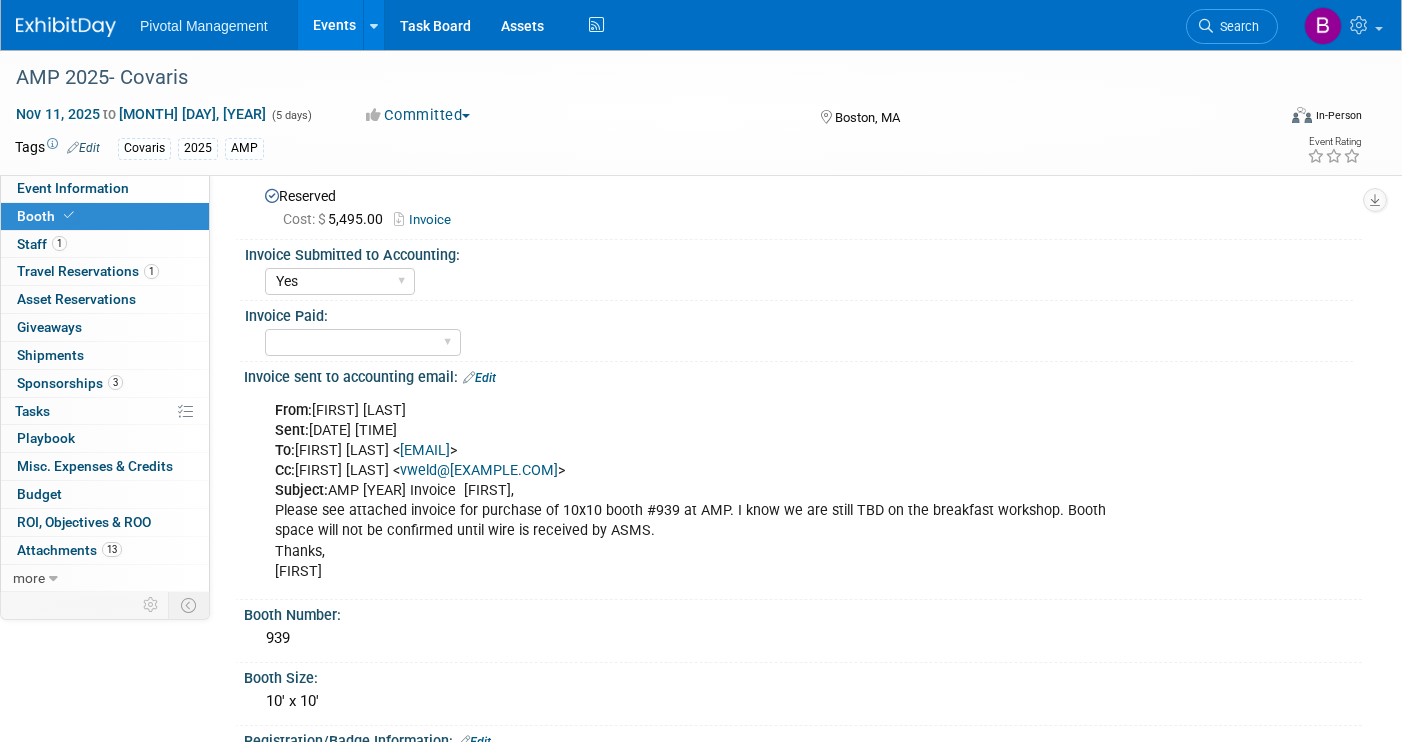 scroll, scrollTop: 39, scrollLeft: 0, axis: vertical 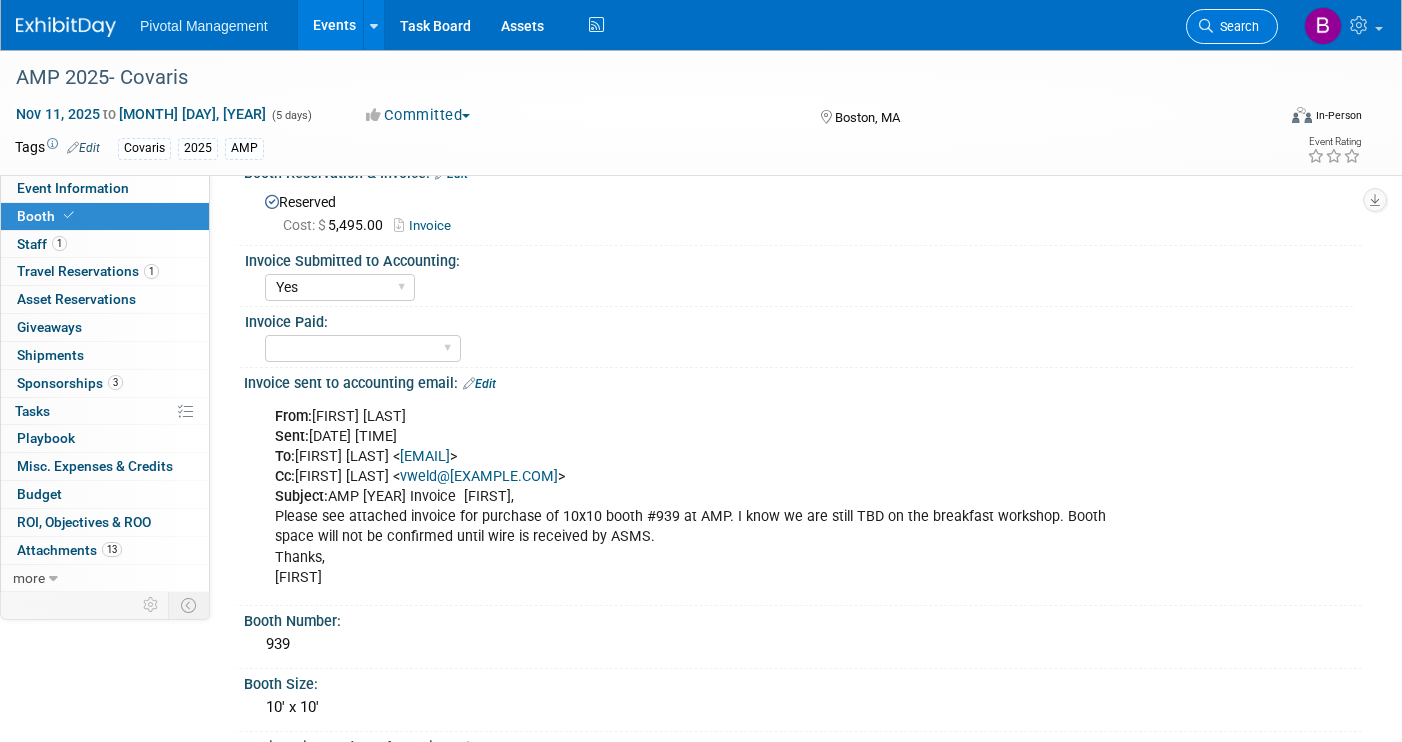 click on "Search" at bounding box center (1236, 26) 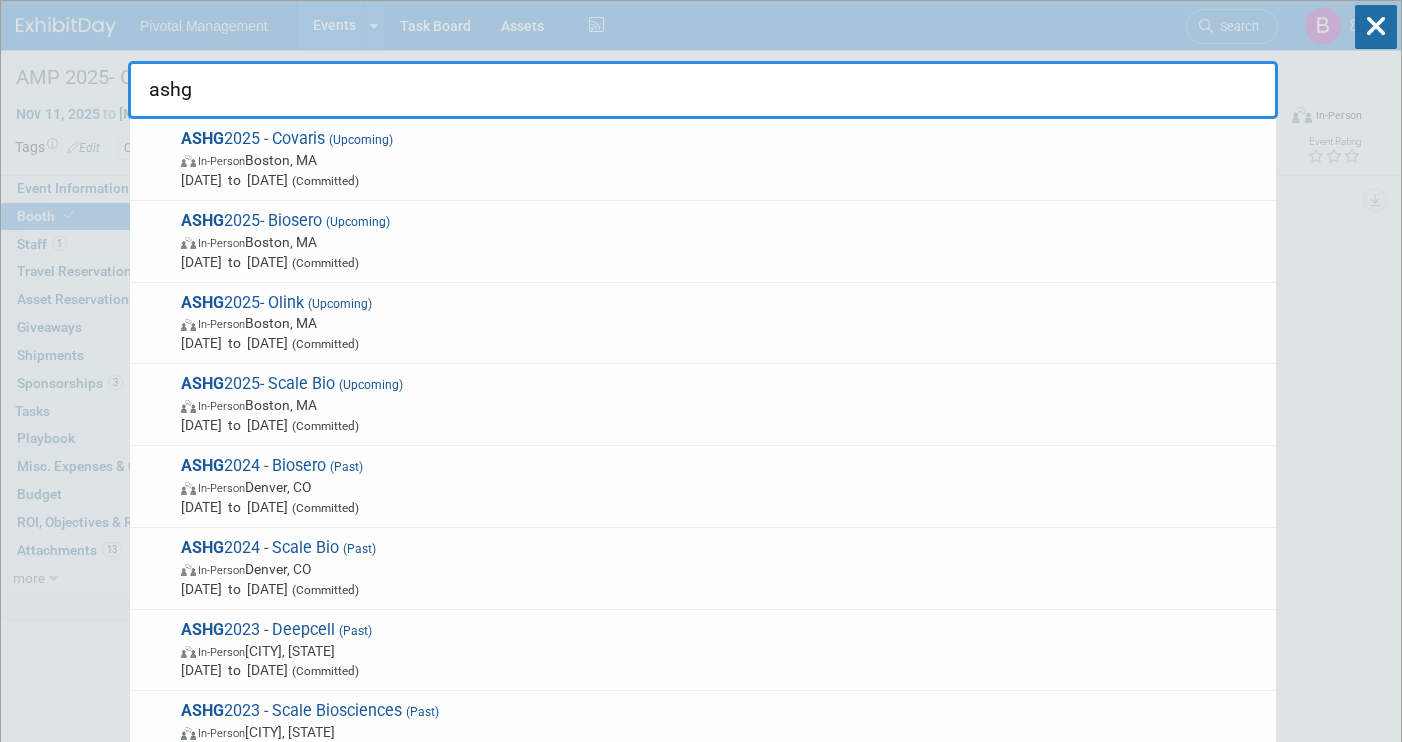 click on "ashg" at bounding box center (703, 90) 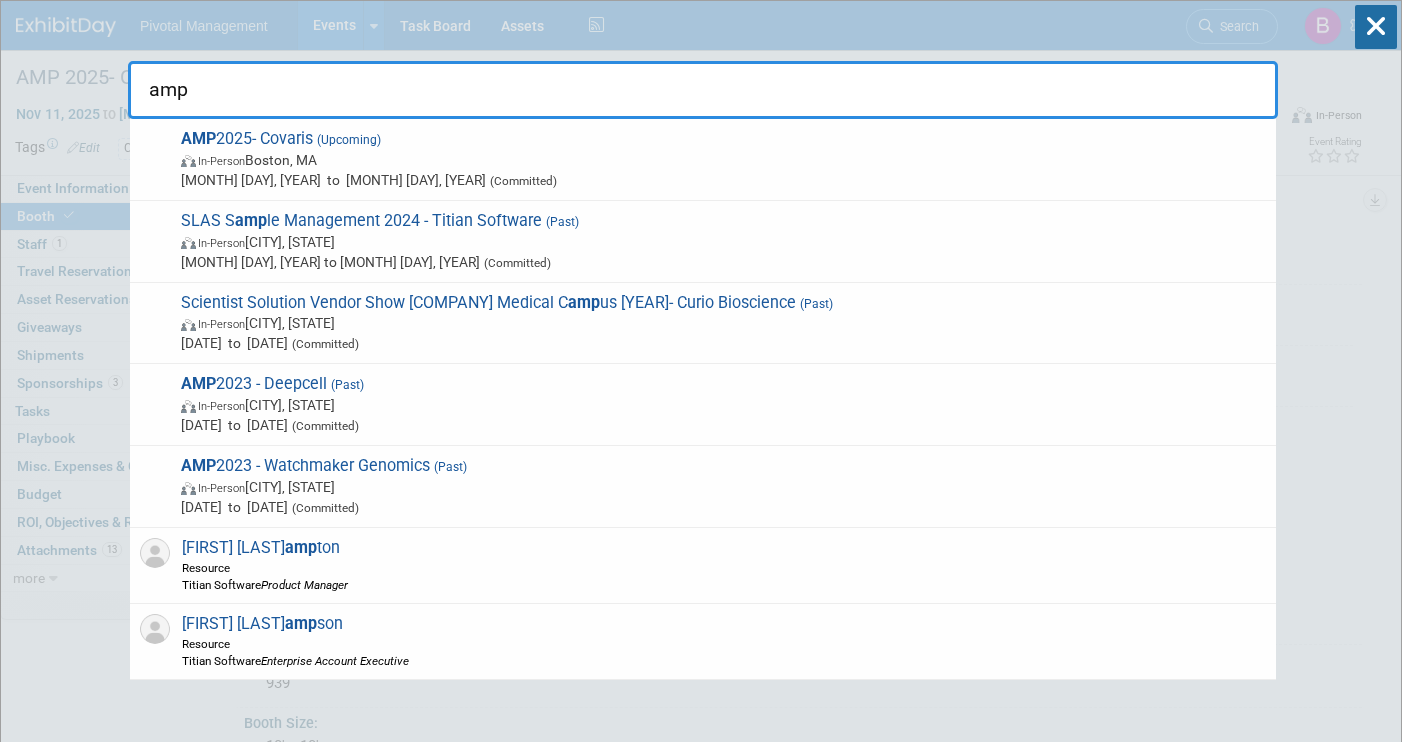 click on "amp" at bounding box center [703, 90] 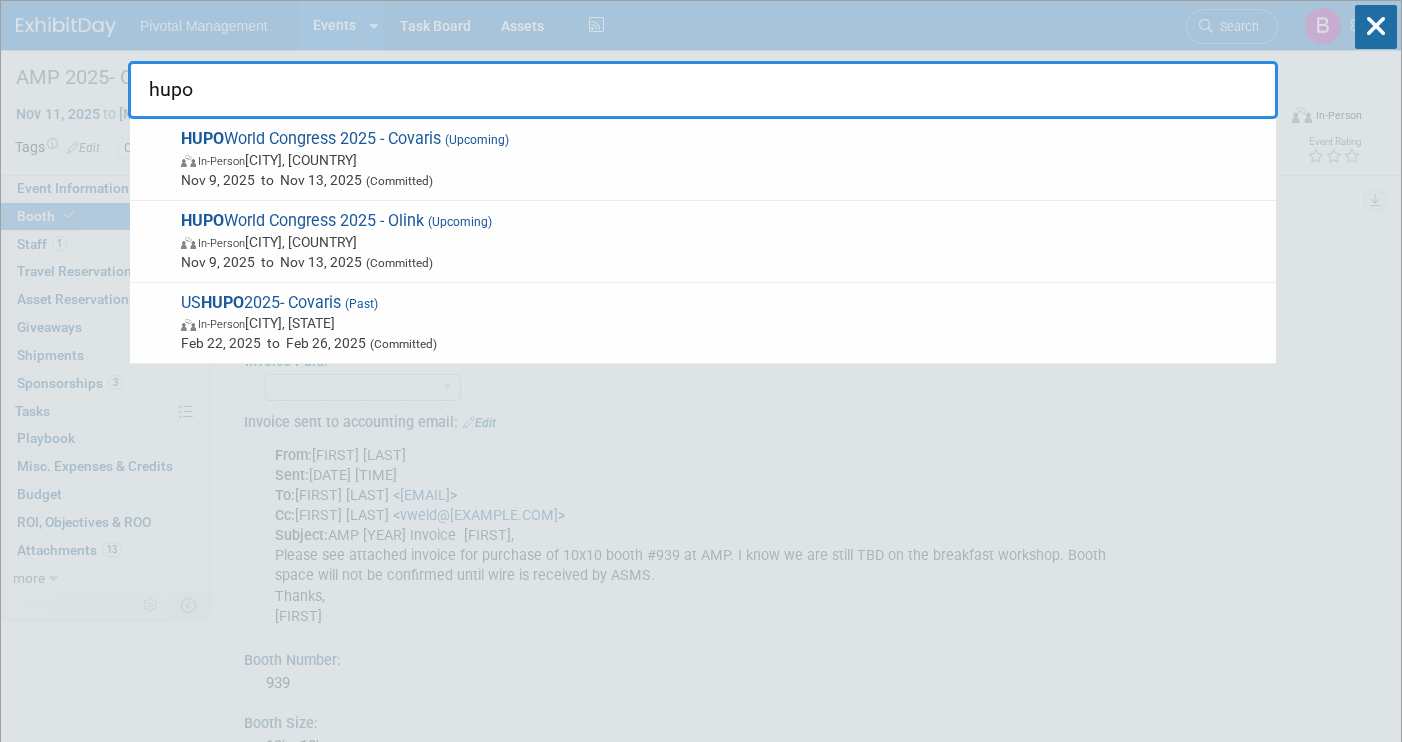 click on "hupo" at bounding box center [703, 90] 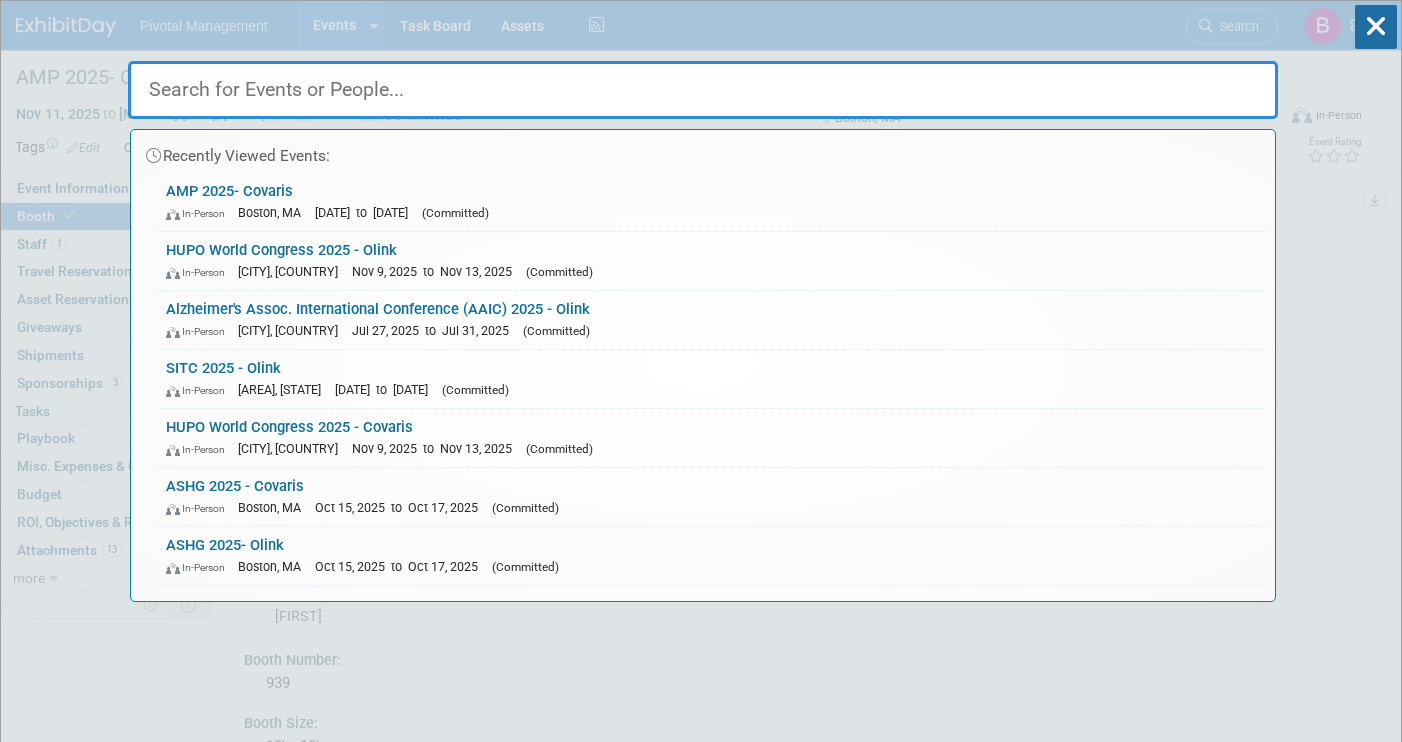 click at bounding box center (703, 90) 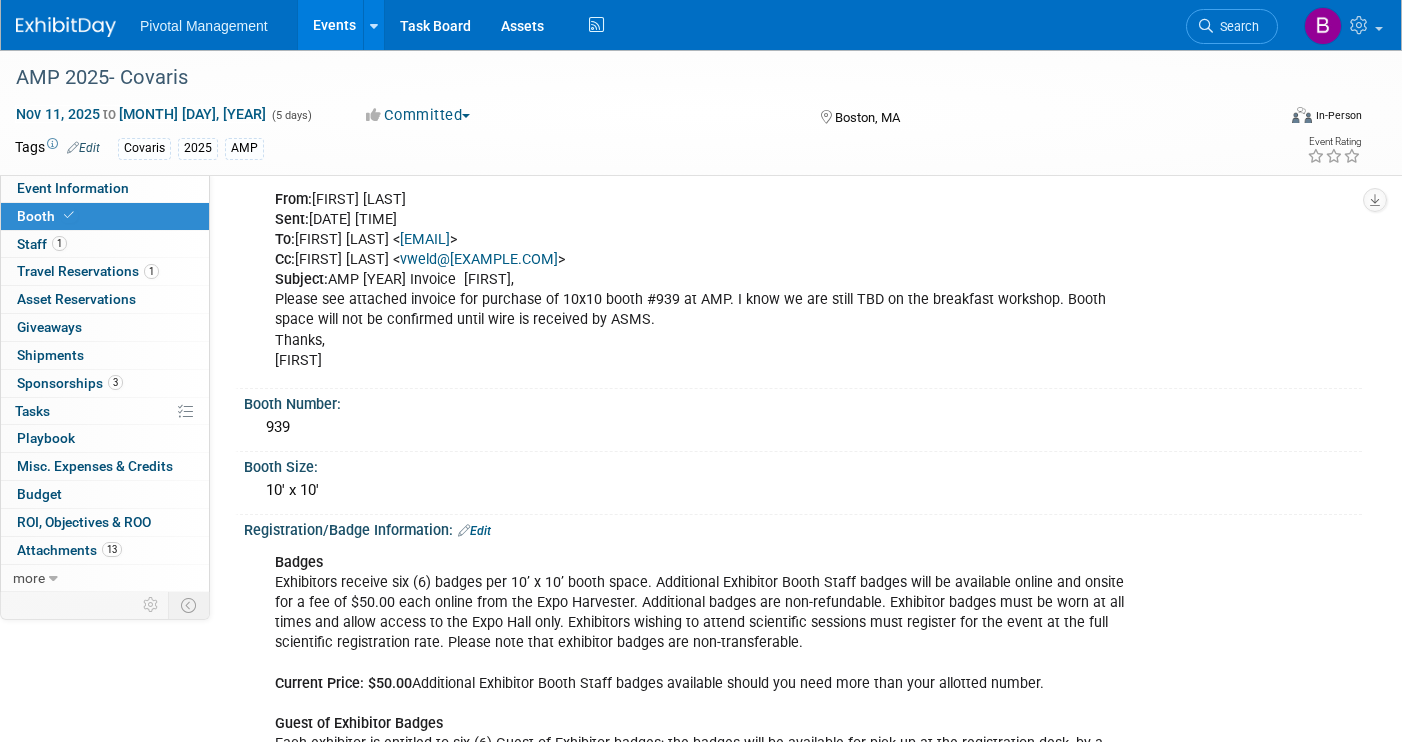 scroll, scrollTop: 257, scrollLeft: 0, axis: vertical 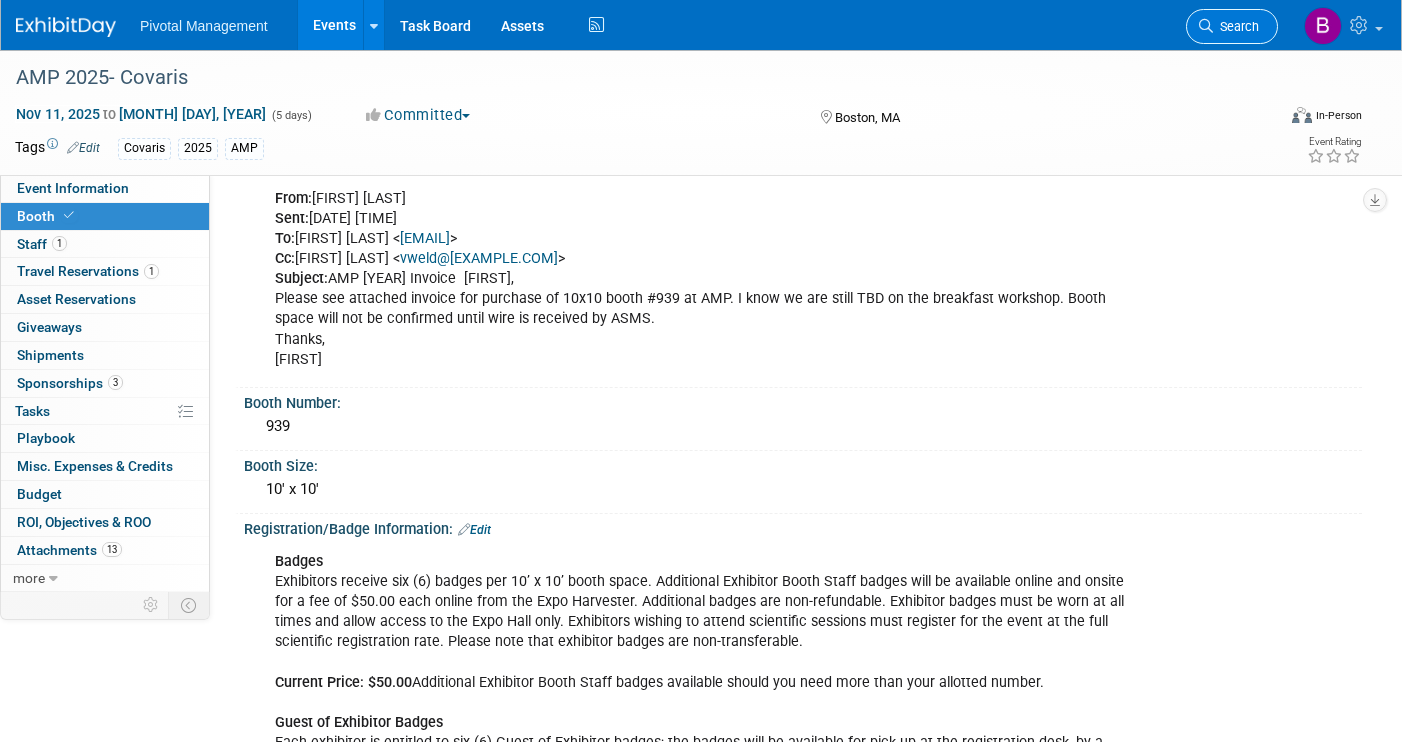 click on "Search" at bounding box center [1236, 26] 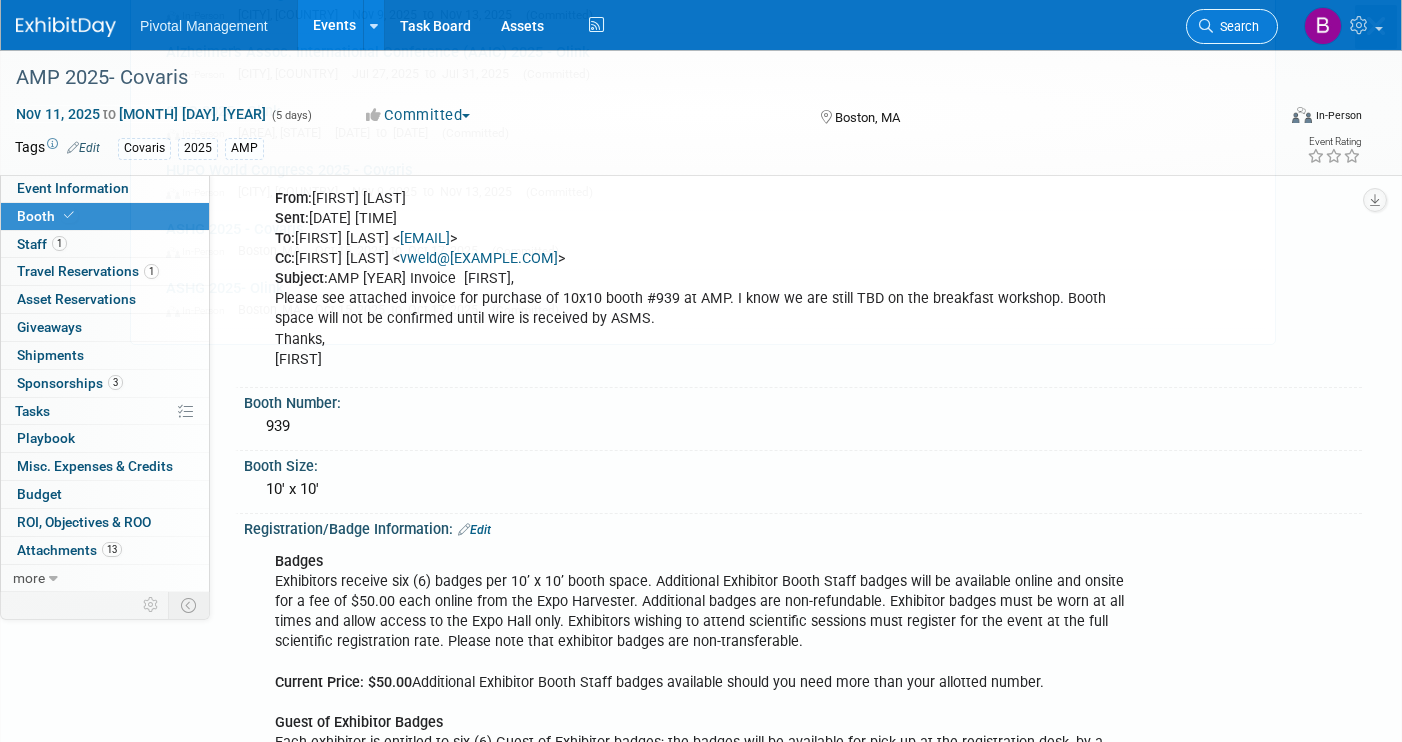 scroll, scrollTop: 0, scrollLeft: 0, axis: both 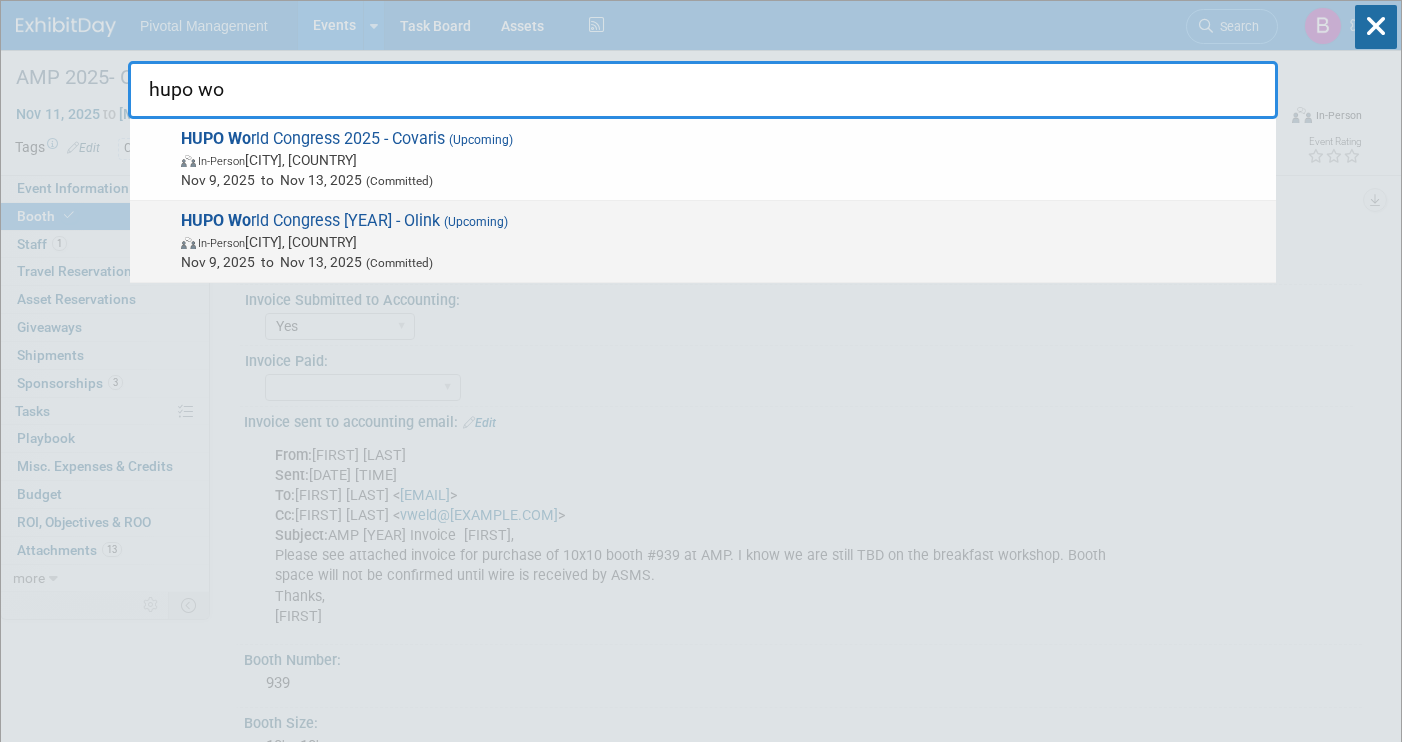type on "hupo wo" 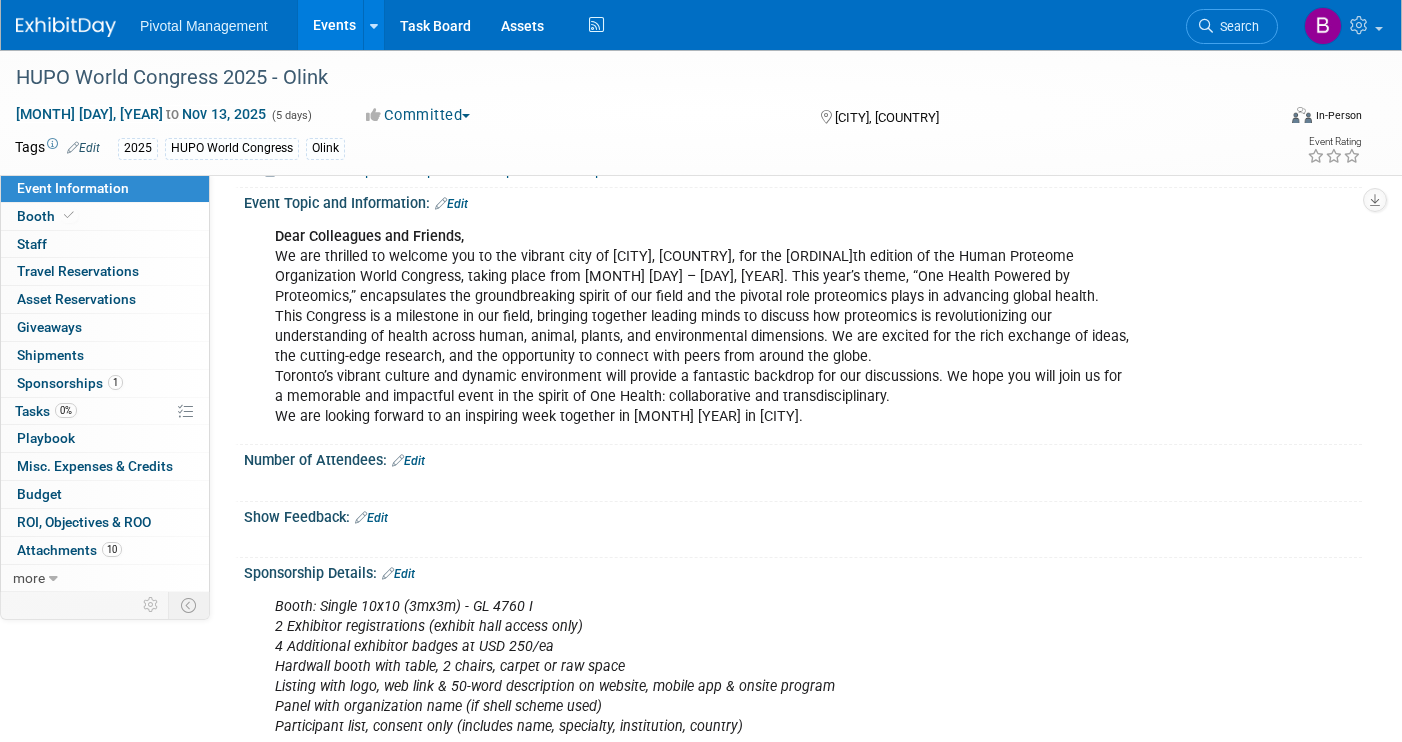 scroll, scrollTop: 245, scrollLeft: 0, axis: vertical 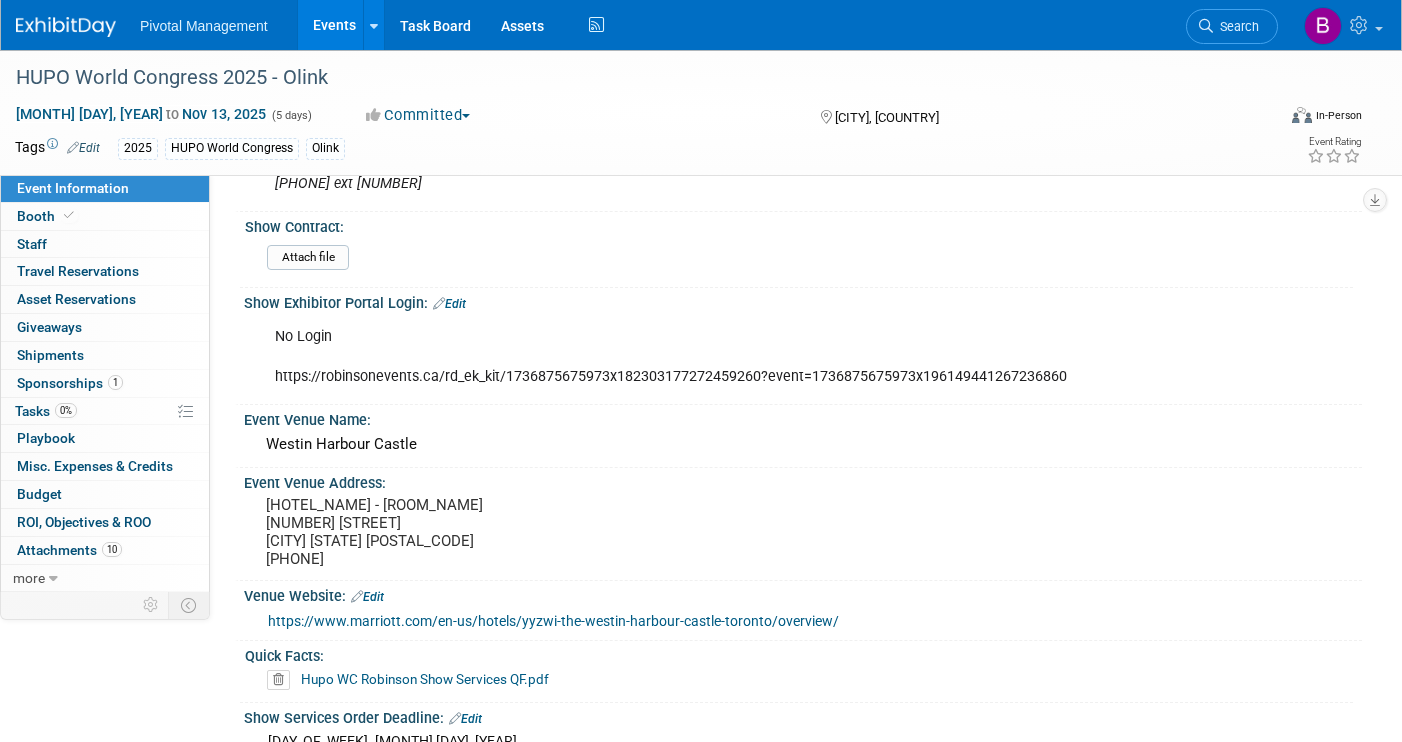 click on "No Login https://robinsonevents.ca/rd_ek_kit/1736875675973x182303177272459260?event=1736875675973x196149441267236860" at bounding box center (703, 357) 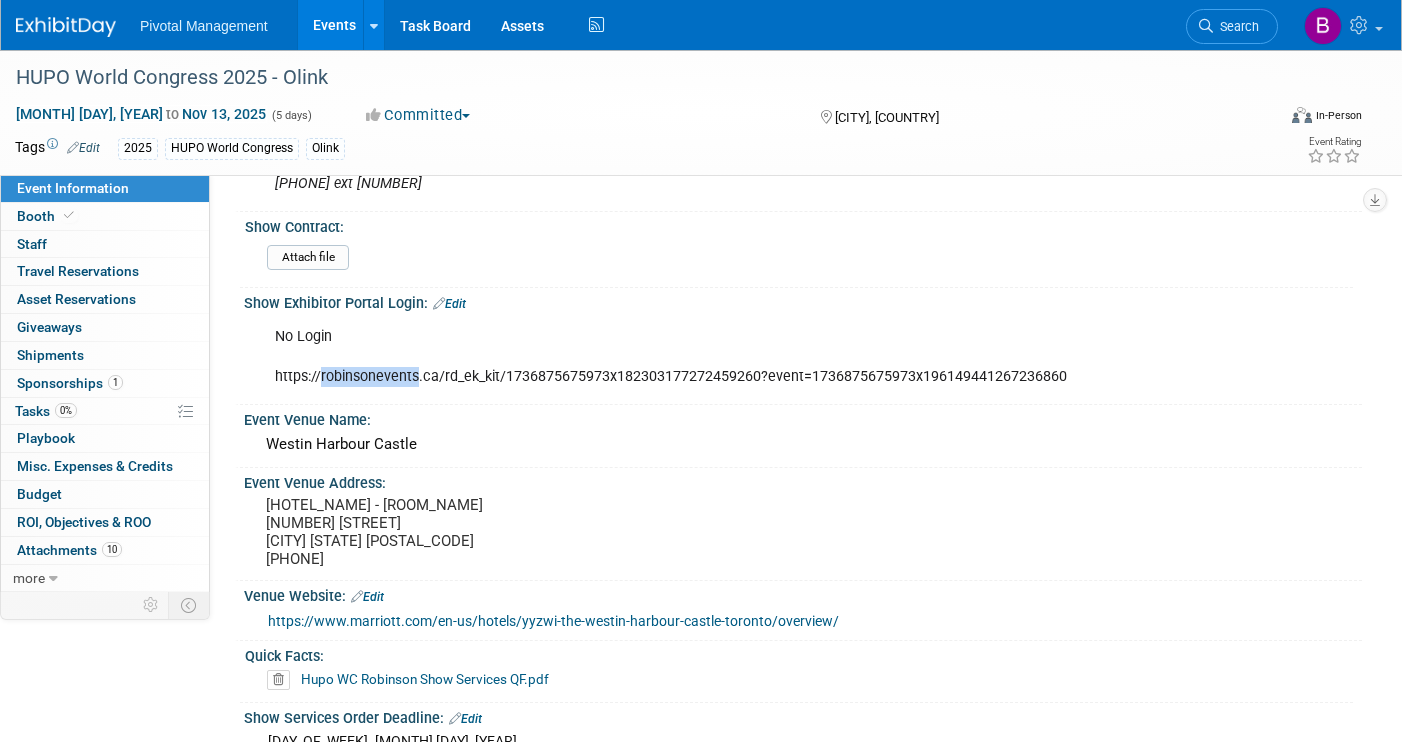 click on "No Login https://robinsonevents.ca/rd_ek_kit/1736875675973x182303177272459260?event=1736875675973x196149441267236860" at bounding box center (703, 357) 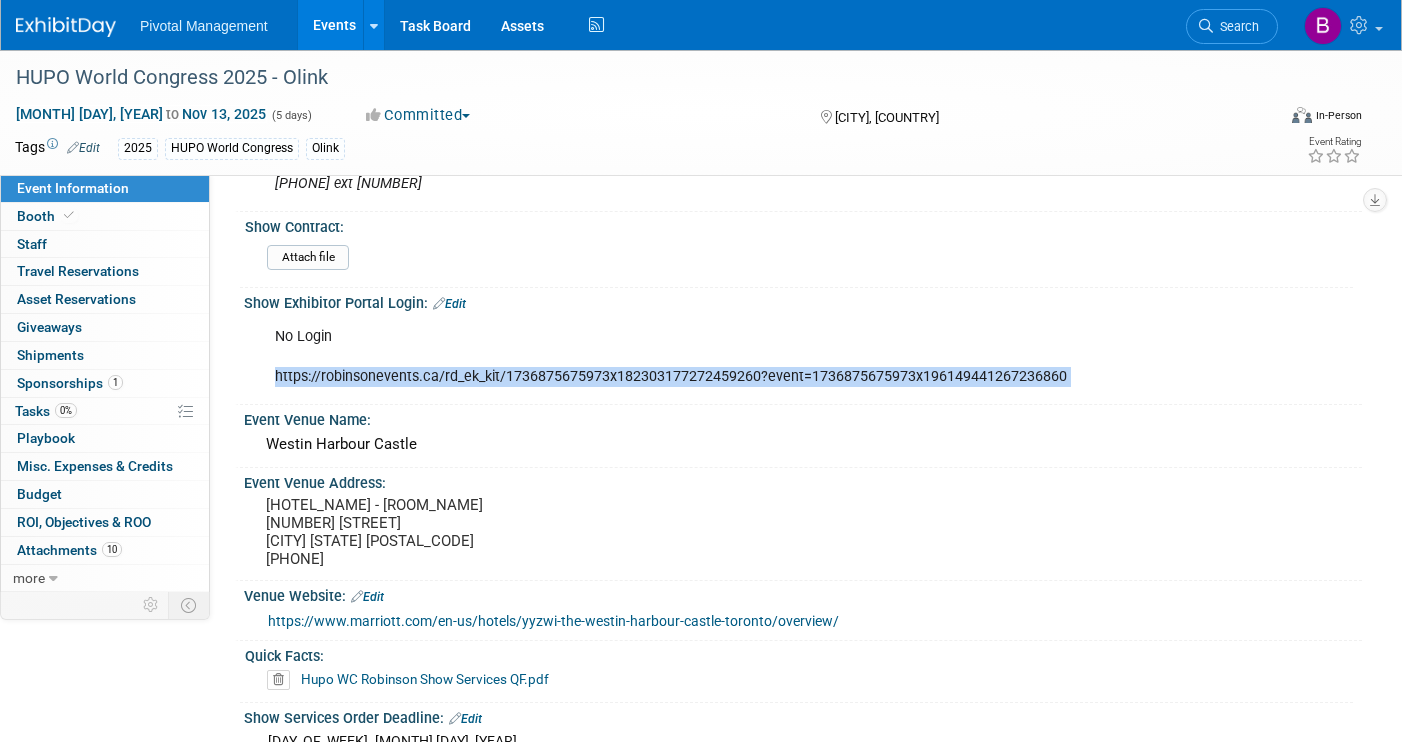 click on "No Login https://robinsonevents.ca/rd_ek_kit/1736875675973x182303177272459260?event=1736875675973x196149441267236860" at bounding box center [703, 357] 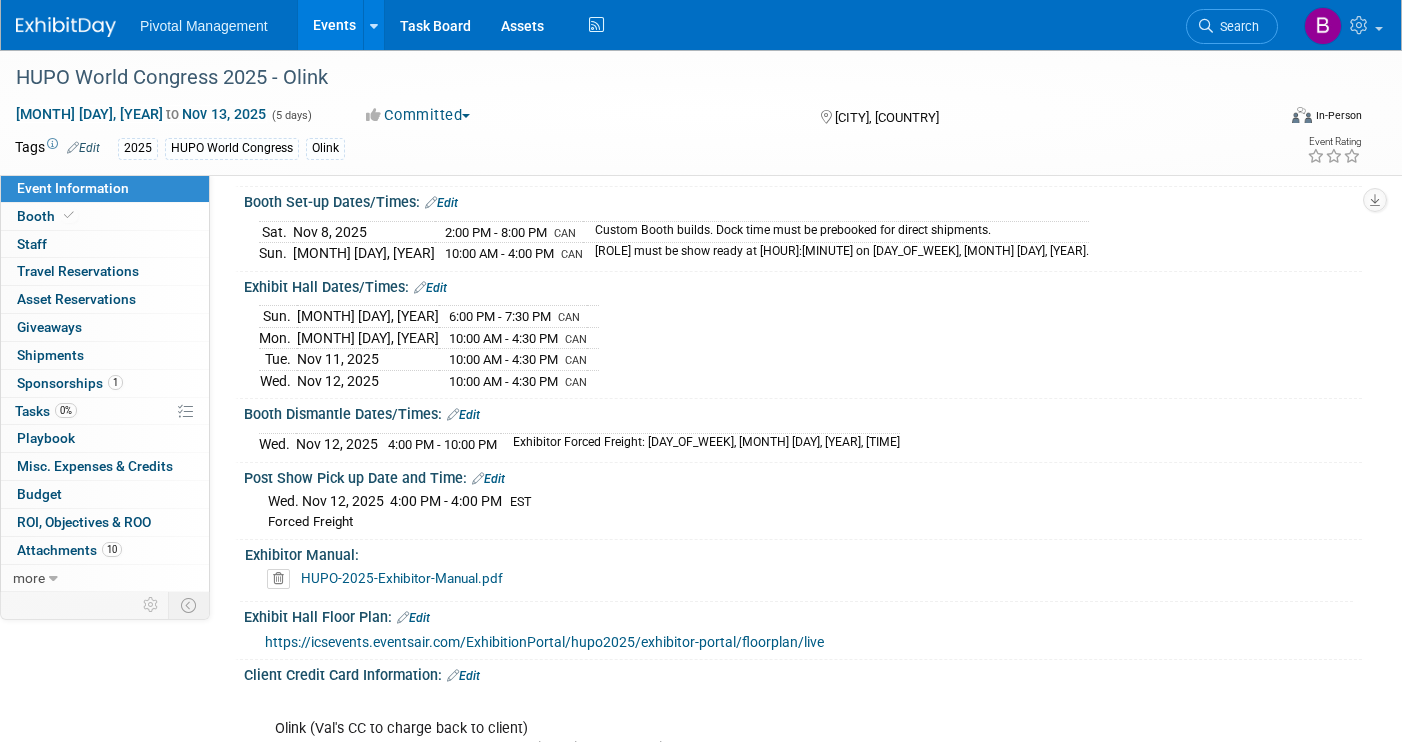 scroll, scrollTop: 3336, scrollLeft: 0, axis: vertical 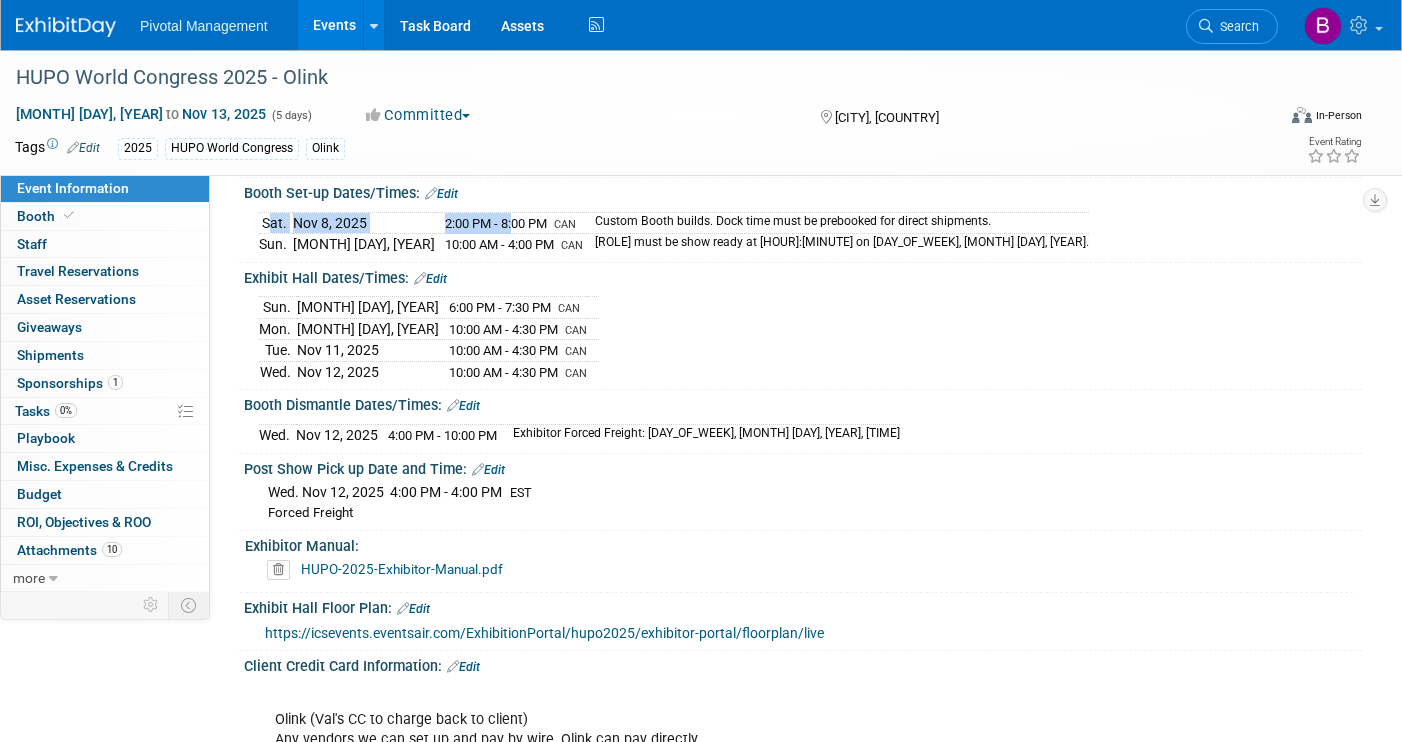drag, startPoint x: 265, startPoint y: 313, endPoint x: 444, endPoint y: 320, distance: 179.13683 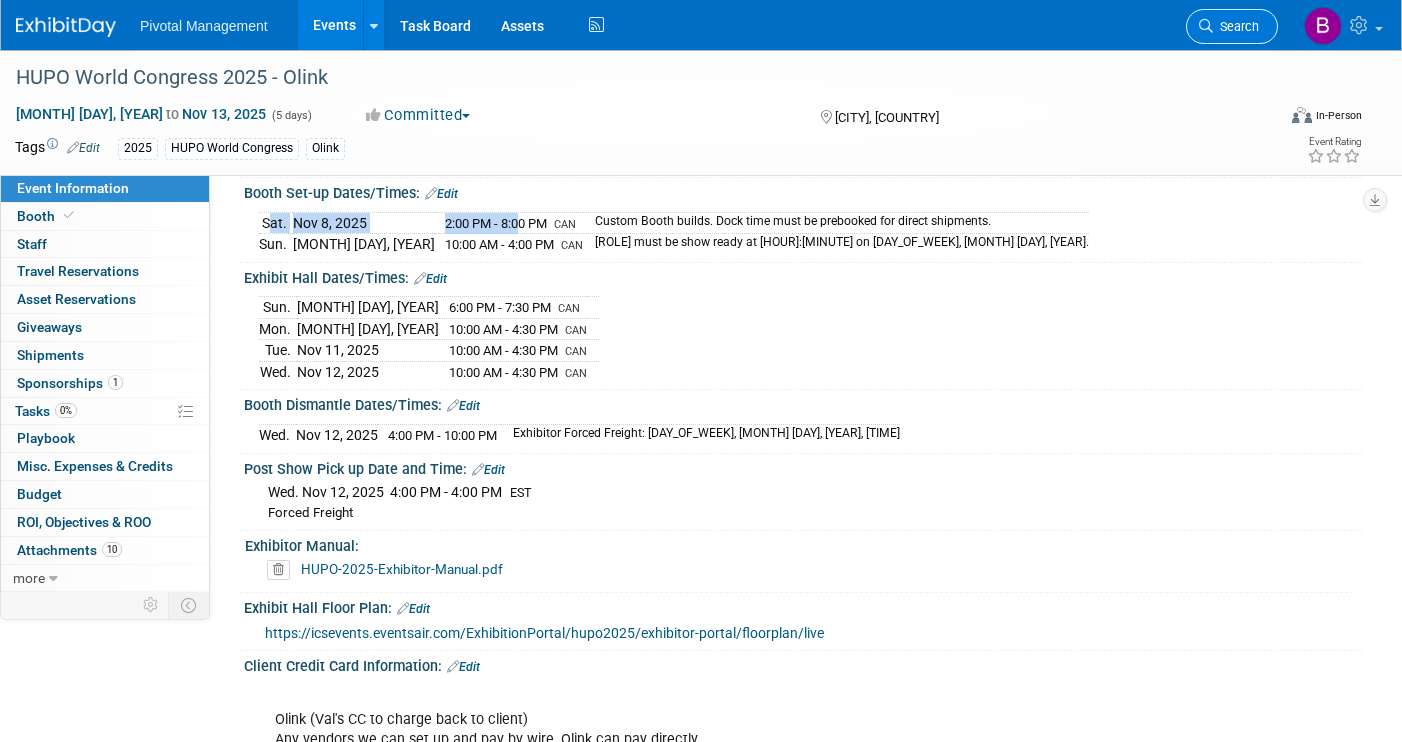 click on "Search" at bounding box center (1236, 26) 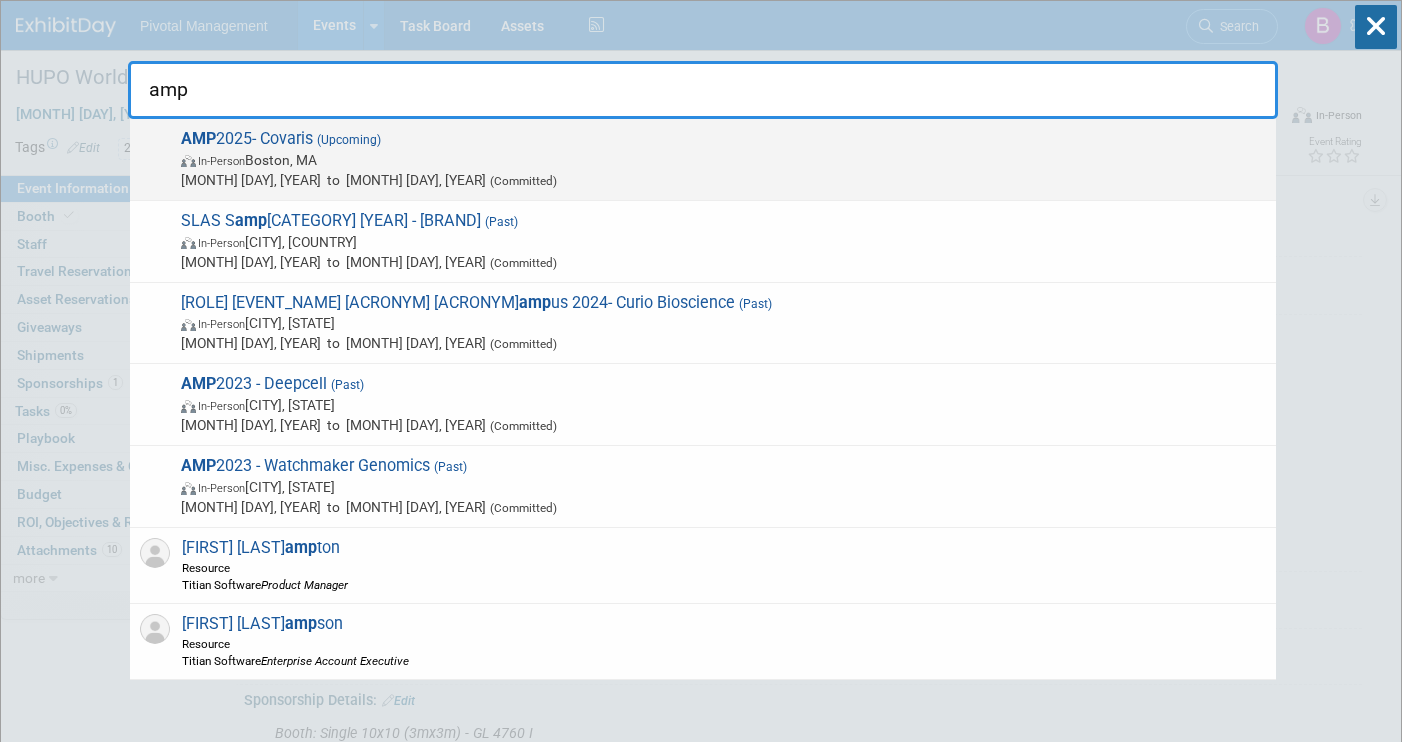 type on "amp" 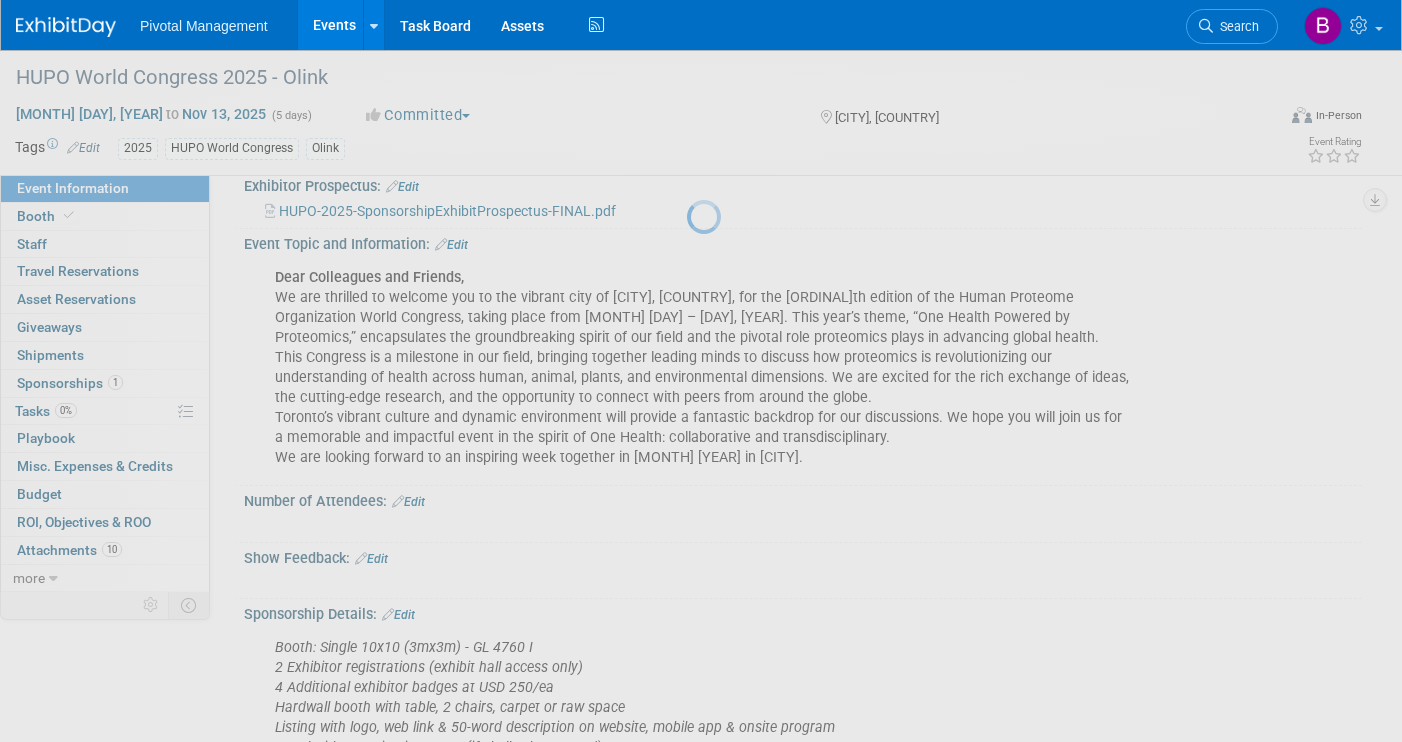 scroll, scrollTop: 87, scrollLeft: 0, axis: vertical 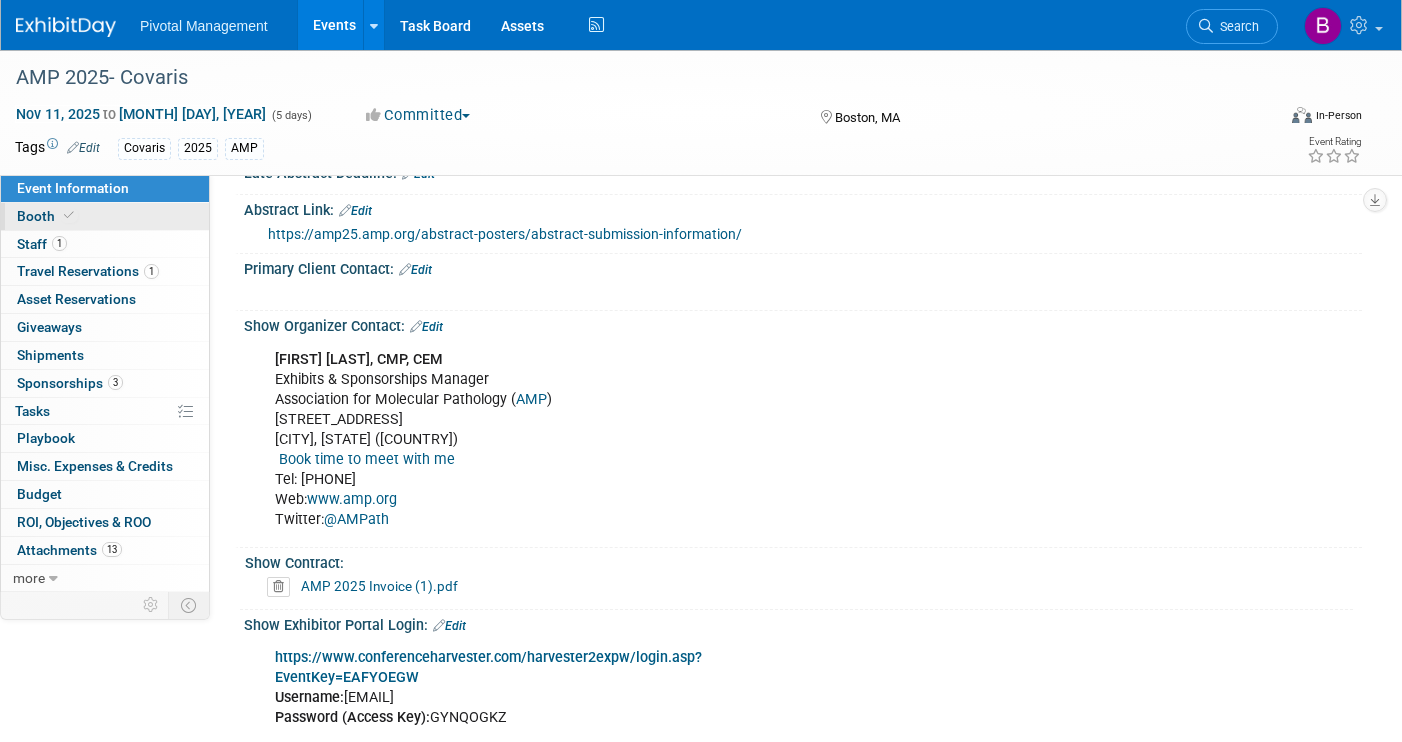 click on "Booth" at bounding box center (105, 216) 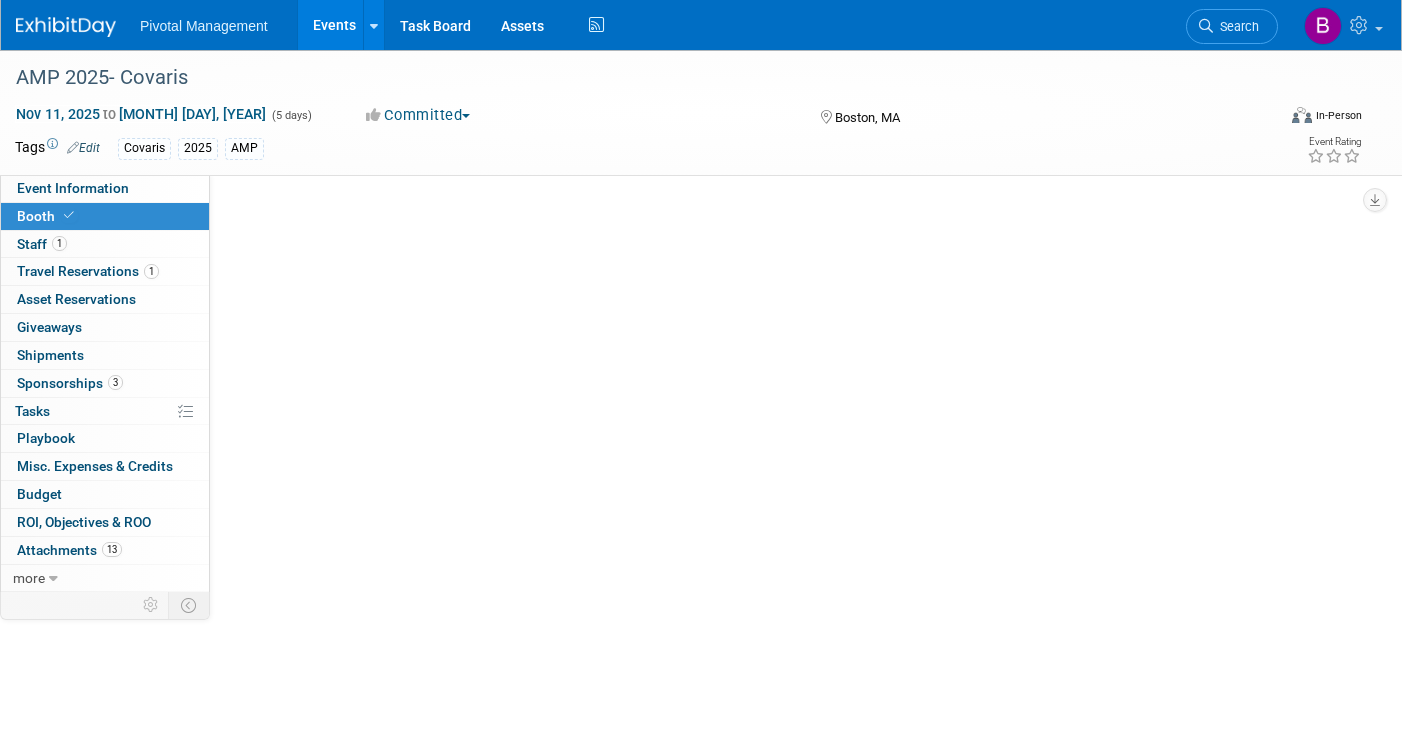 scroll, scrollTop: 0, scrollLeft: 0, axis: both 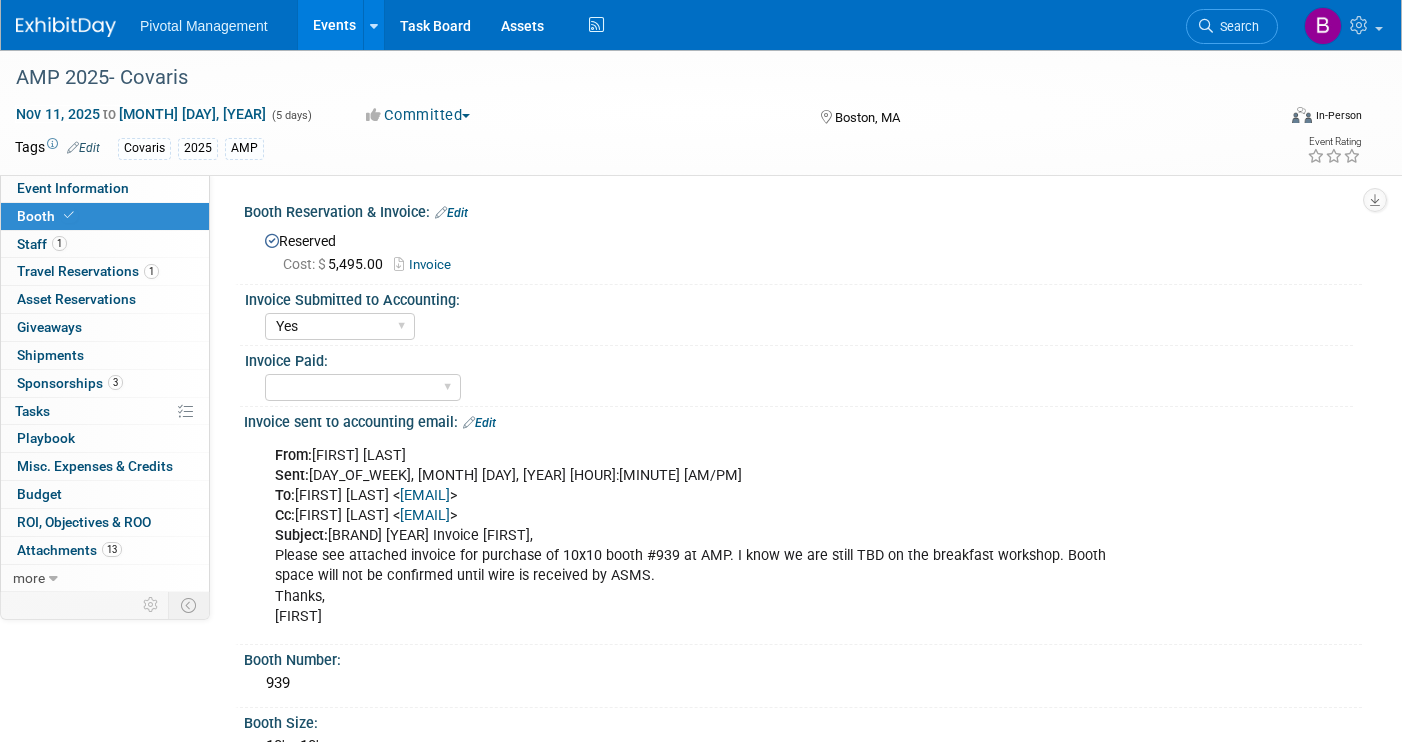 click on "Invoice" at bounding box center [427, 264] 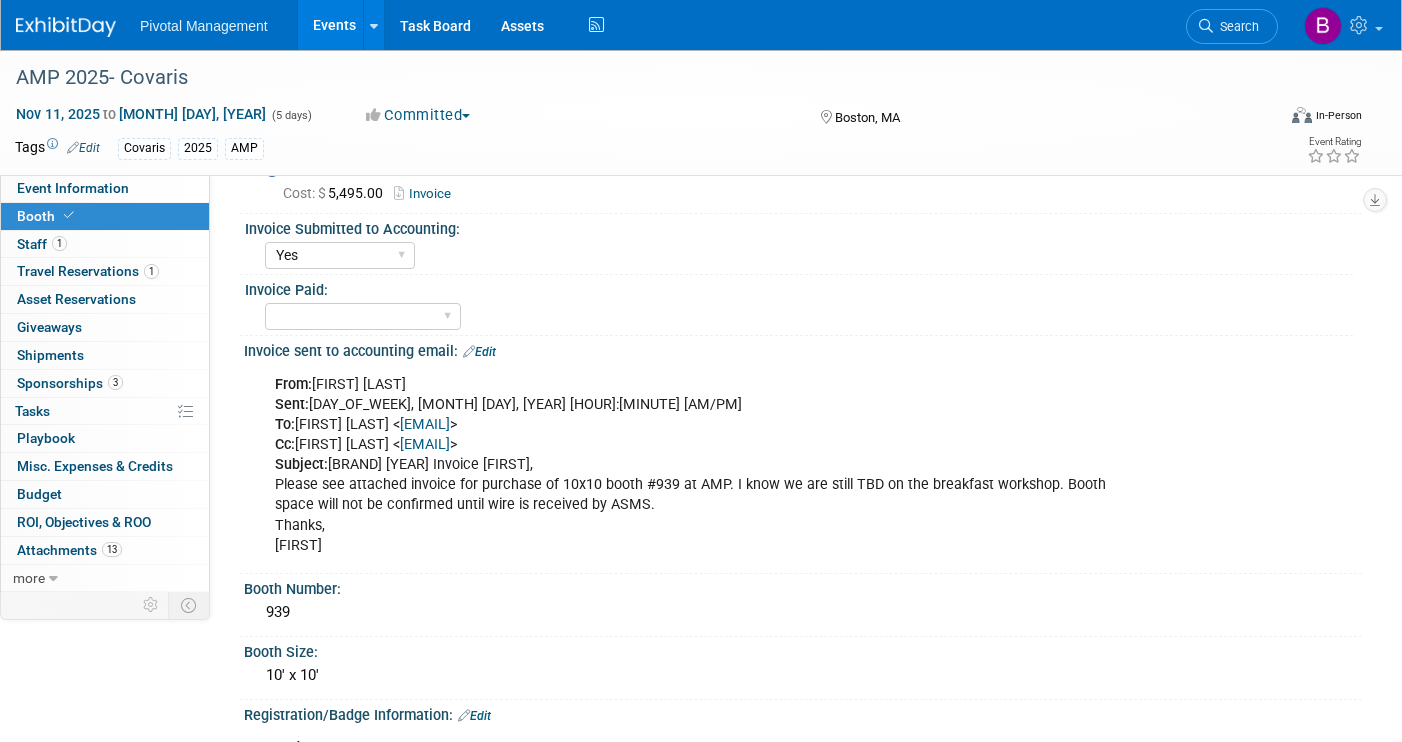 scroll, scrollTop: 80, scrollLeft: 0, axis: vertical 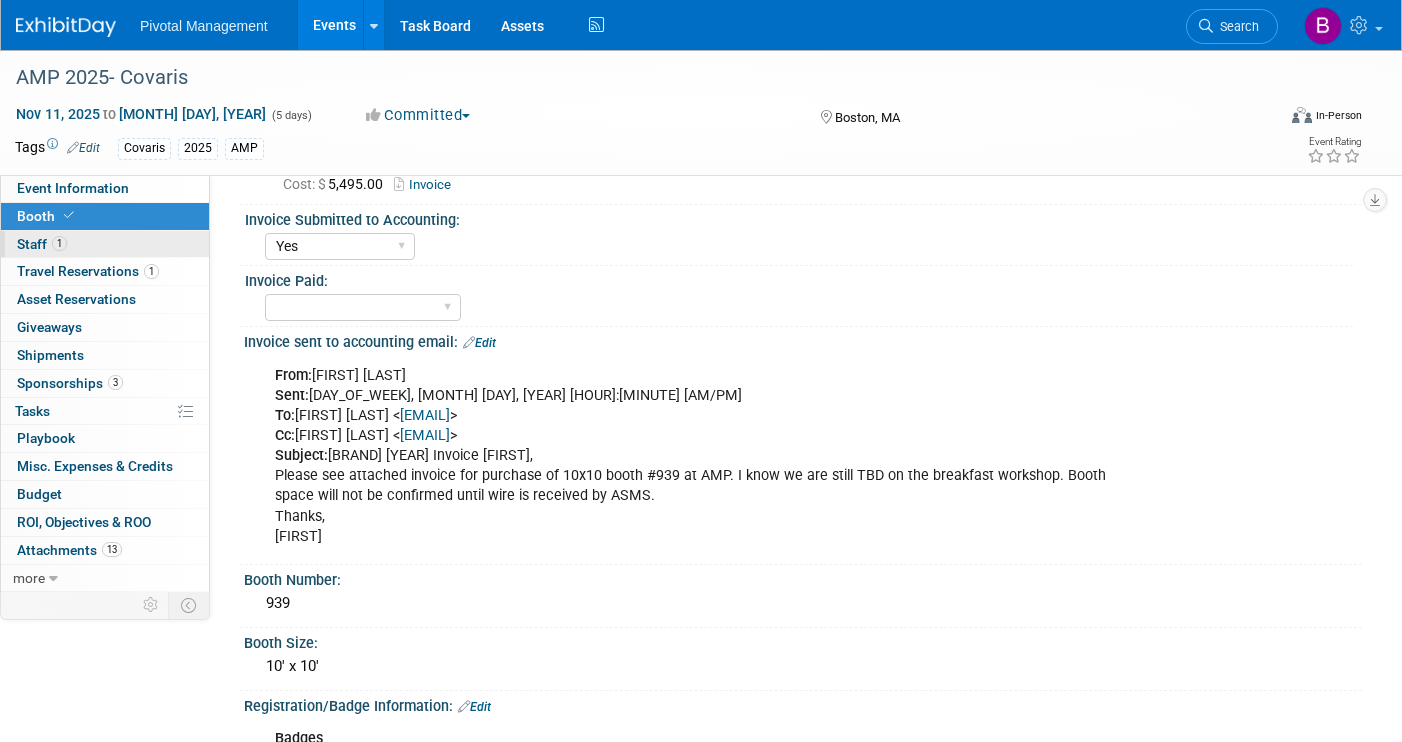 click on "1
Staff 1" at bounding box center [105, 244] 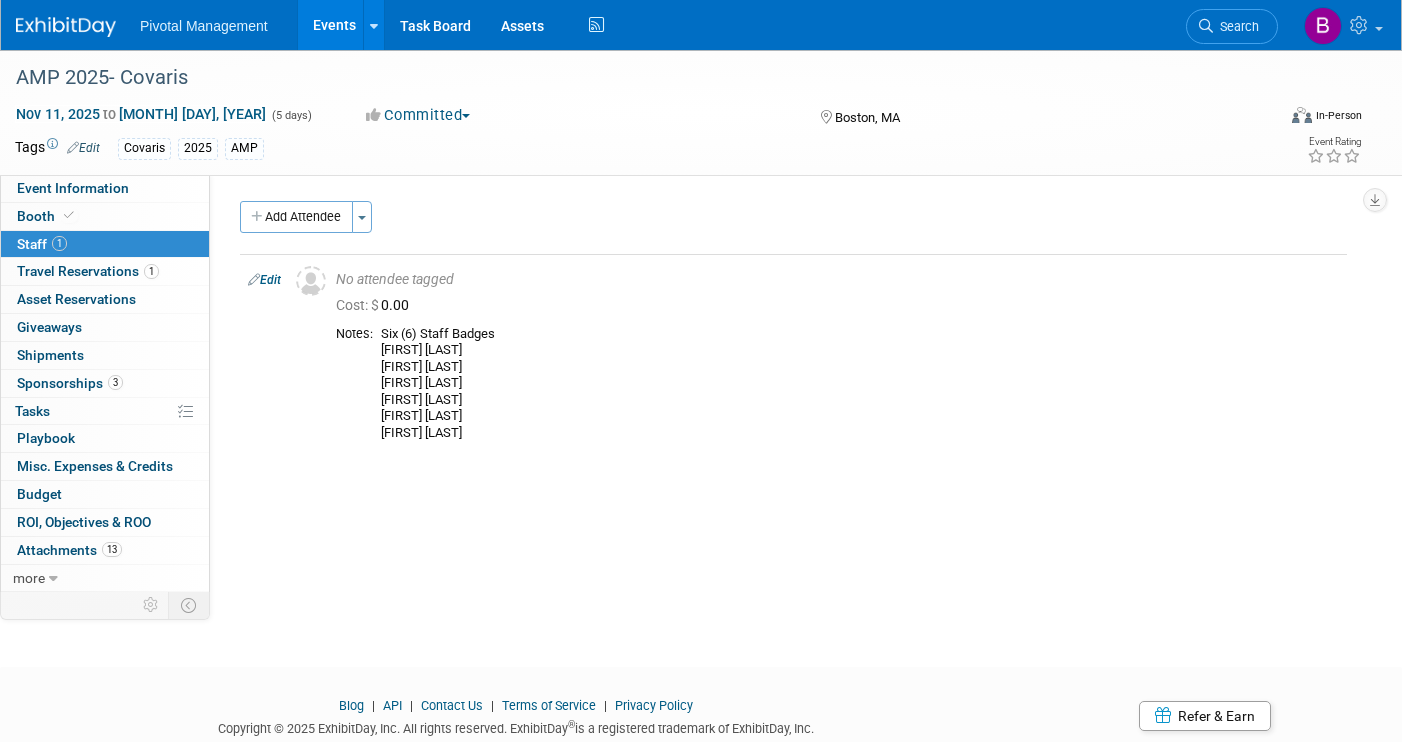 scroll, scrollTop: 0, scrollLeft: 0, axis: both 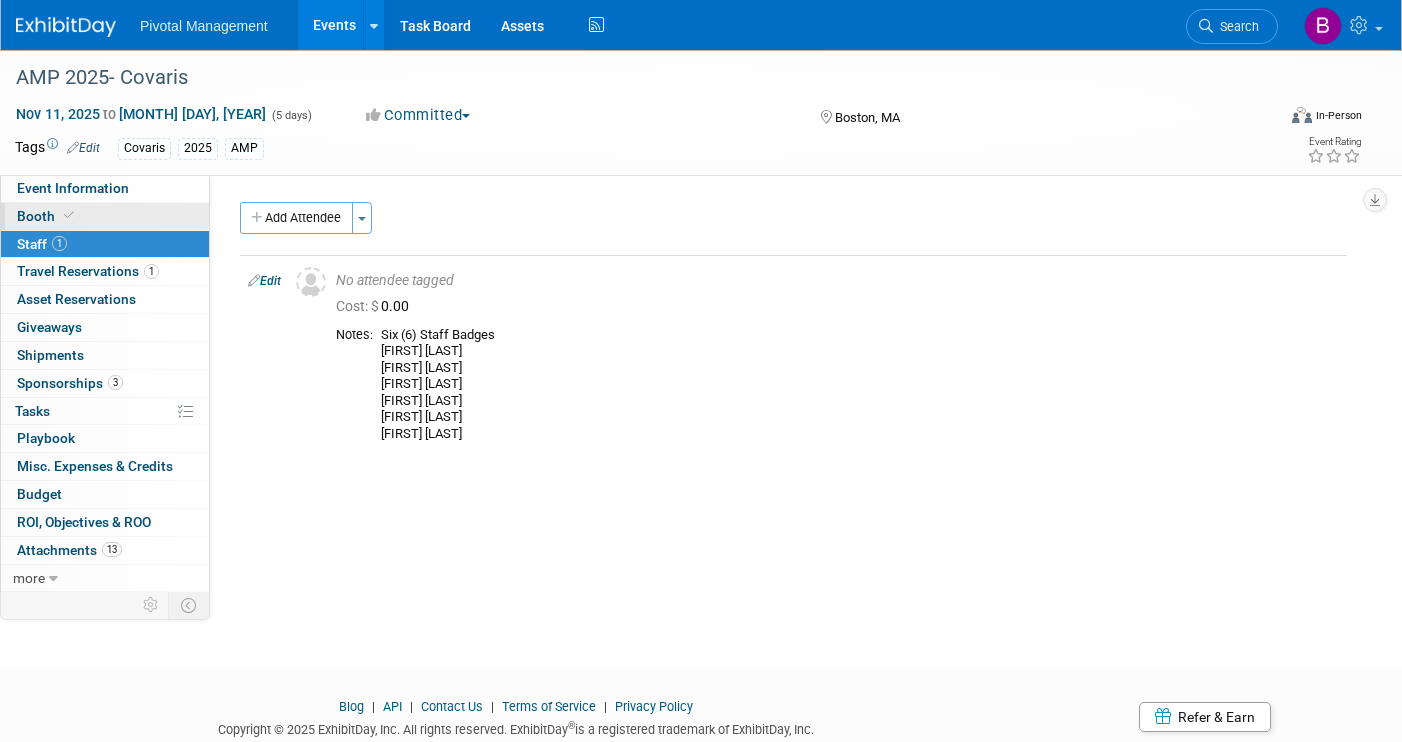 click on "Booth" at bounding box center (105, 216) 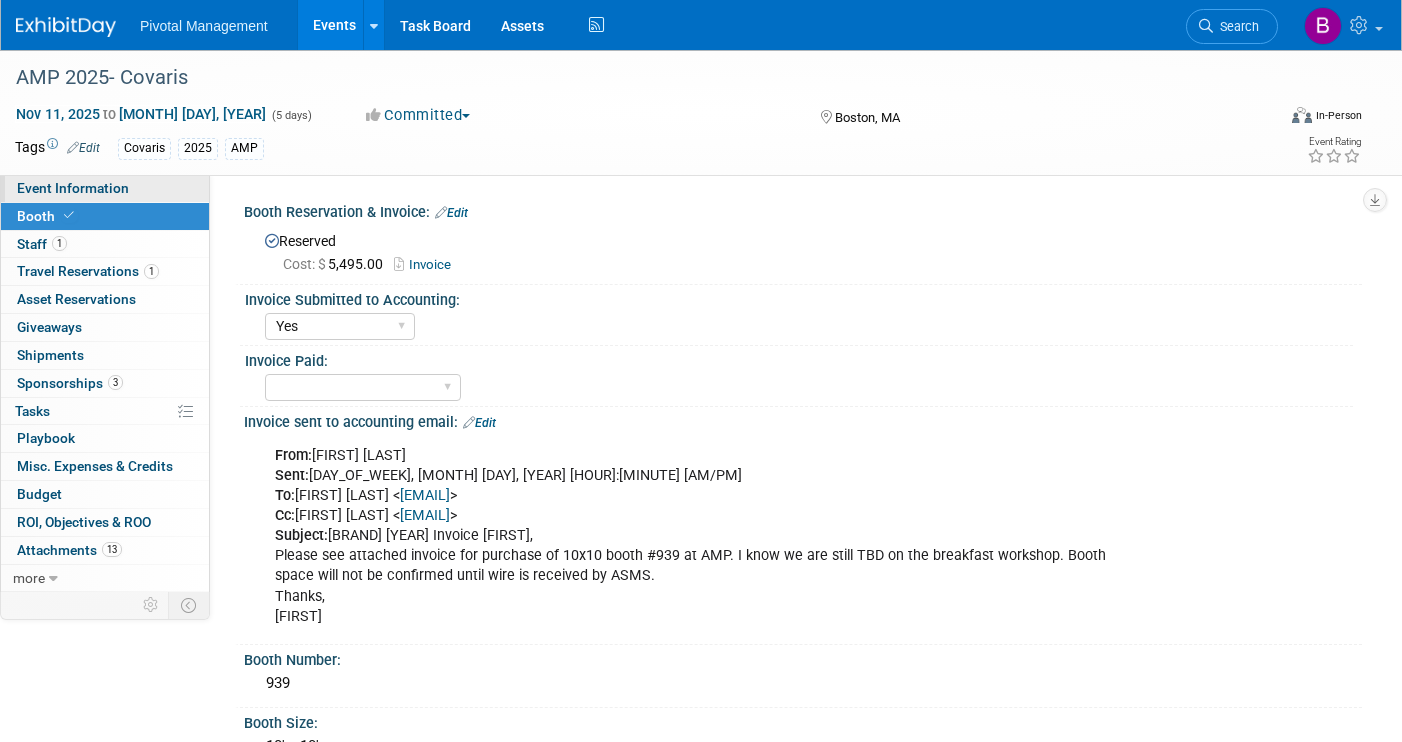 click on "Event Information" at bounding box center [105, 188] 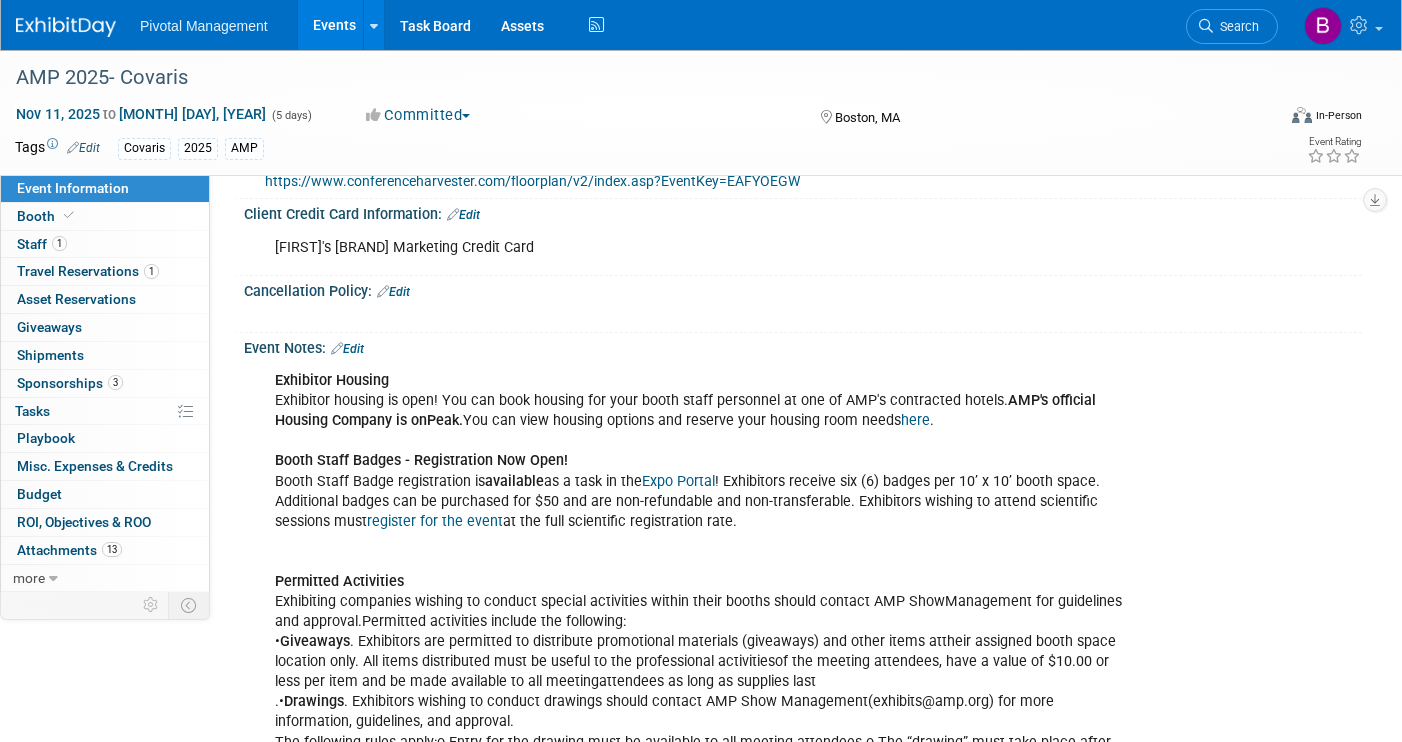 scroll, scrollTop: 3418, scrollLeft: 0, axis: vertical 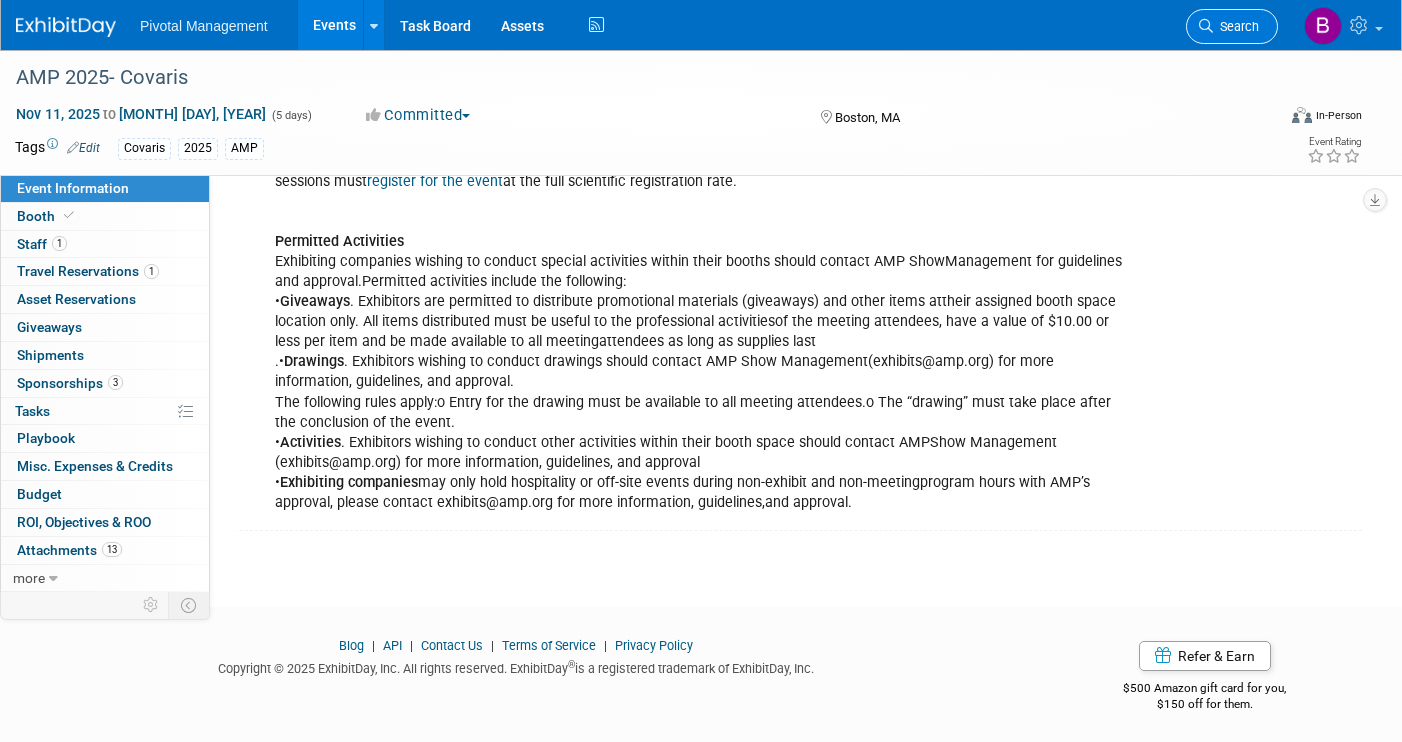 click on "Search" at bounding box center [1232, 26] 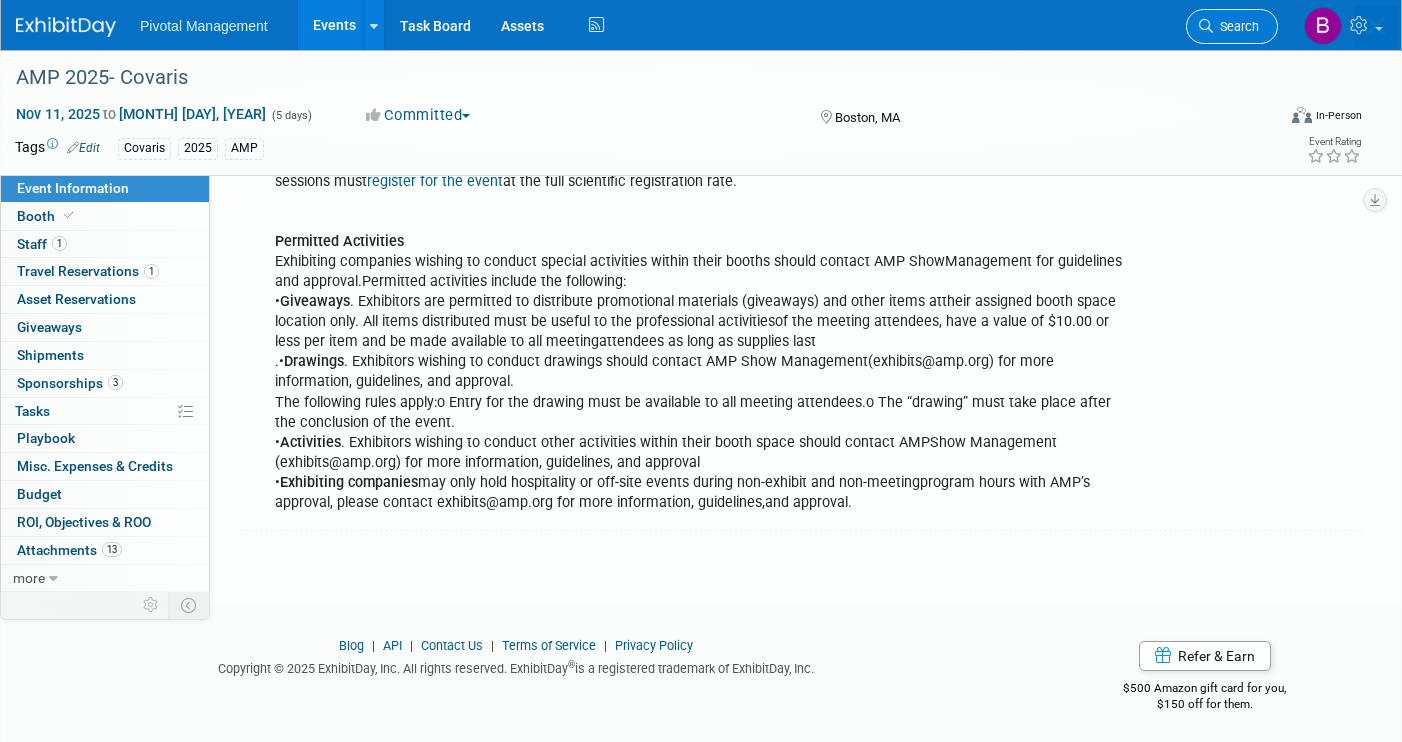 scroll, scrollTop: 0, scrollLeft: 0, axis: both 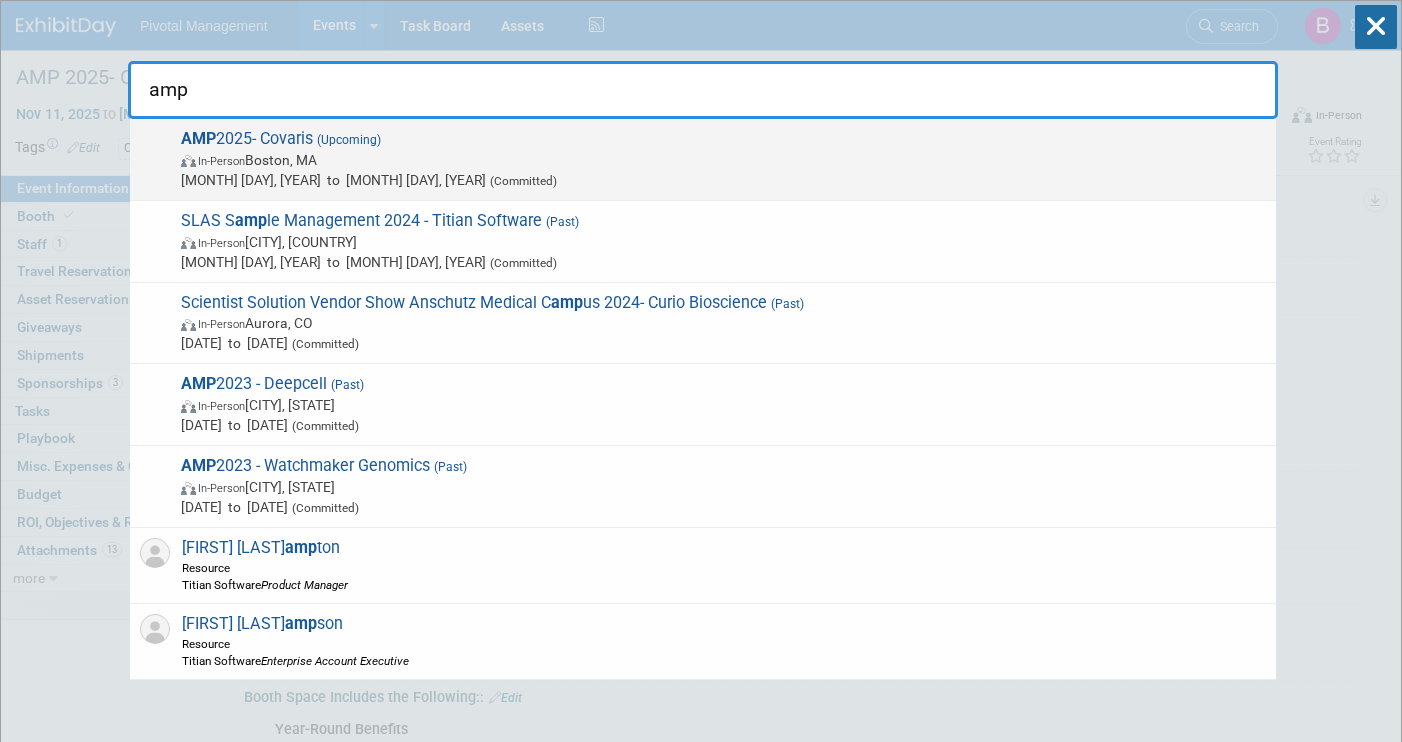 type on "amp" 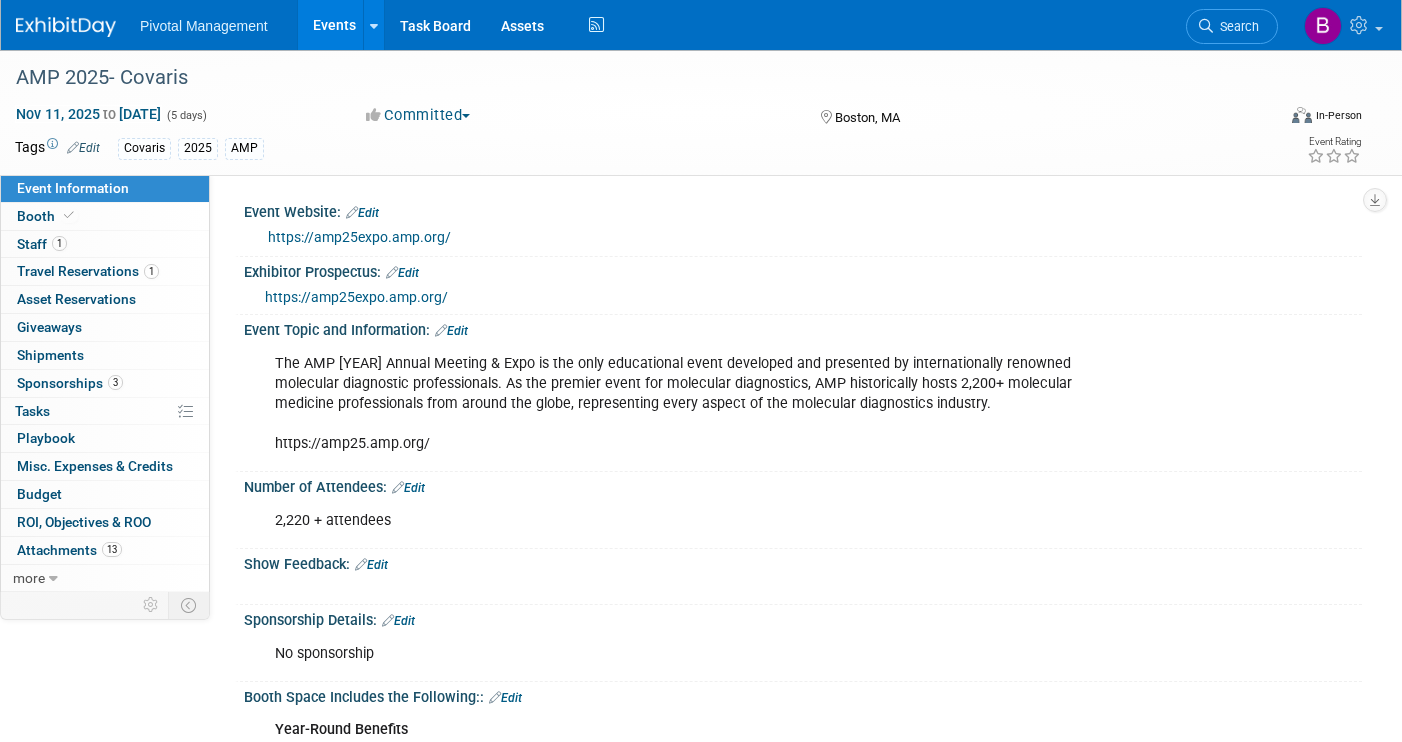 scroll, scrollTop: 82, scrollLeft: 0, axis: vertical 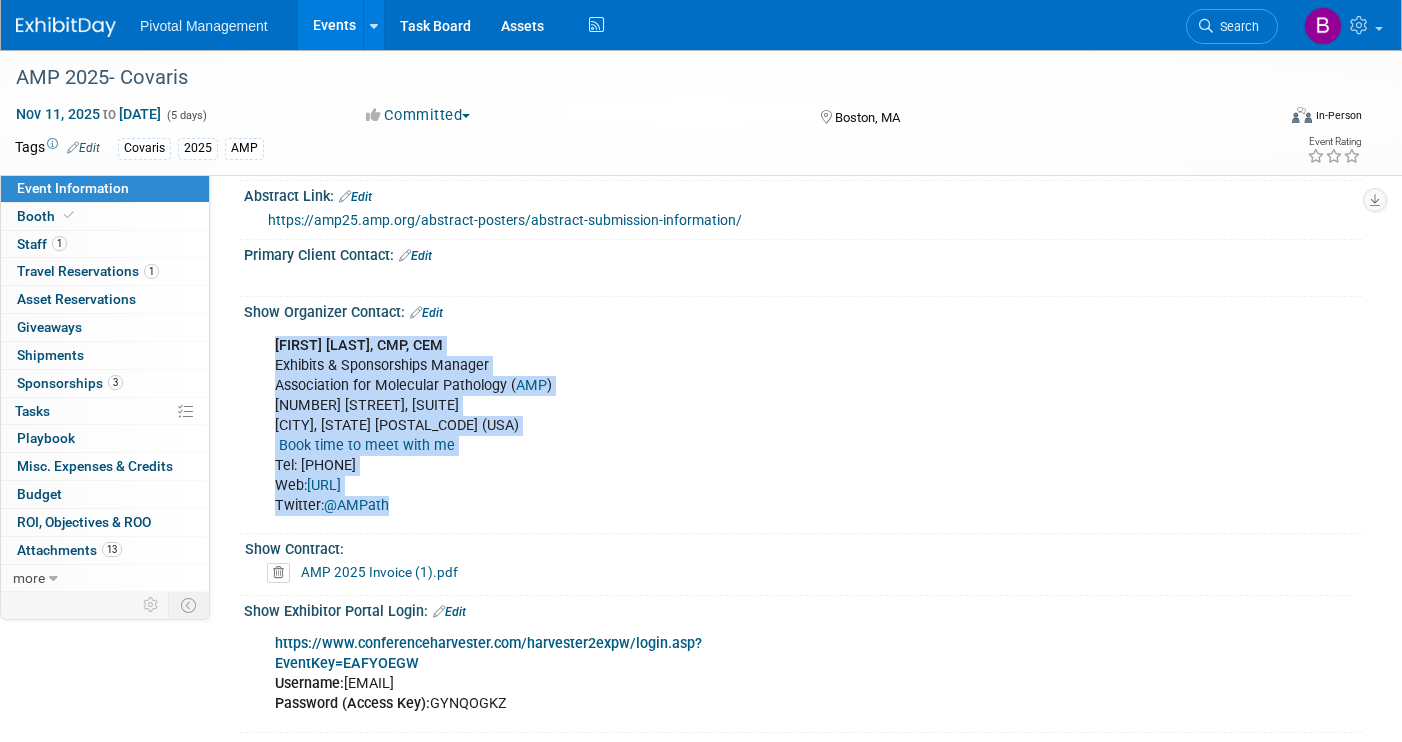 drag, startPoint x: 273, startPoint y: 343, endPoint x: 417, endPoint y: 498, distance: 211.56796 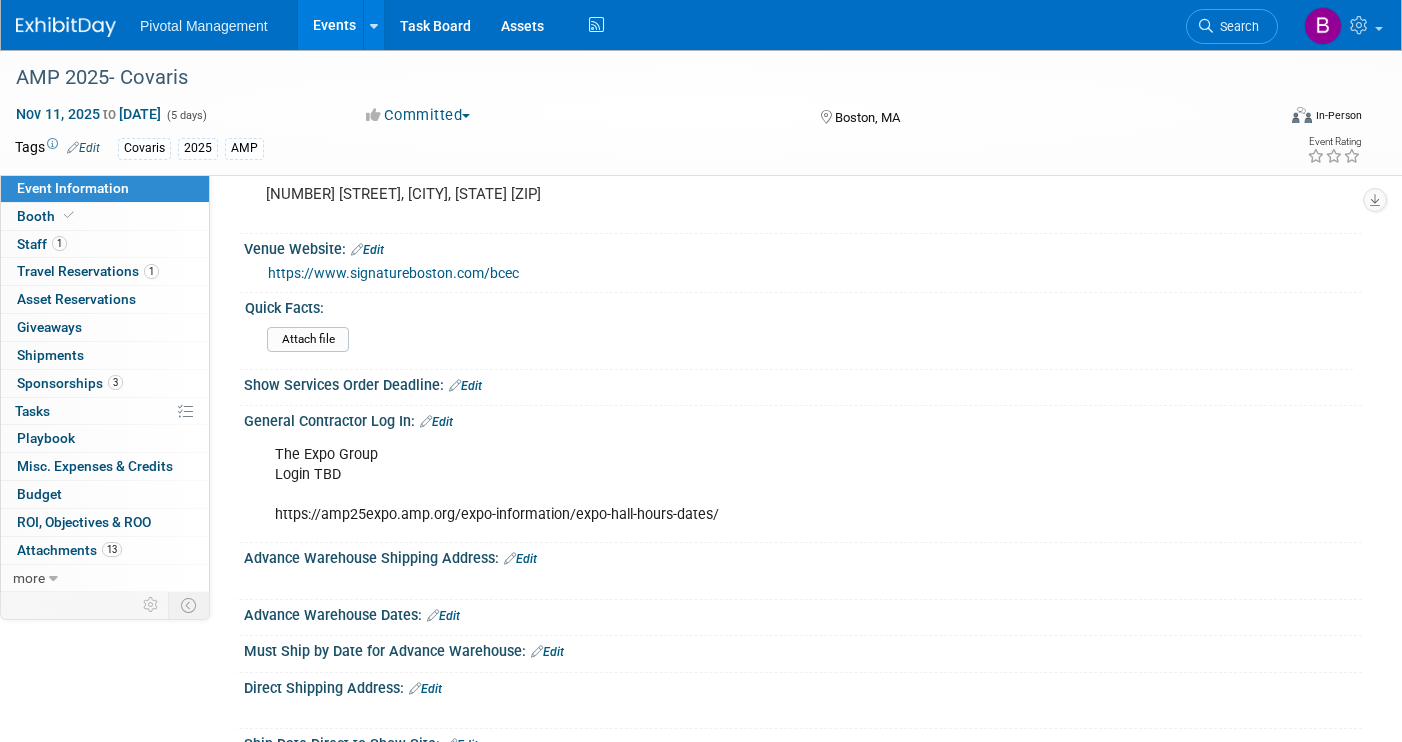 scroll, scrollTop: 2089, scrollLeft: 0, axis: vertical 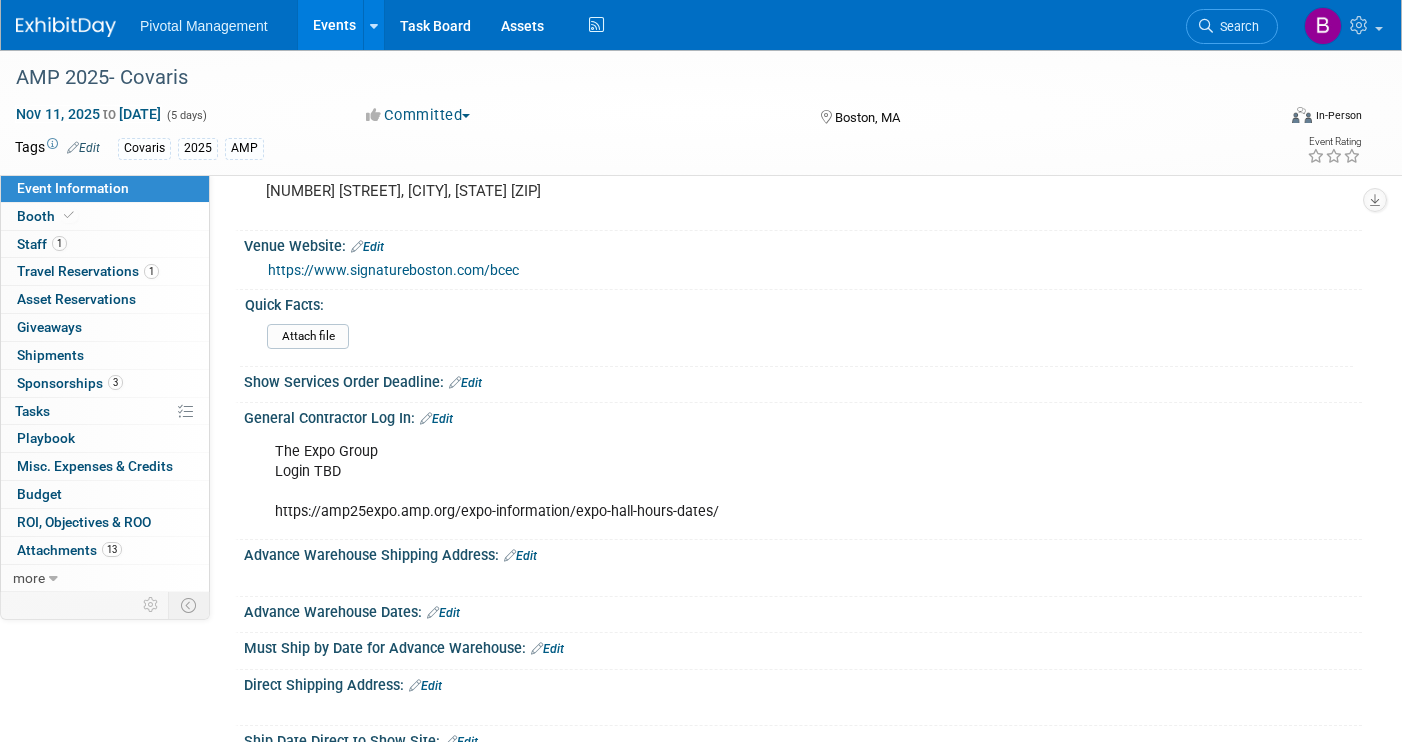 click on "The Expo Group Login TBD [URL]" at bounding box center [703, 482] 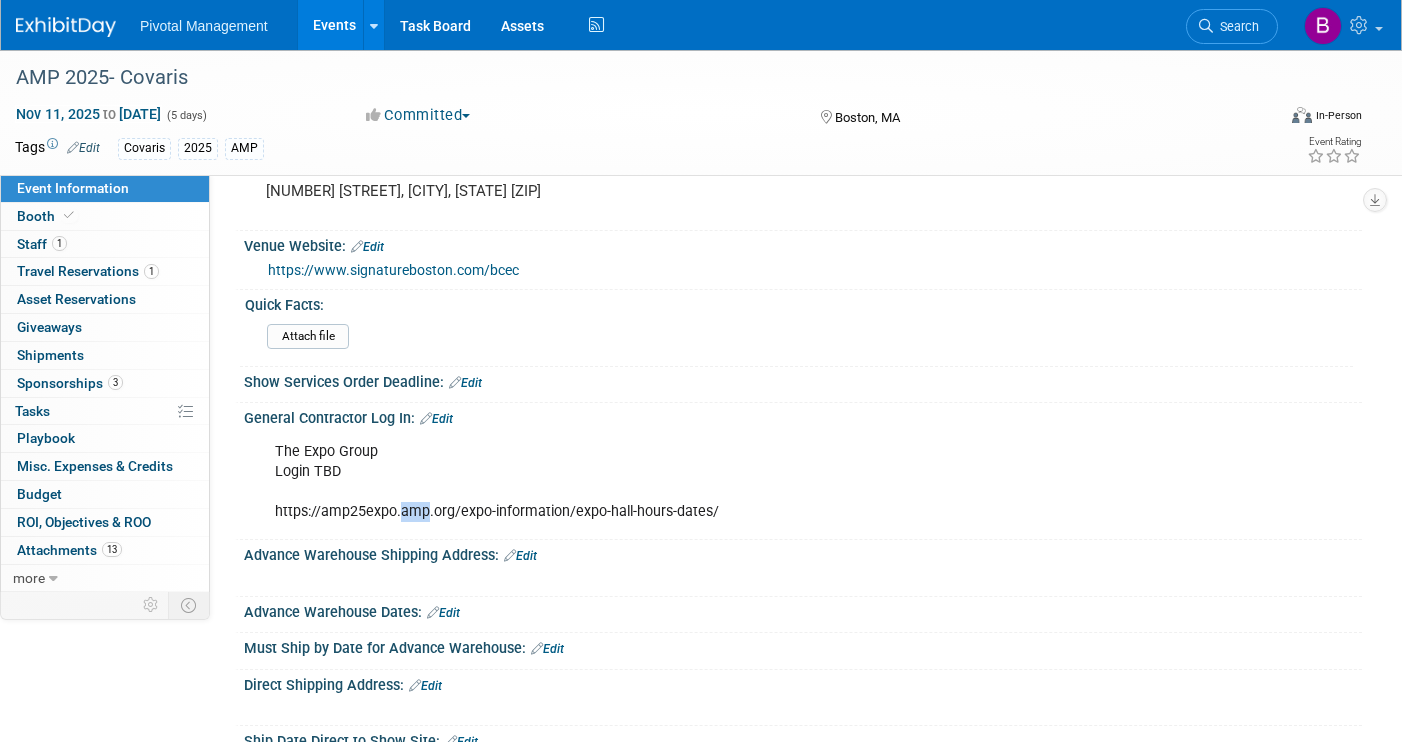 click on "The Expo Group Login TBD [URL]" at bounding box center [703, 482] 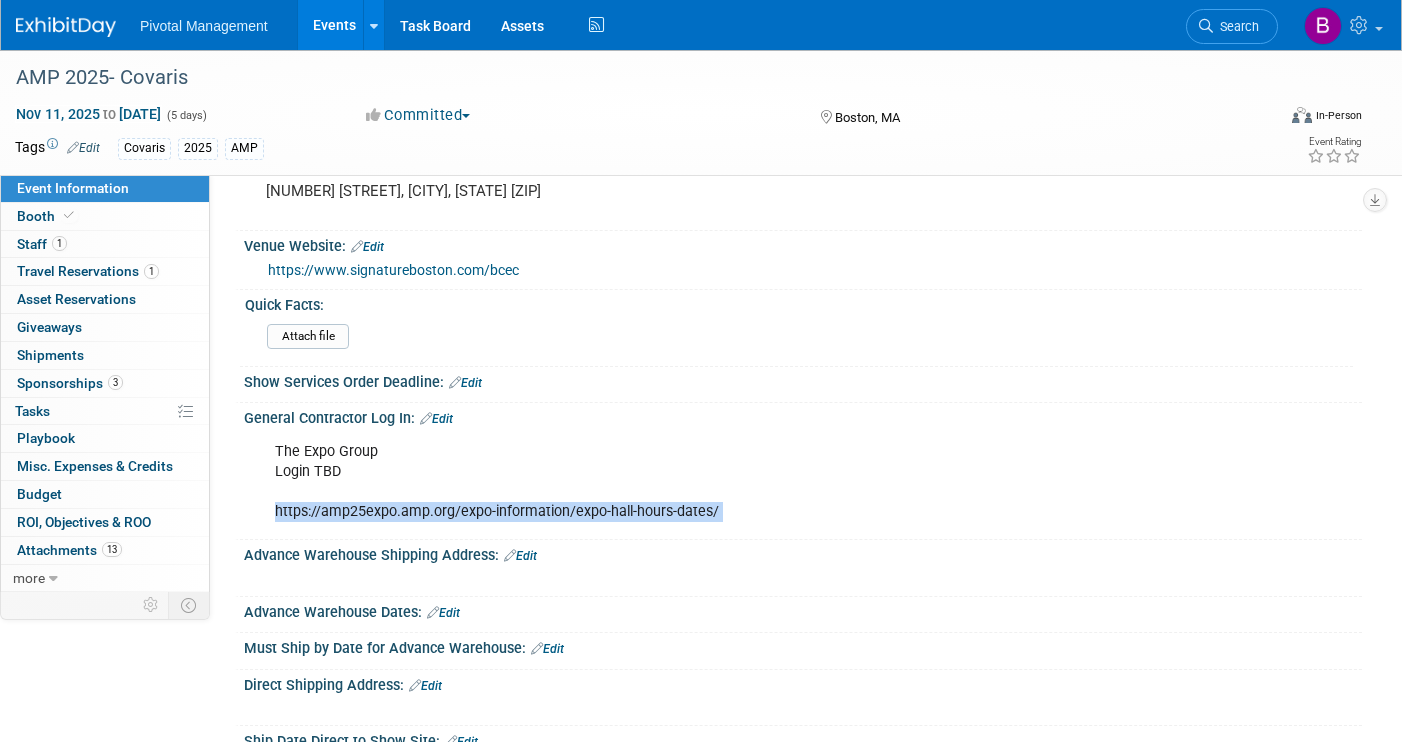click on "The Expo Group Login TBD [URL]" at bounding box center [703, 482] 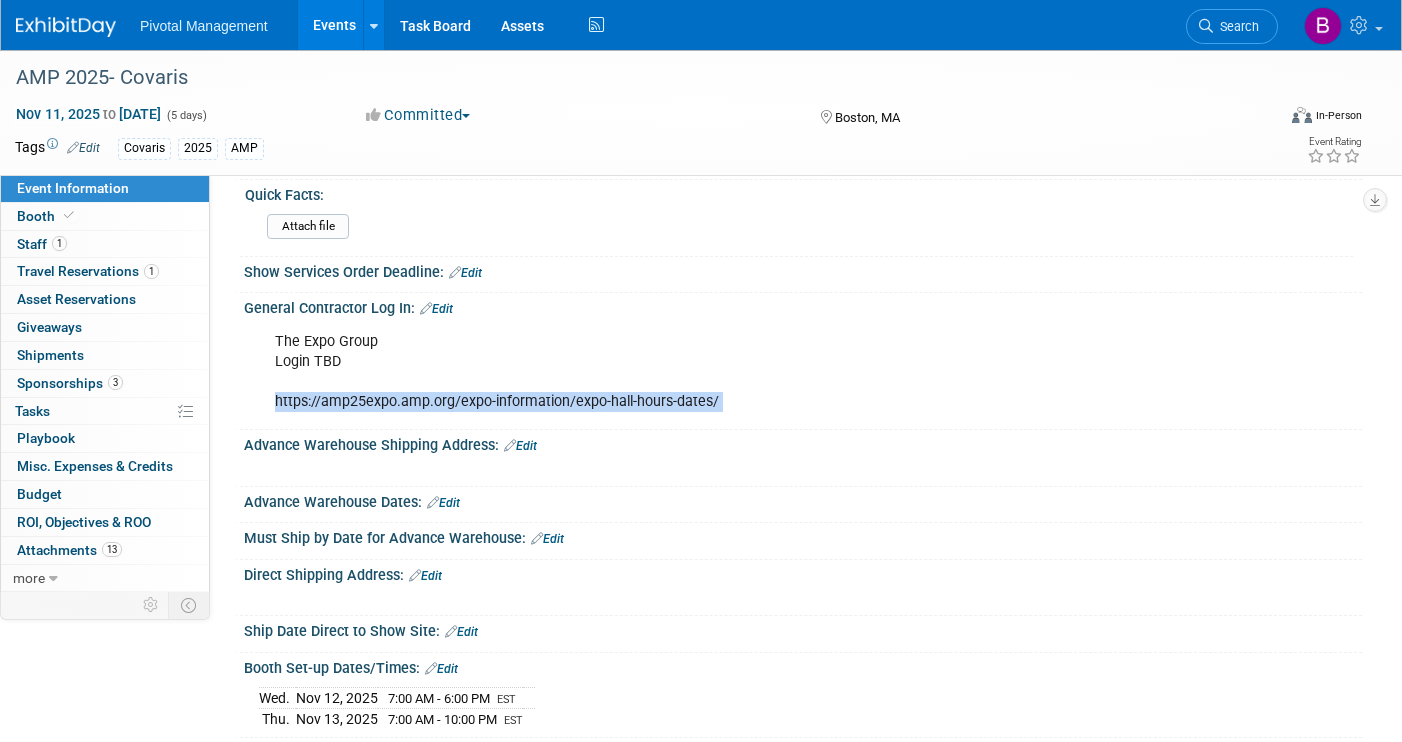 scroll, scrollTop: 2202, scrollLeft: 0, axis: vertical 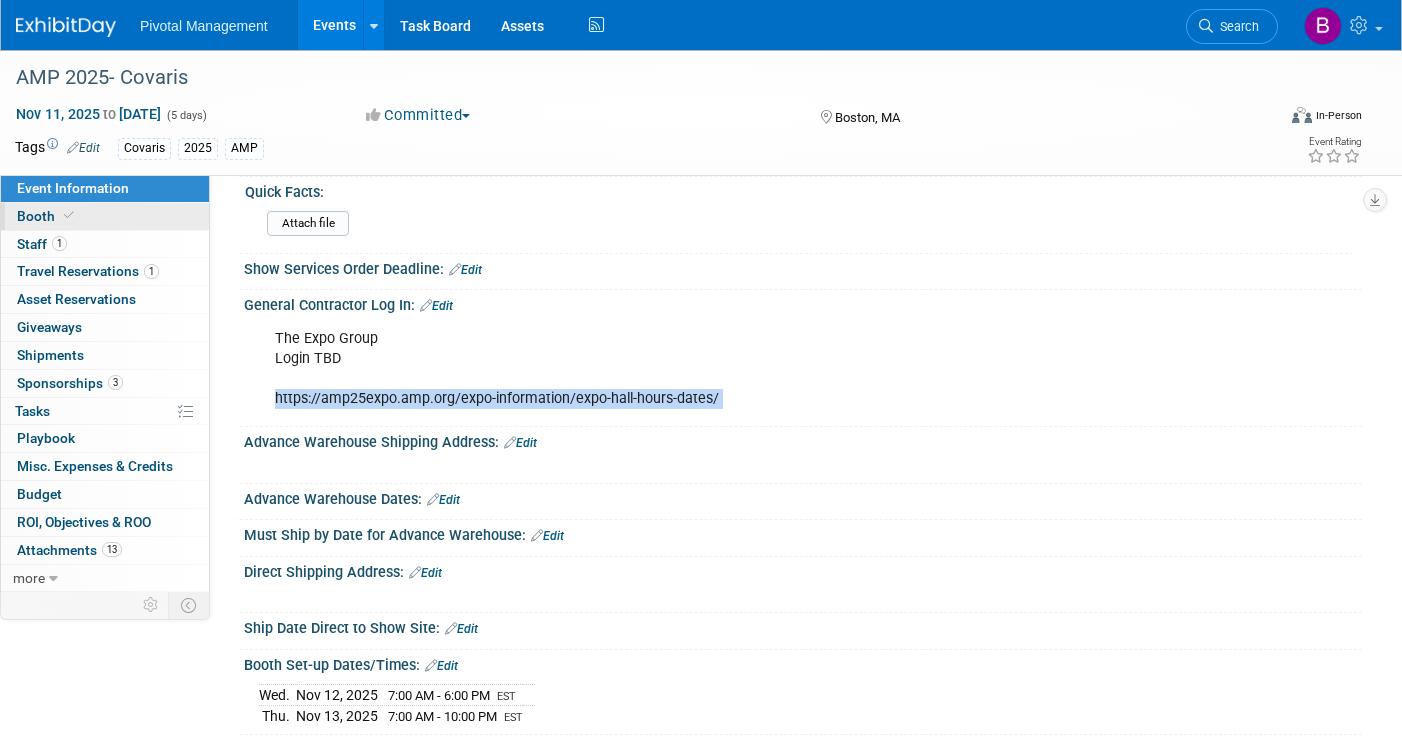 click on "Booth" at bounding box center (105, 216) 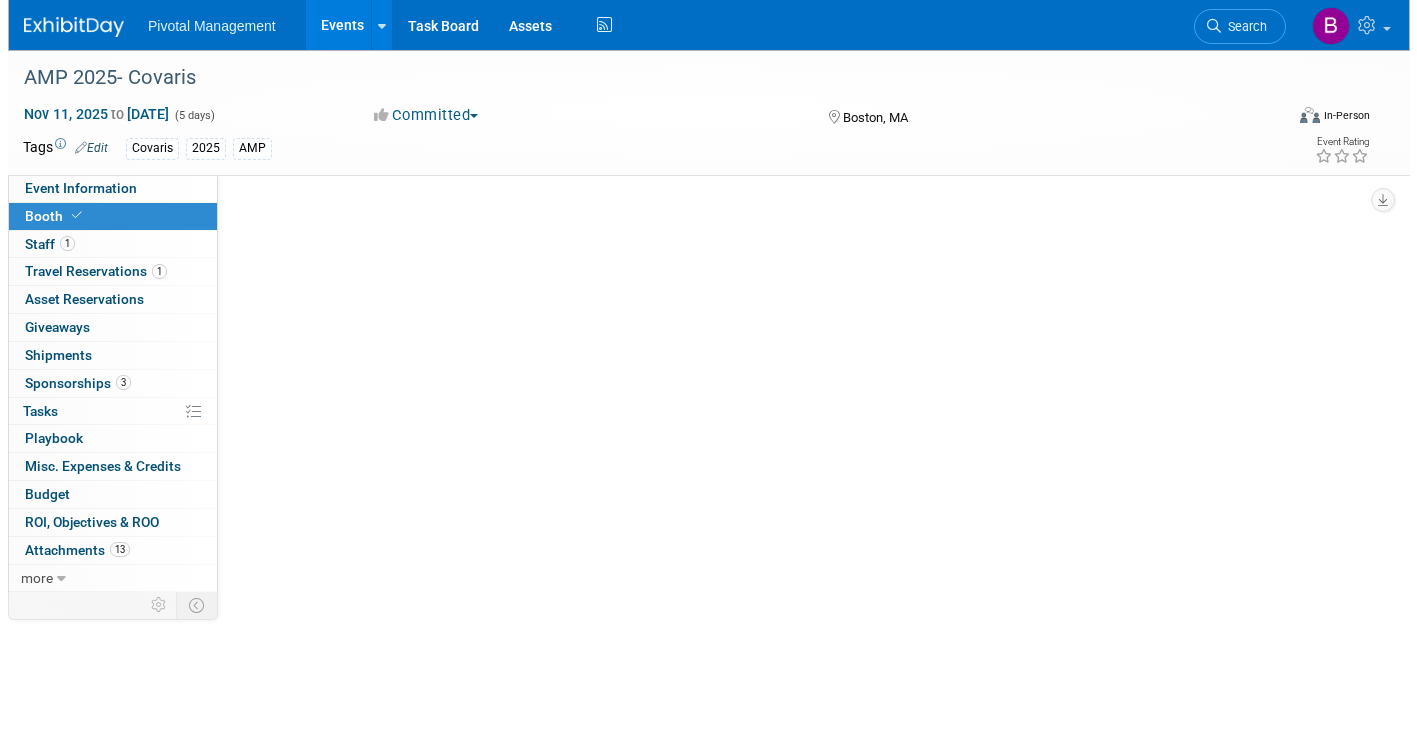 scroll, scrollTop: 0, scrollLeft: 0, axis: both 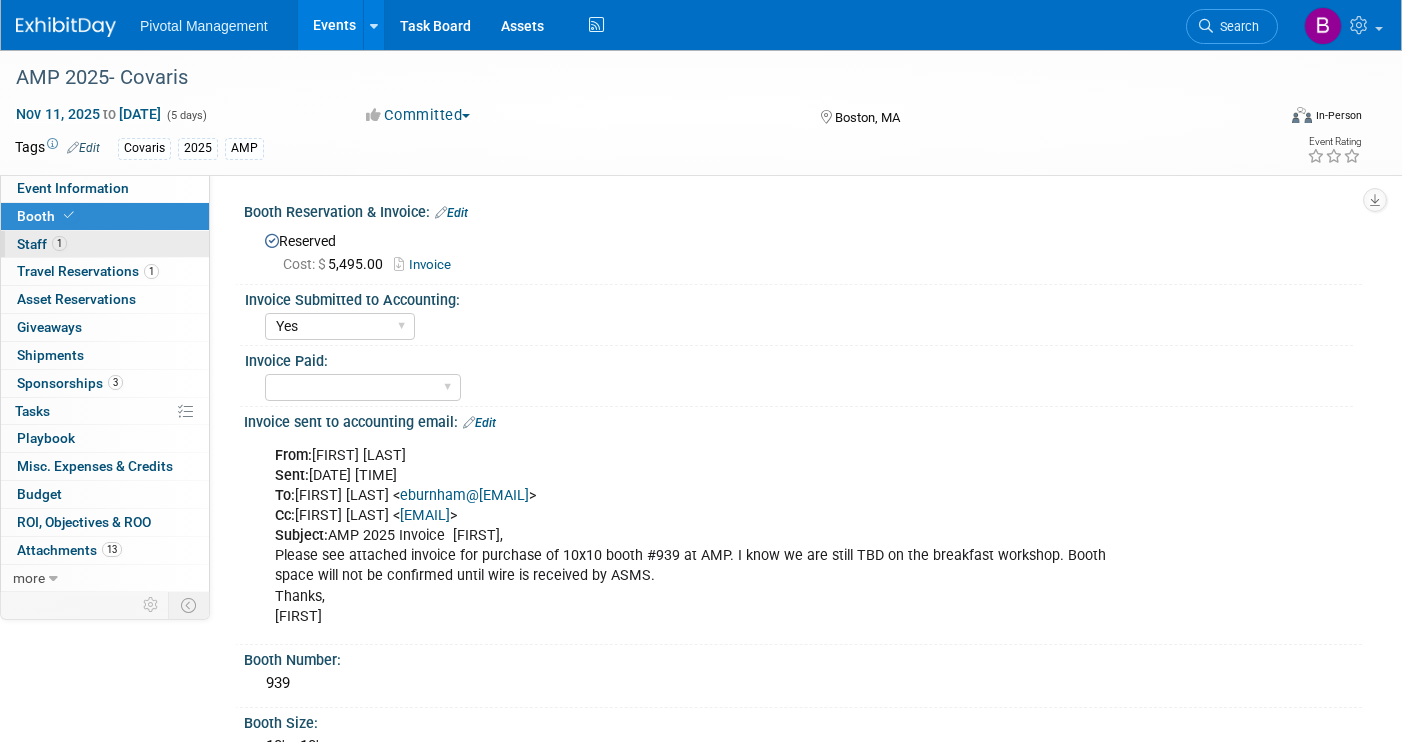 click on "1
Staff 1" at bounding box center [105, 244] 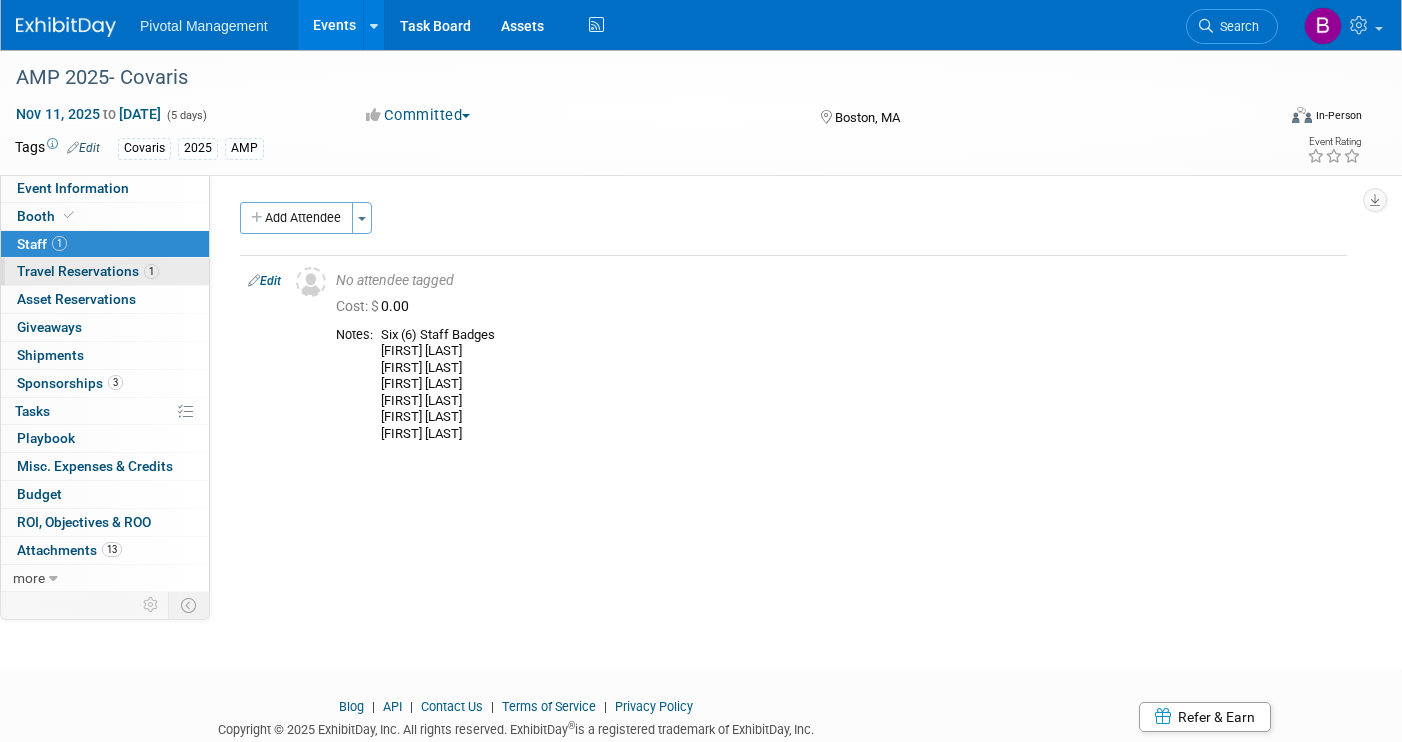 click on "Travel Reservations 1" at bounding box center (88, 271) 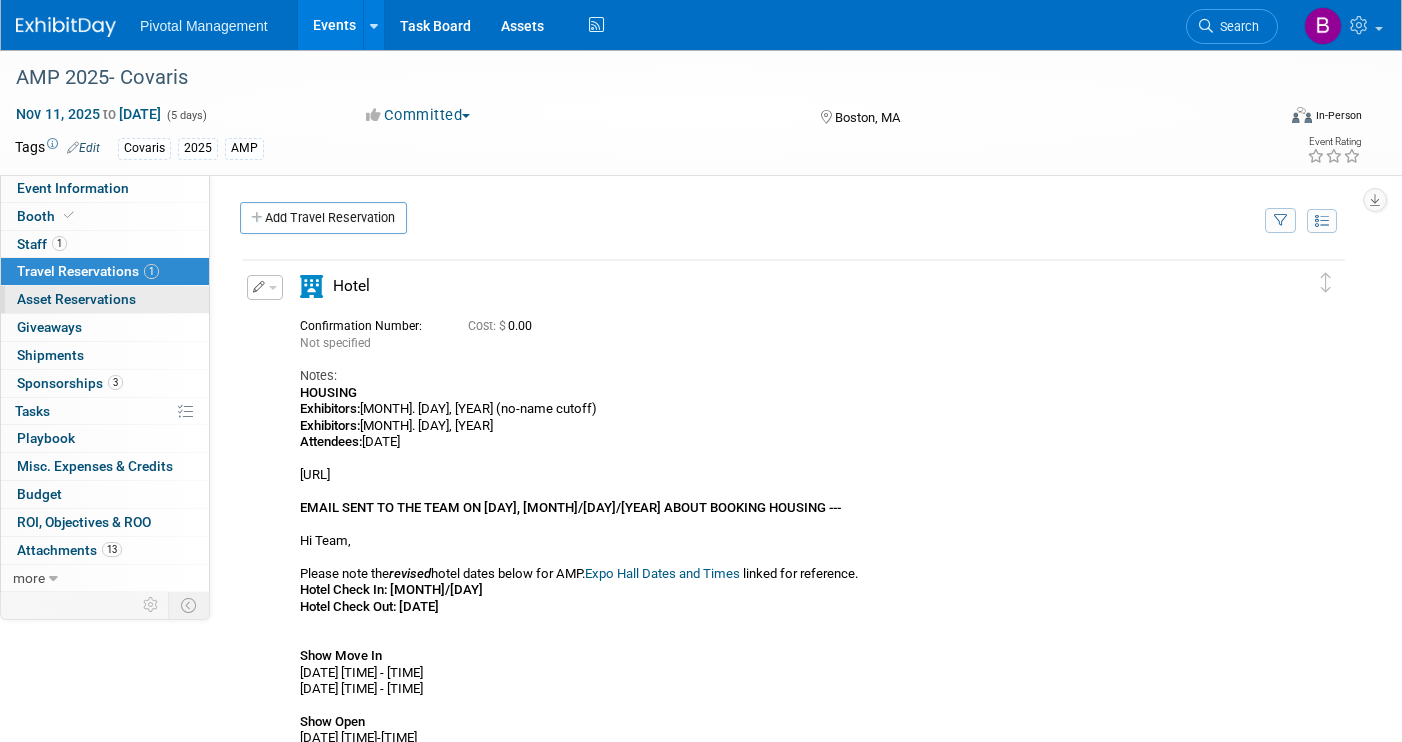 click on "Asset Reservations 0" at bounding box center [76, 299] 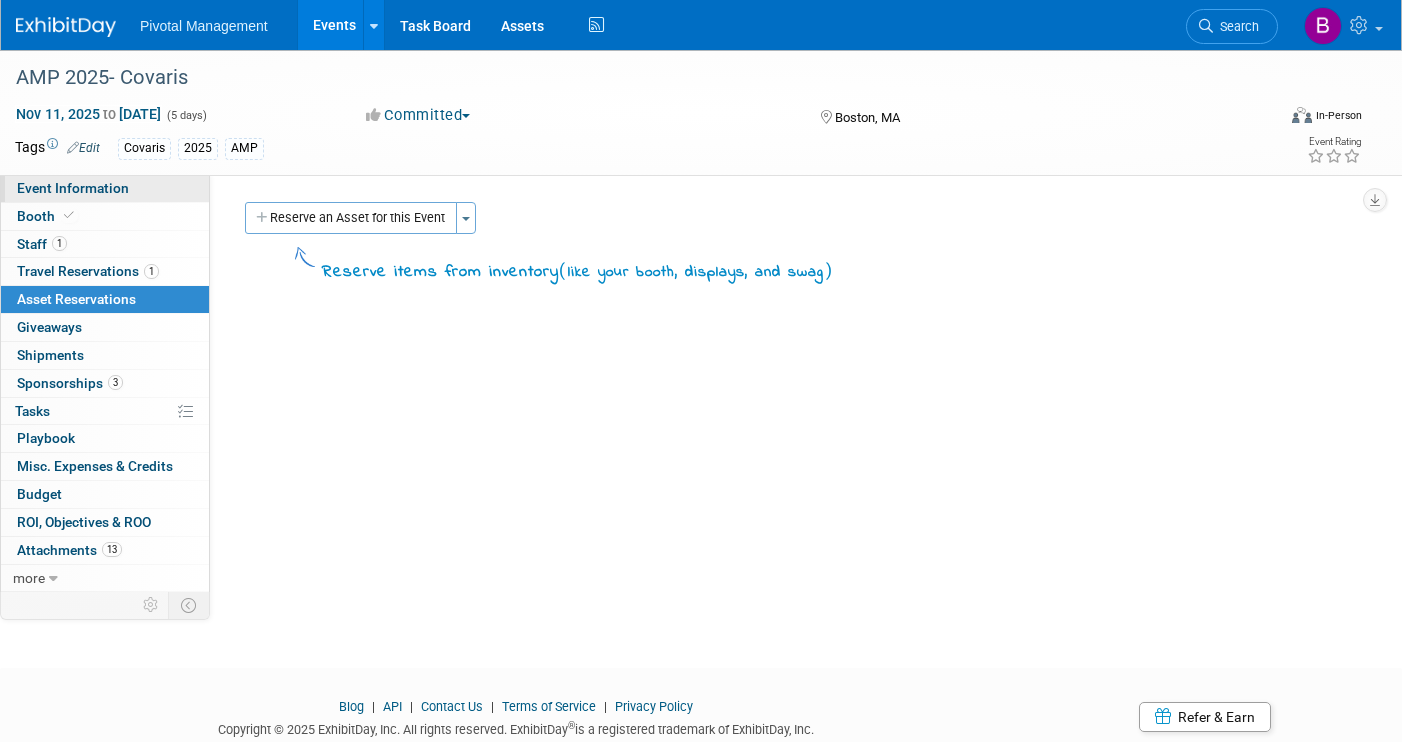 click on "Event Information" at bounding box center [73, 188] 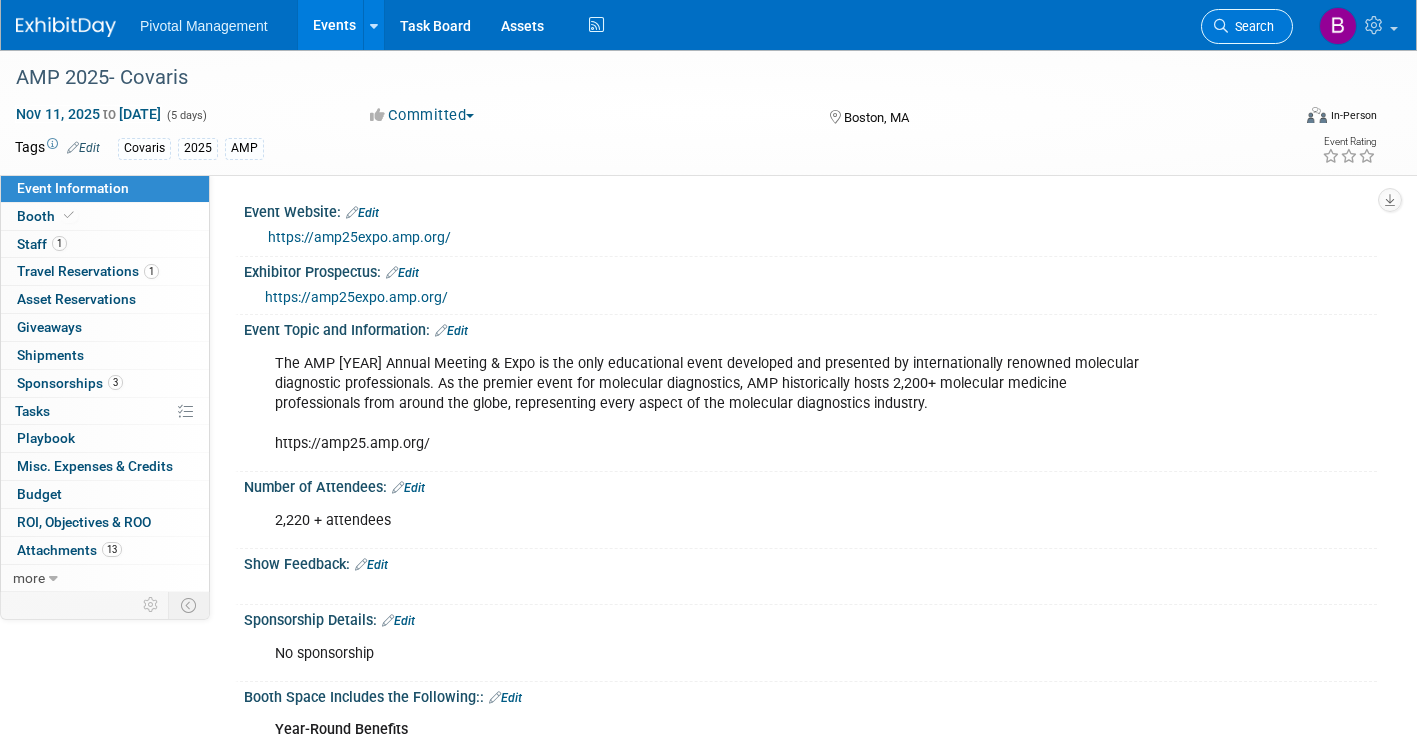 click on "Search" at bounding box center (1251, 26) 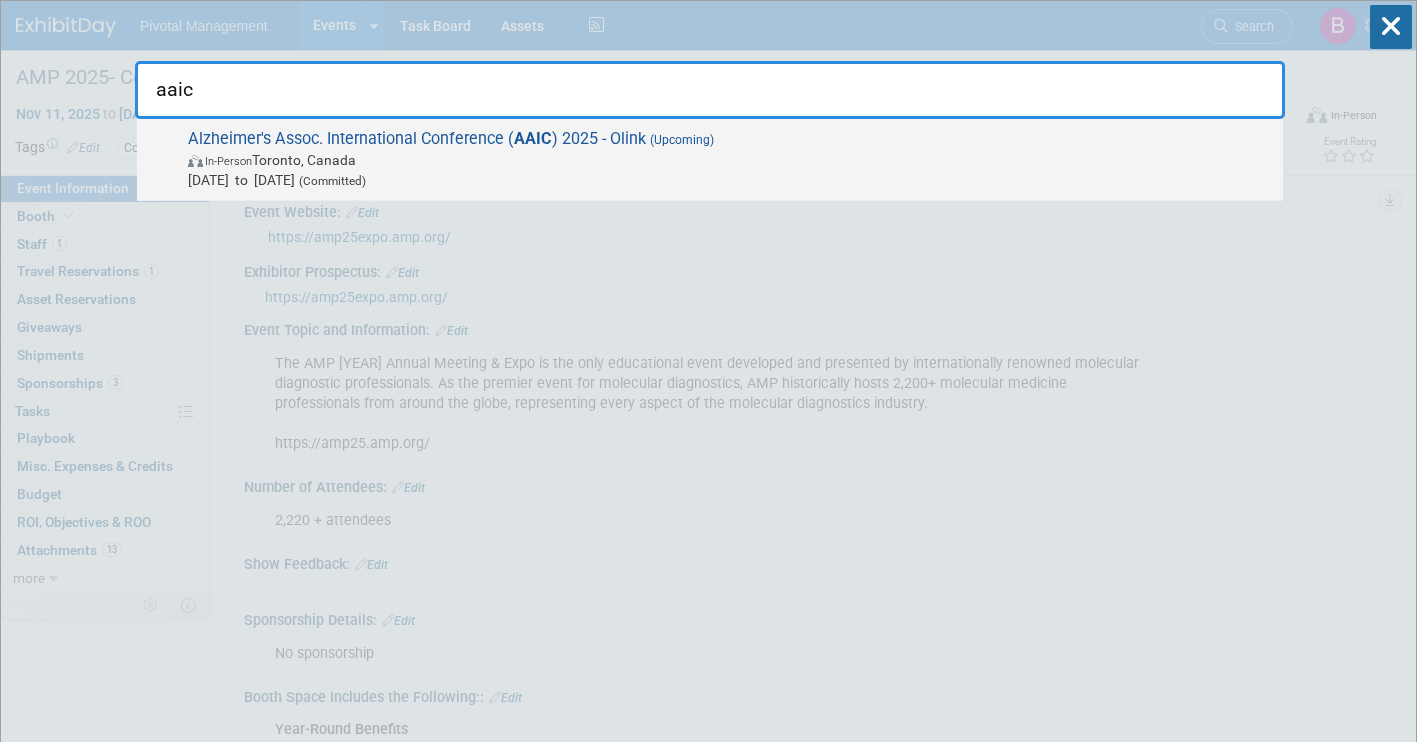 type on "aaic" 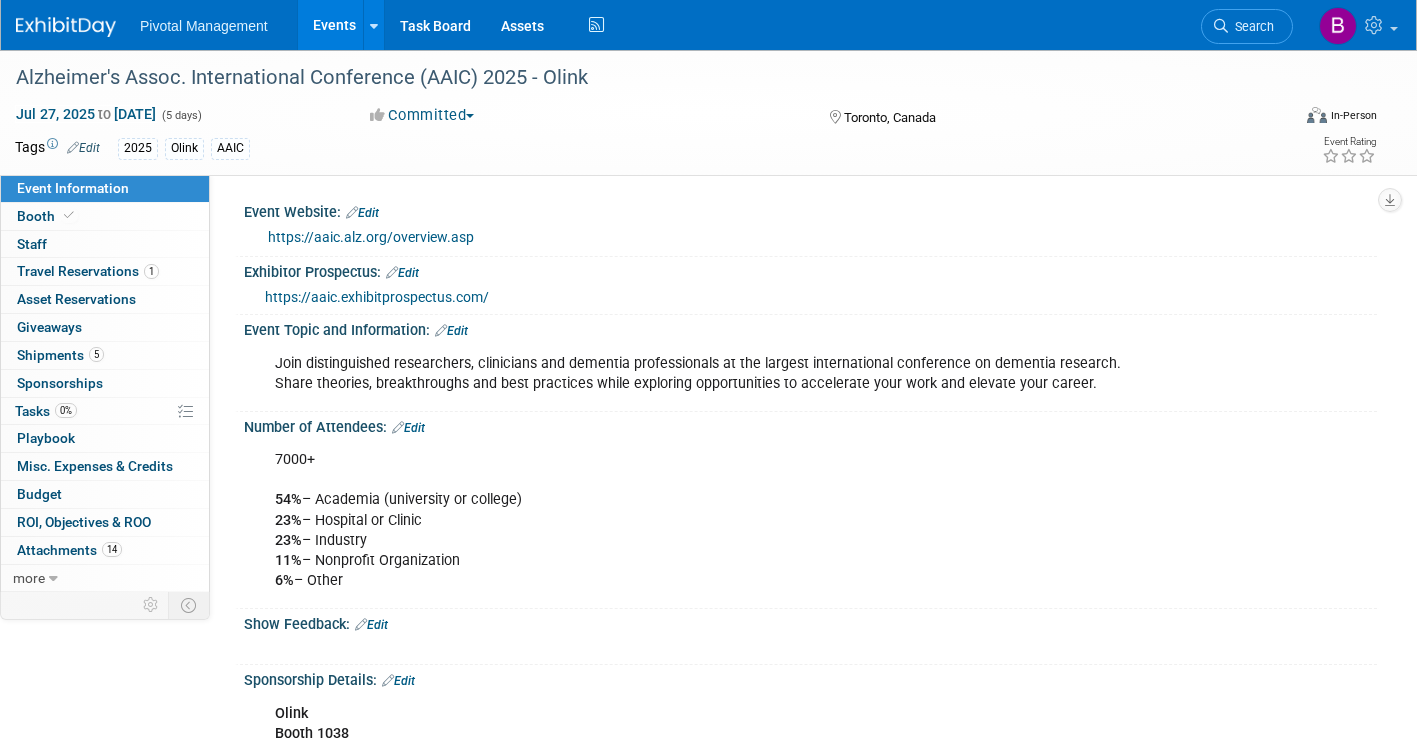scroll, scrollTop: 0, scrollLeft: 0, axis: both 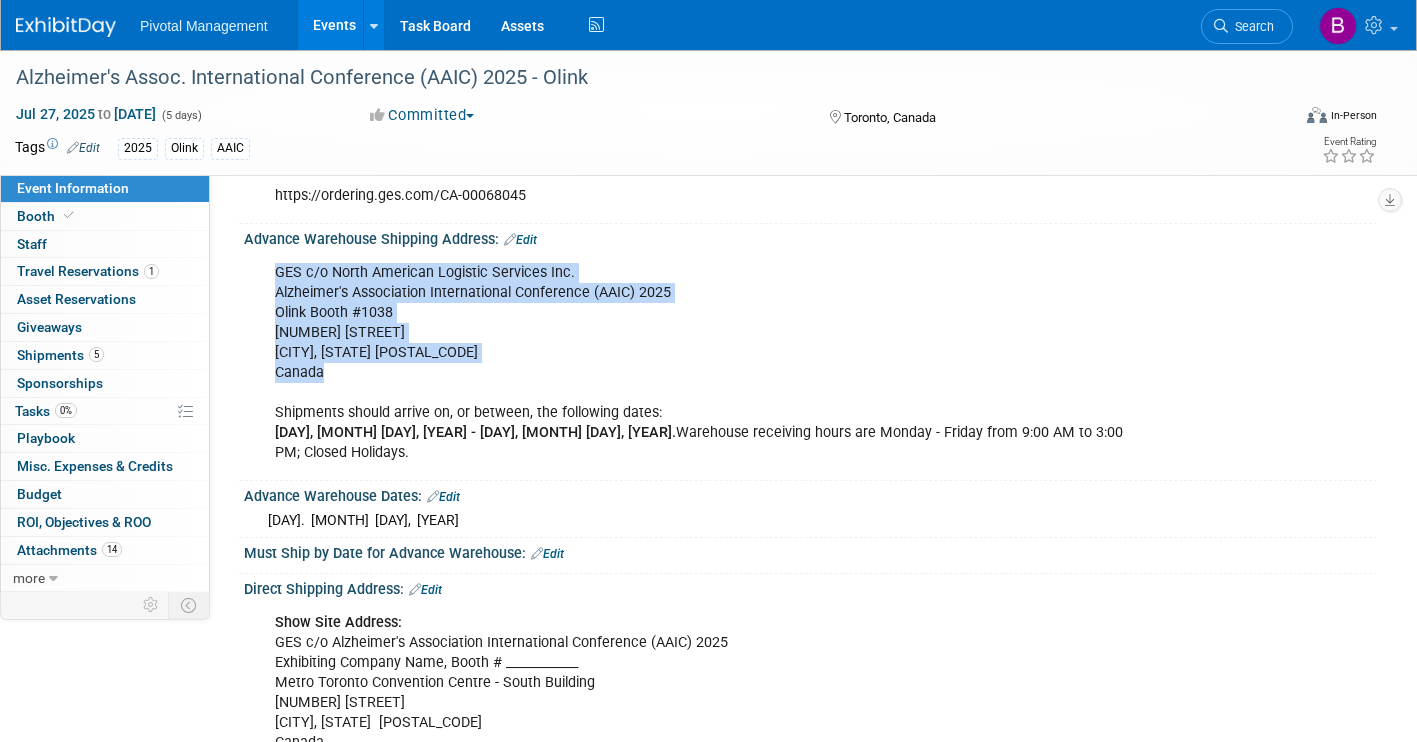 drag, startPoint x: 277, startPoint y: 270, endPoint x: 449, endPoint y: 366, distance: 196.97716 